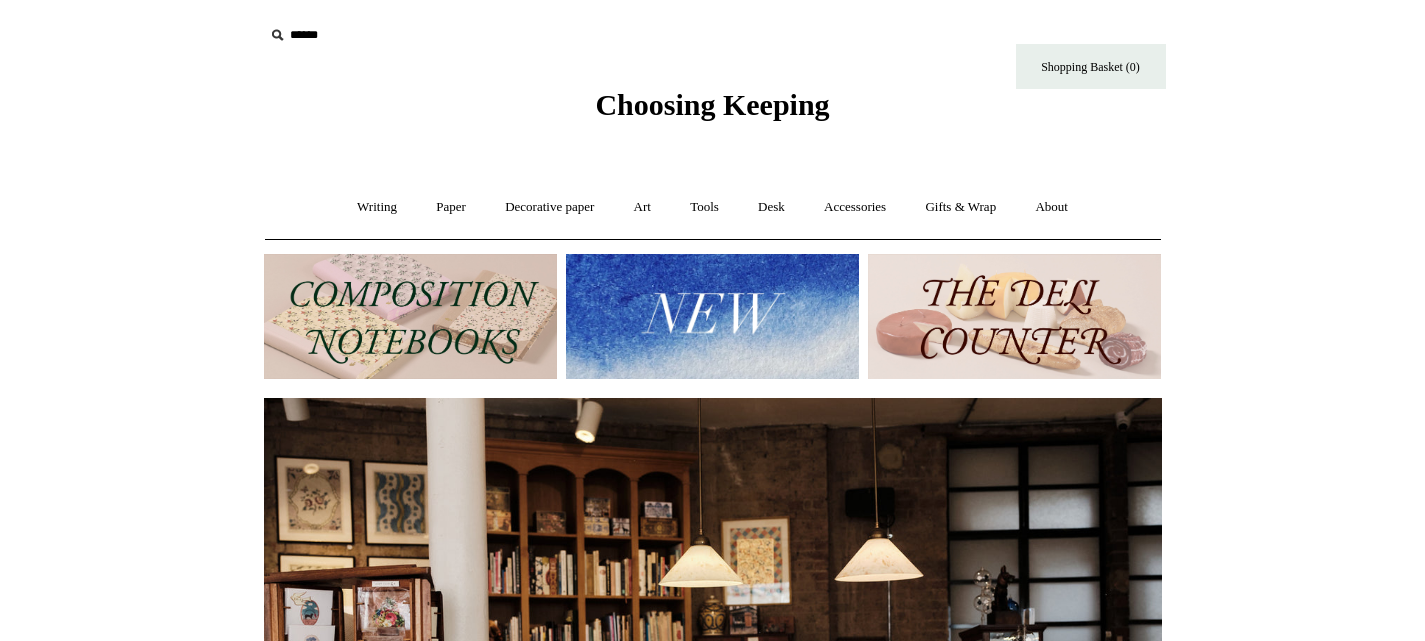 scroll, scrollTop: 0, scrollLeft: 0, axis: both 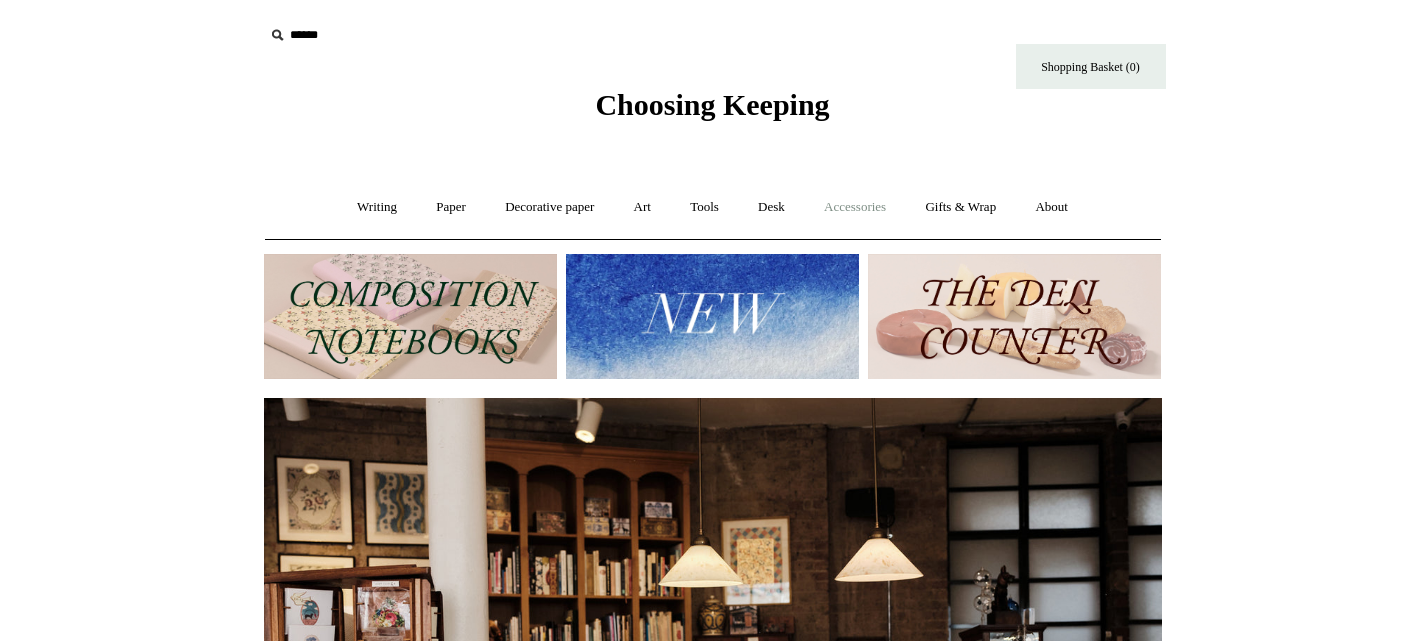 click on "Accessories +" at bounding box center (855, 207) 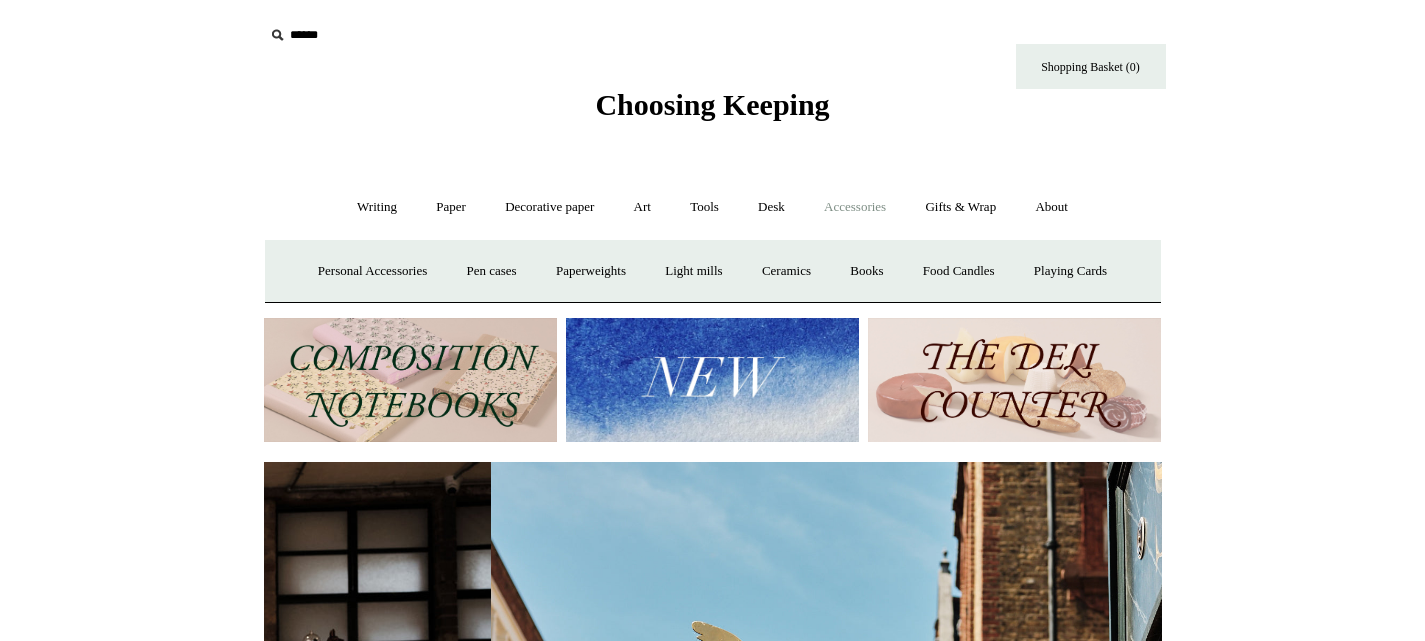 scroll, scrollTop: 0, scrollLeft: 898, axis: horizontal 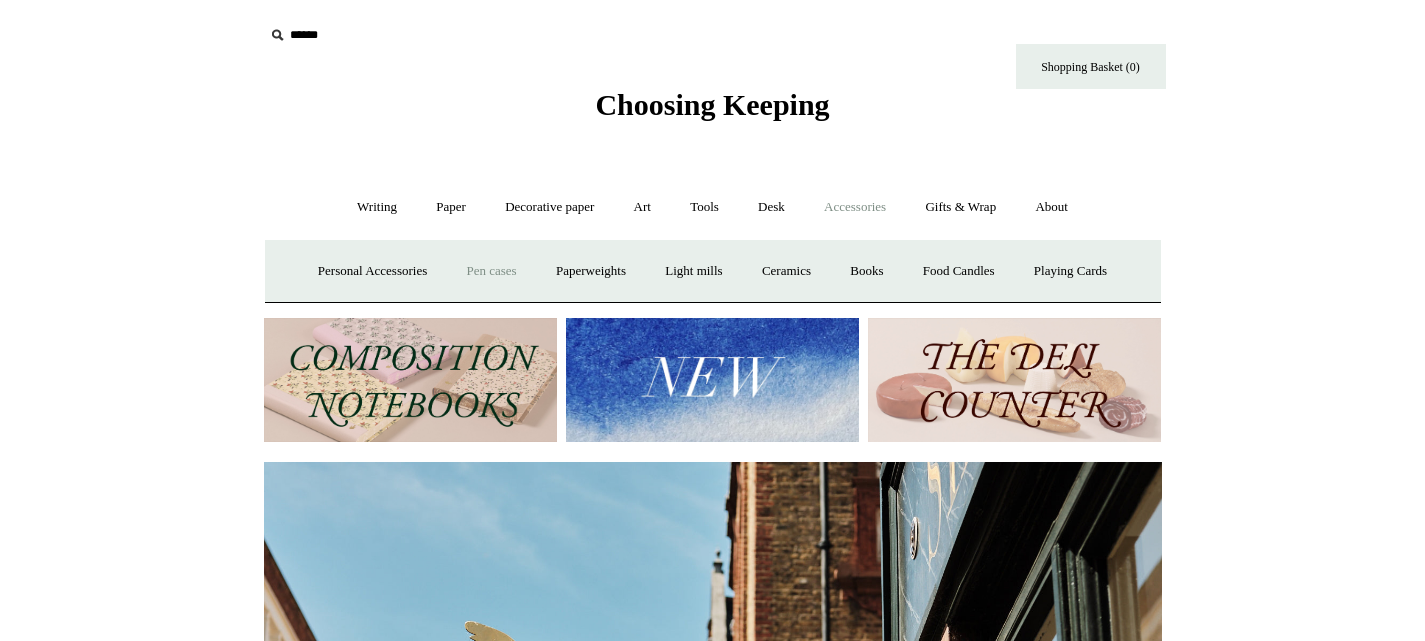 click on "Pen cases" at bounding box center [491, 271] 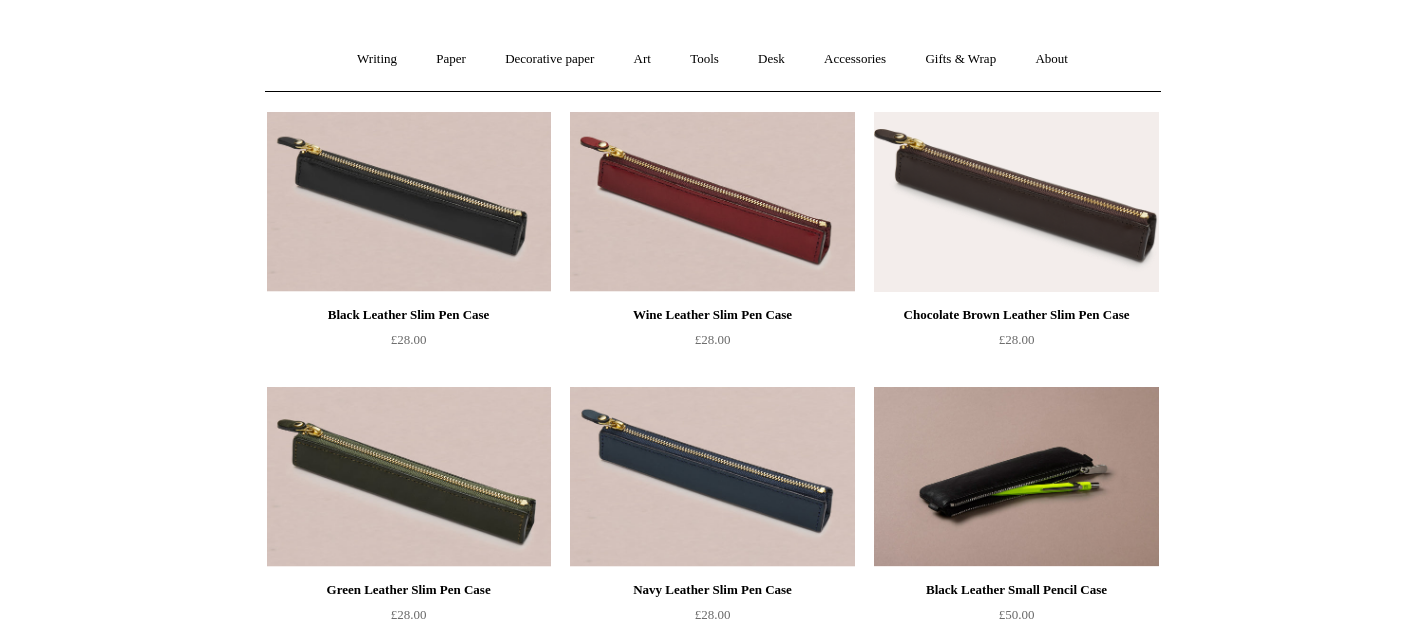 scroll, scrollTop: 146, scrollLeft: 0, axis: vertical 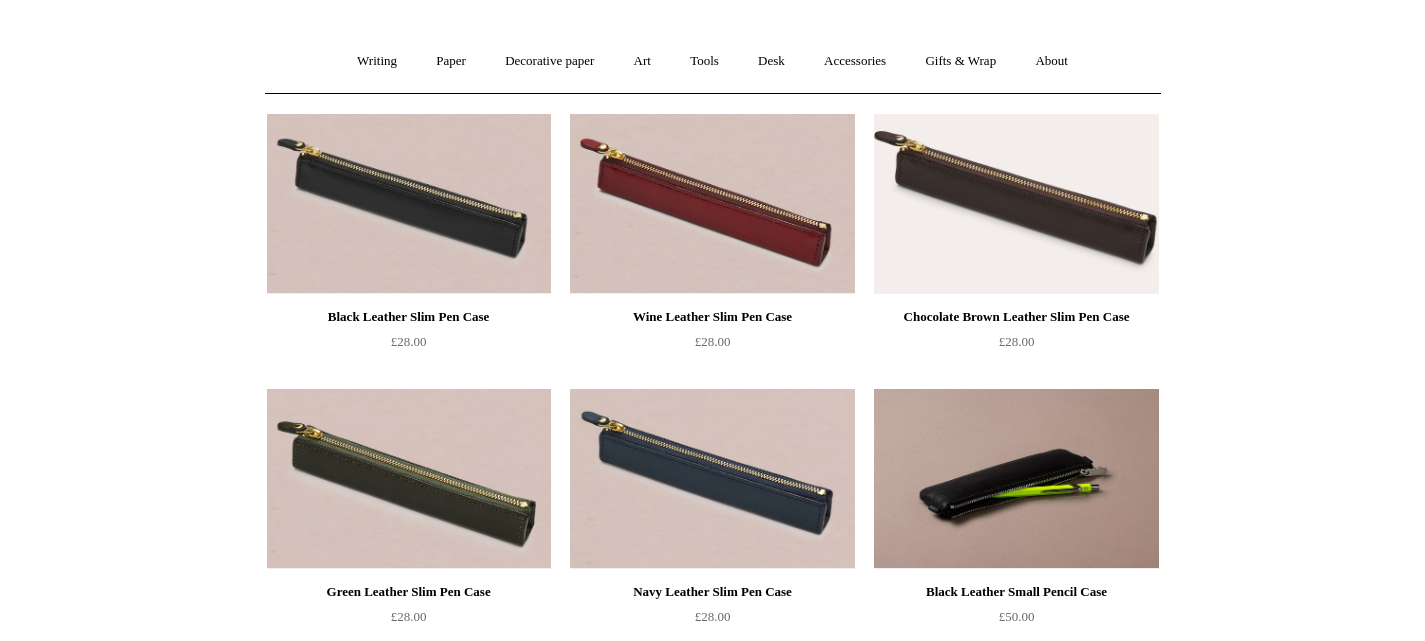 click at bounding box center (1016, 204) 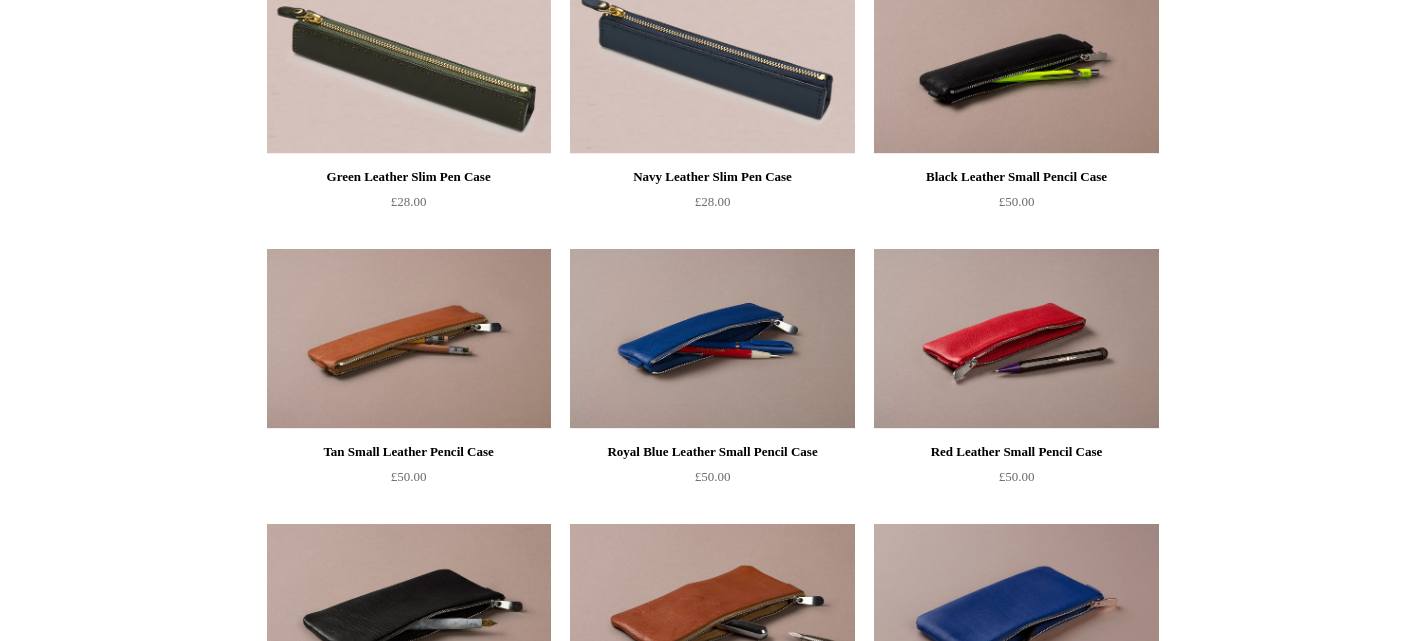 scroll, scrollTop: 562, scrollLeft: 0, axis: vertical 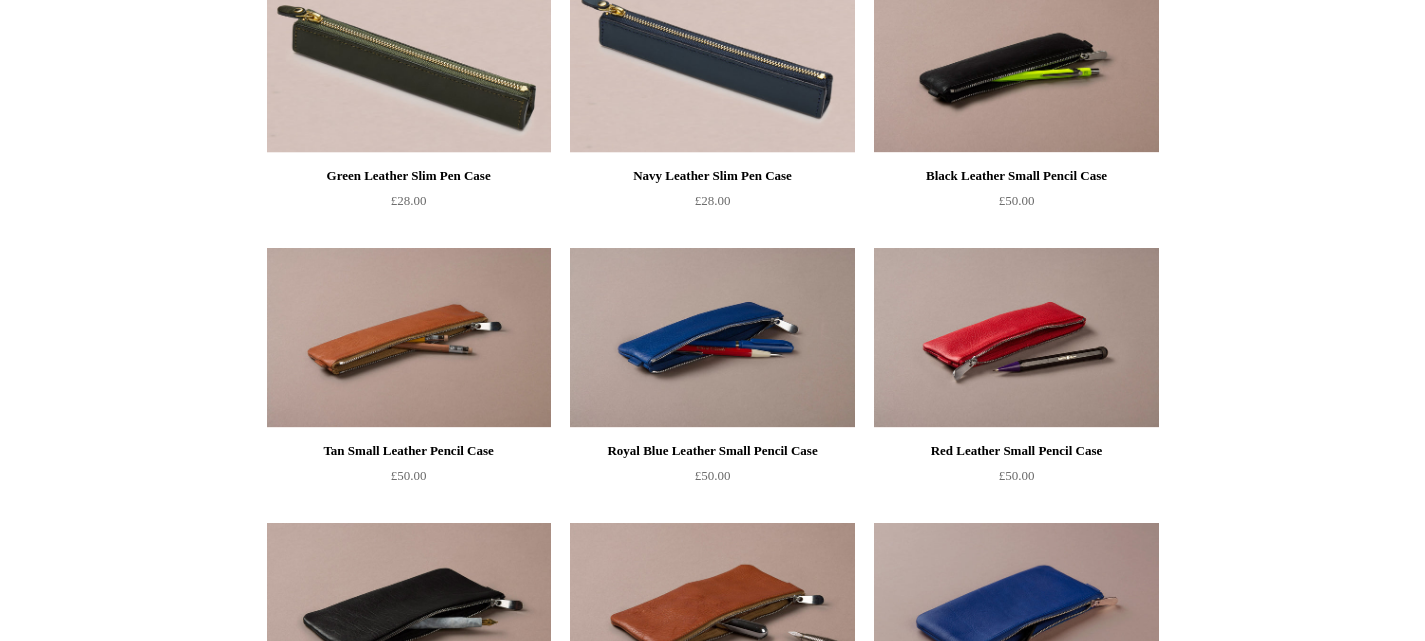 click at bounding box center (712, 338) 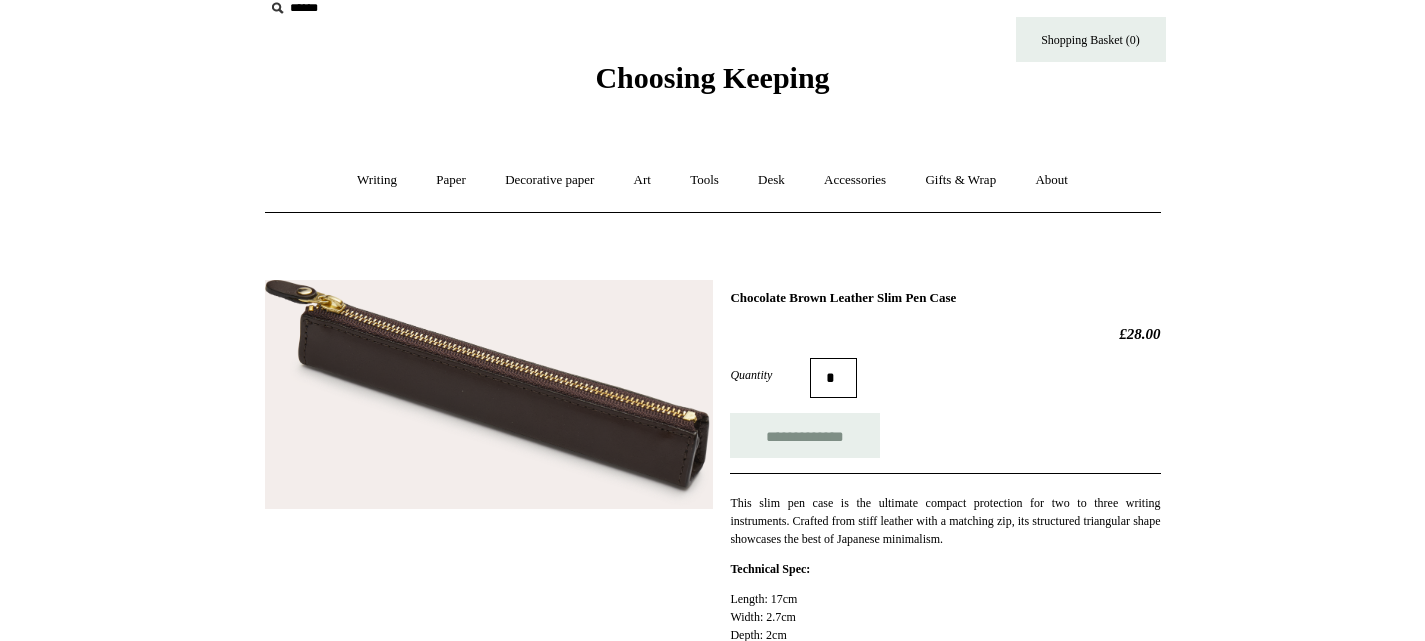 scroll, scrollTop: 0, scrollLeft: 0, axis: both 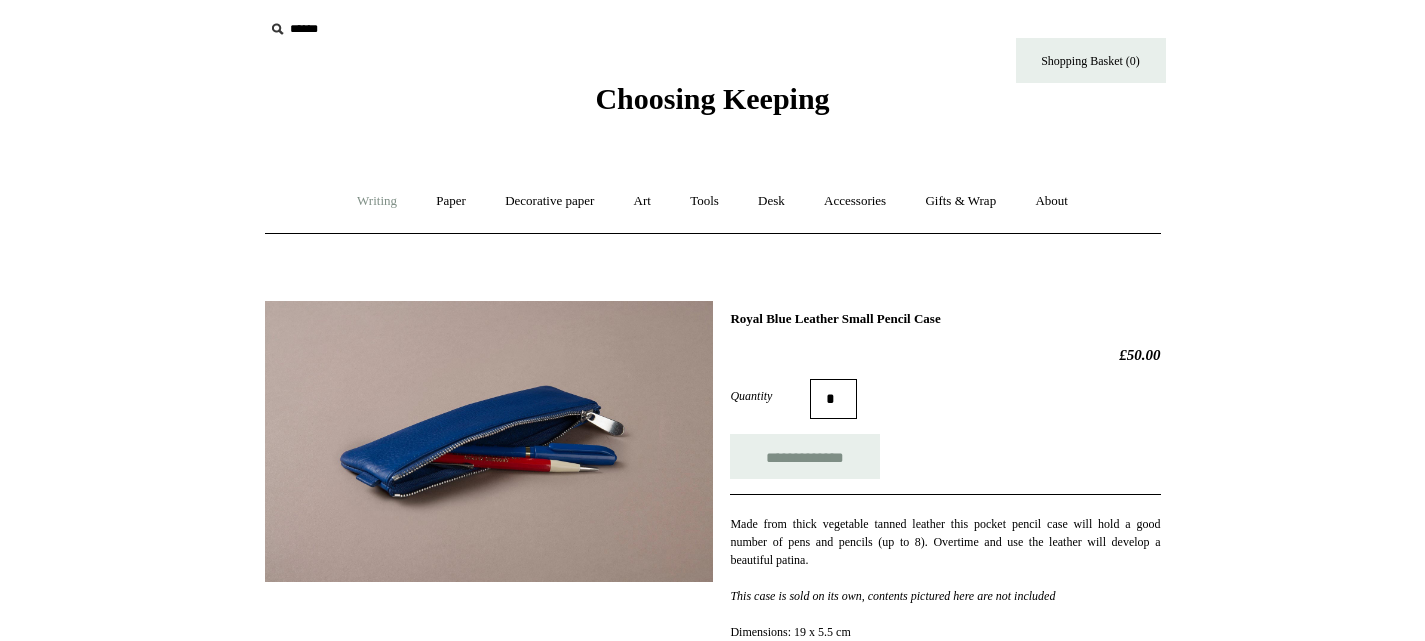 click on "Writing +" at bounding box center (377, 201) 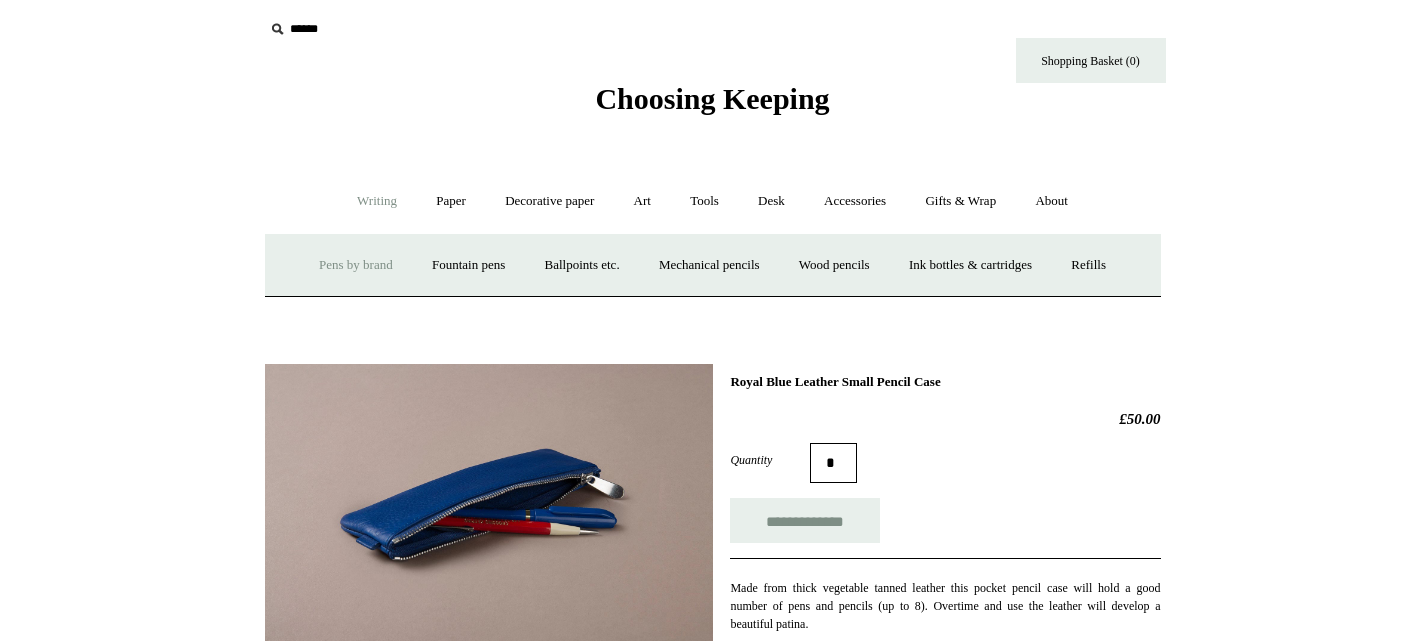 click on "Pens by brand +" at bounding box center (356, 265) 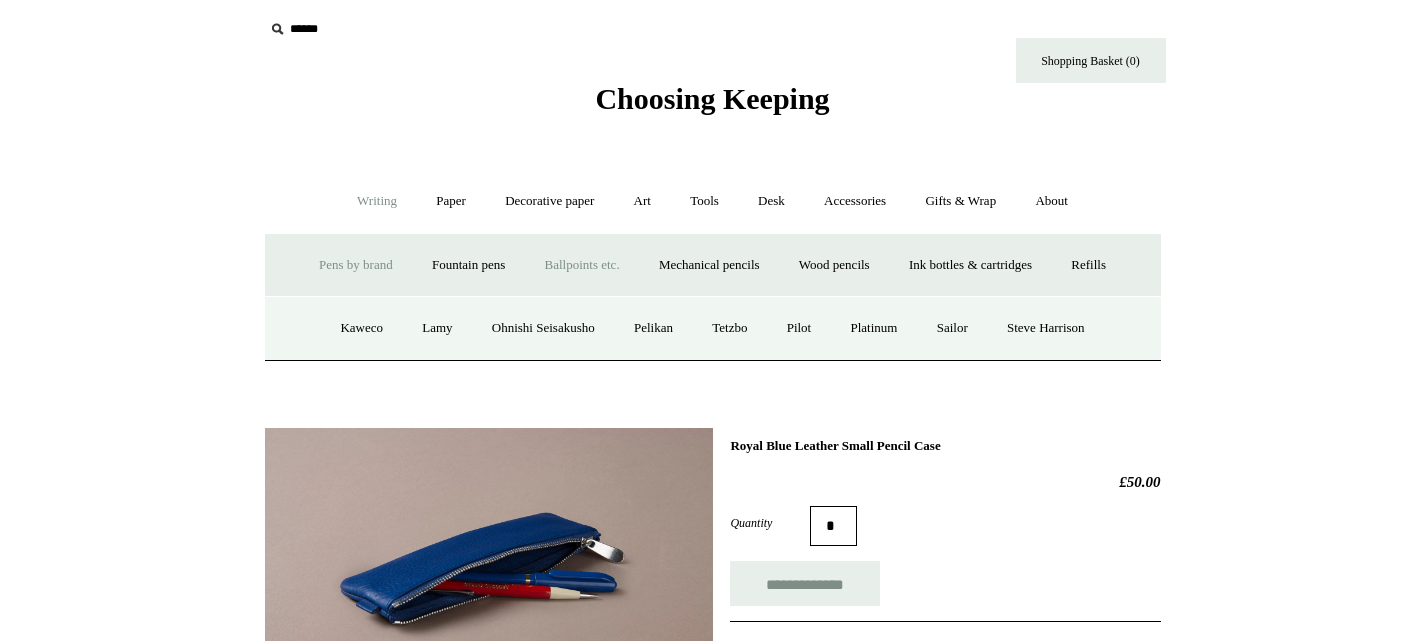 click on "Ballpoints etc. +" at bounding box center [582, 265] 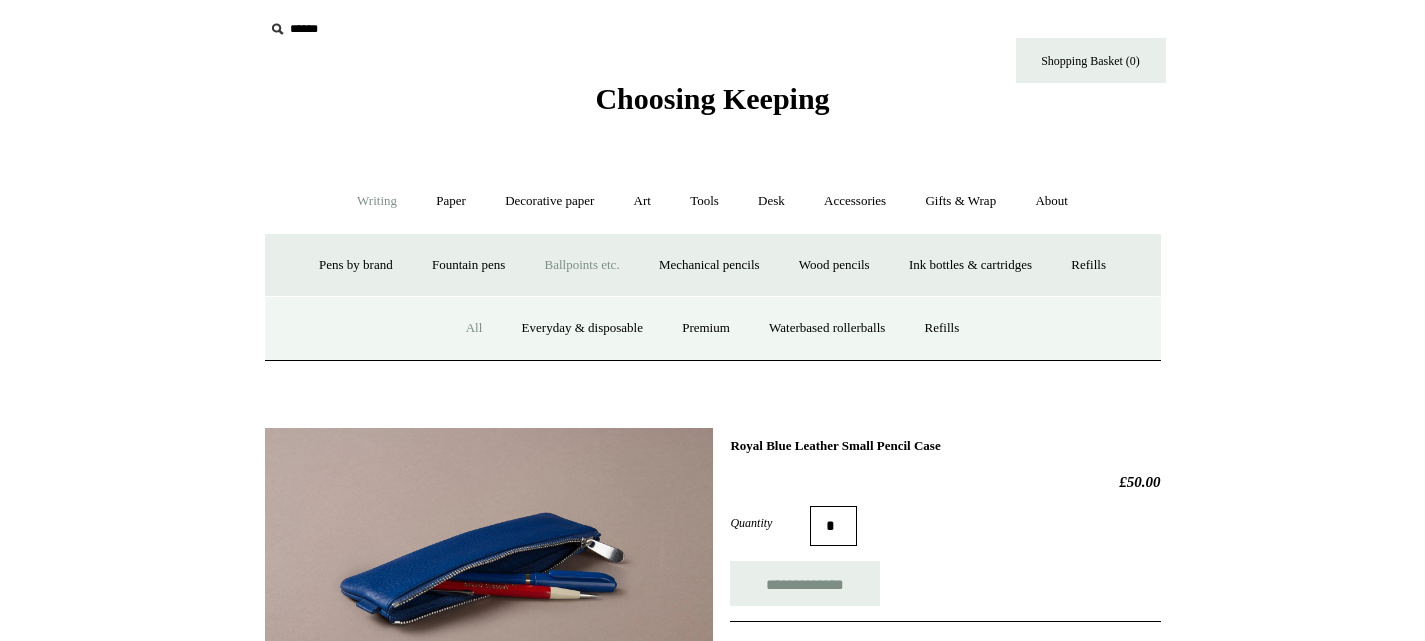 click on "All" at bounding box center [474, 328] 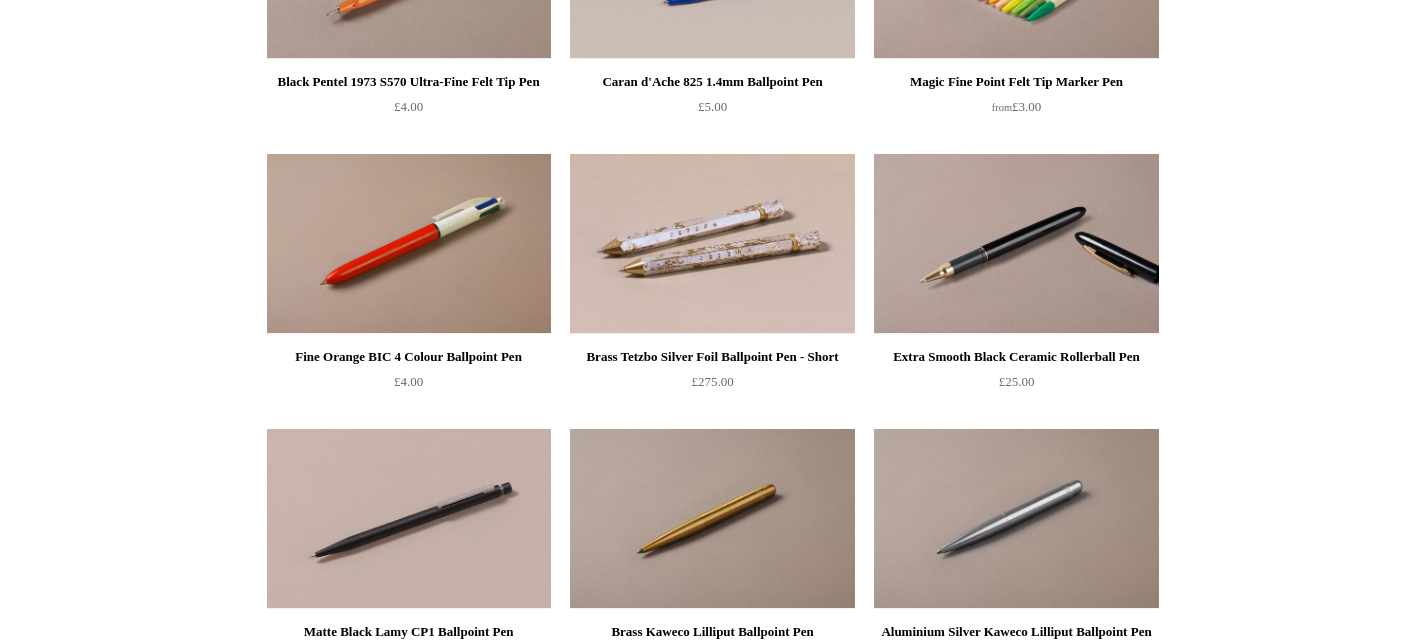 scroll, scrollTop: 3683, scrollLeft: 0, axis: vertical 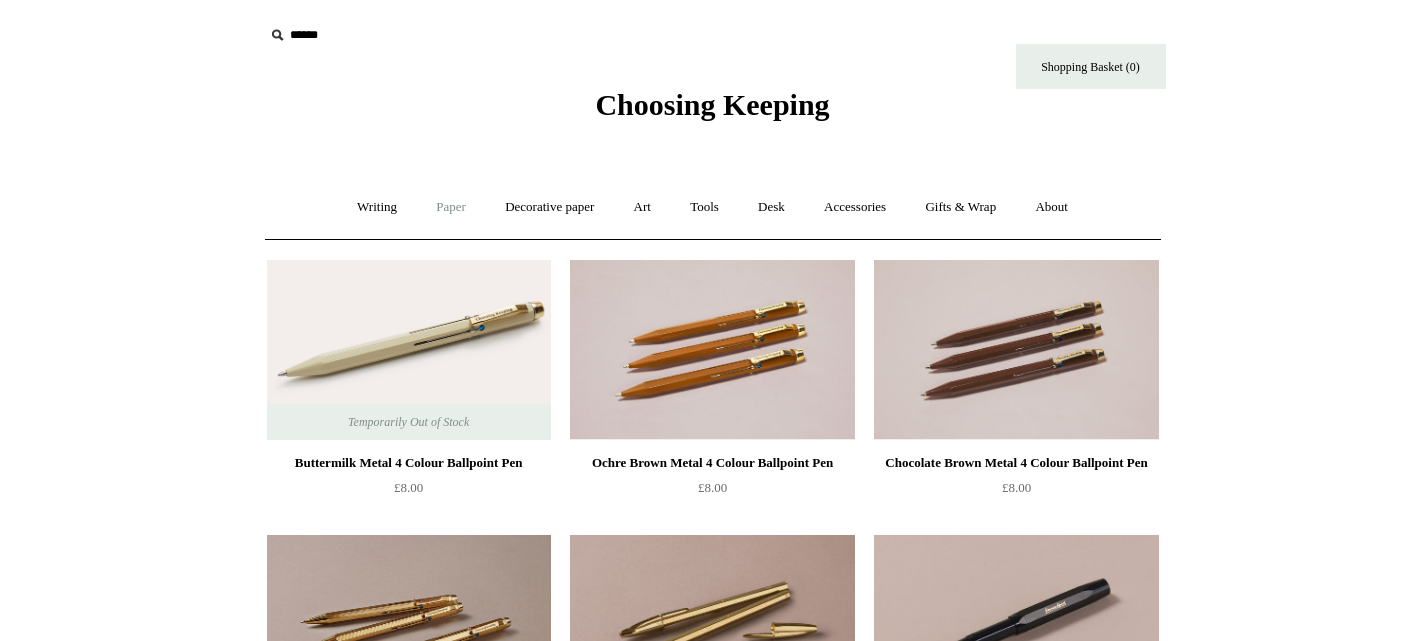 click on "Paper +" at bounding box center (451, 207) 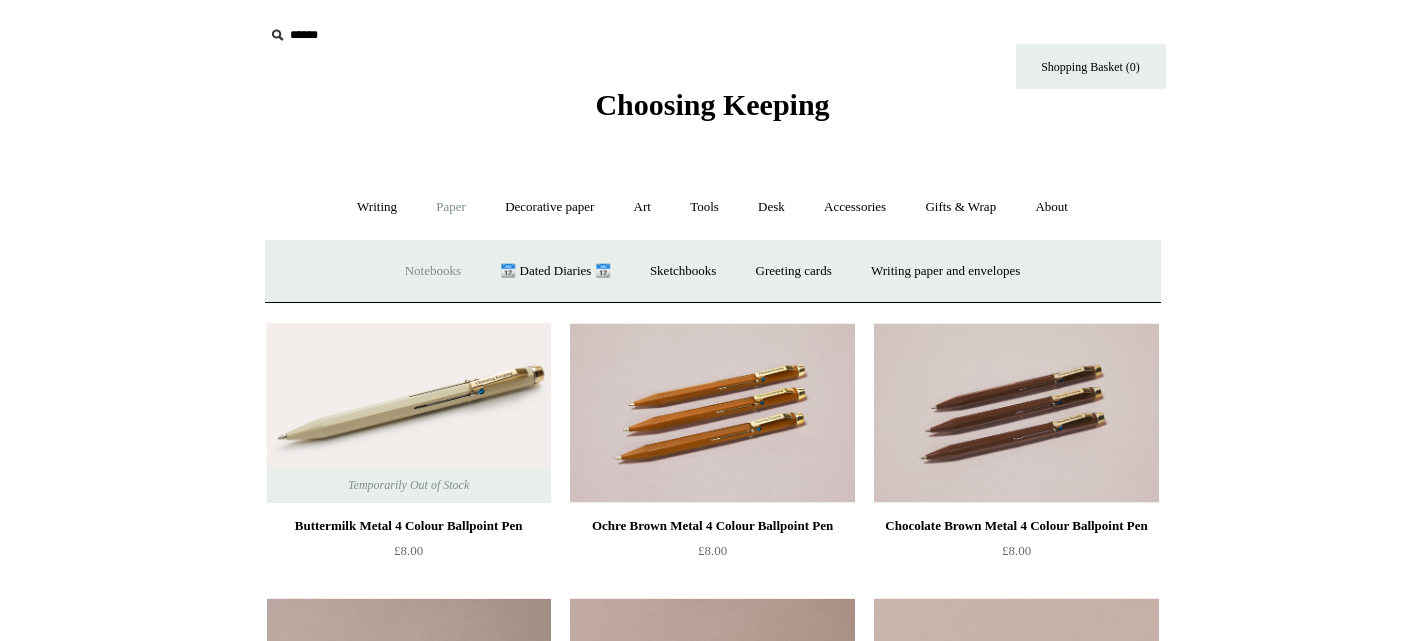 click on "Notebooks +" at bounding box center [433, 271] 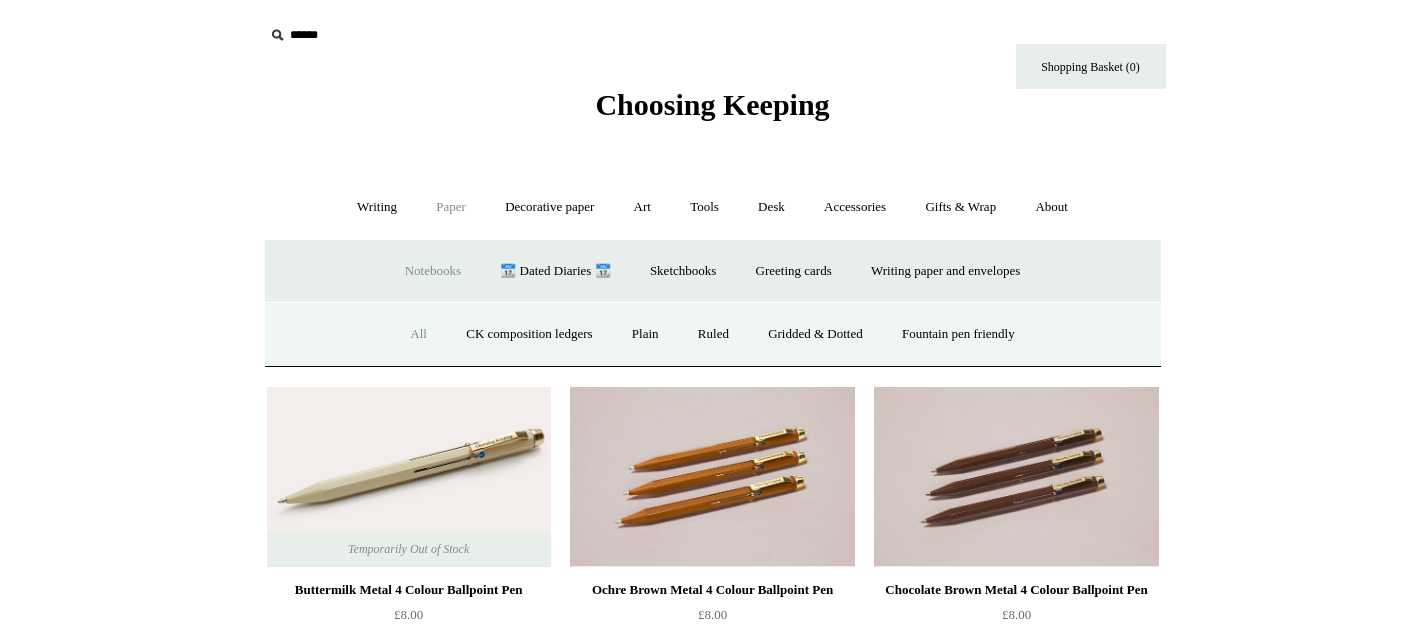 click on "All" at bounding box center (418, 334) 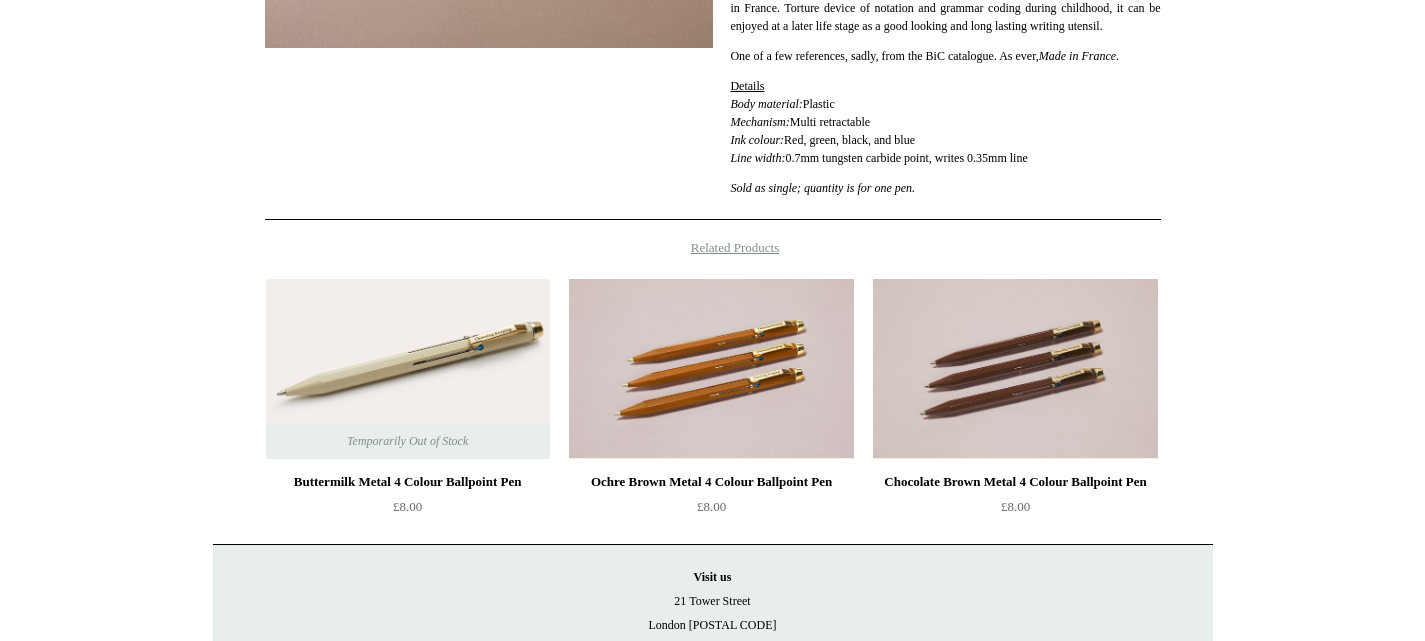 scroll, scrollTop: 535, scrollLeft: 0, axis: vertical 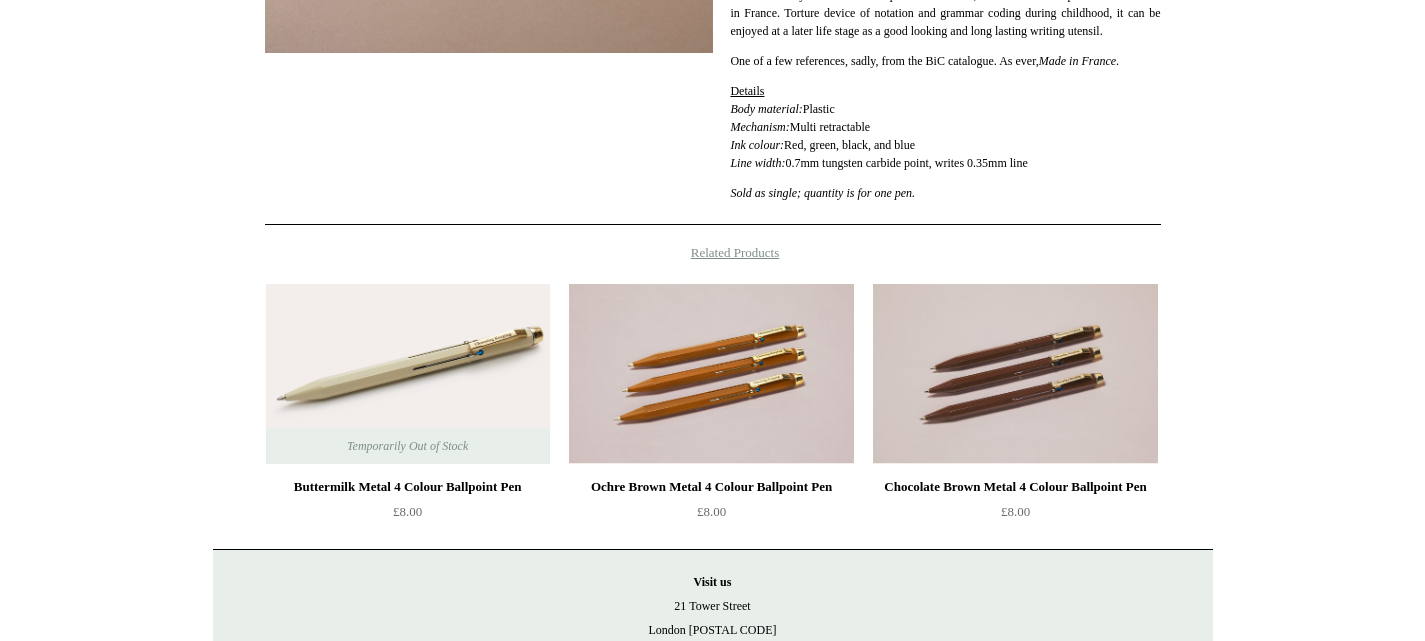 click at bounding box center [408, 374] 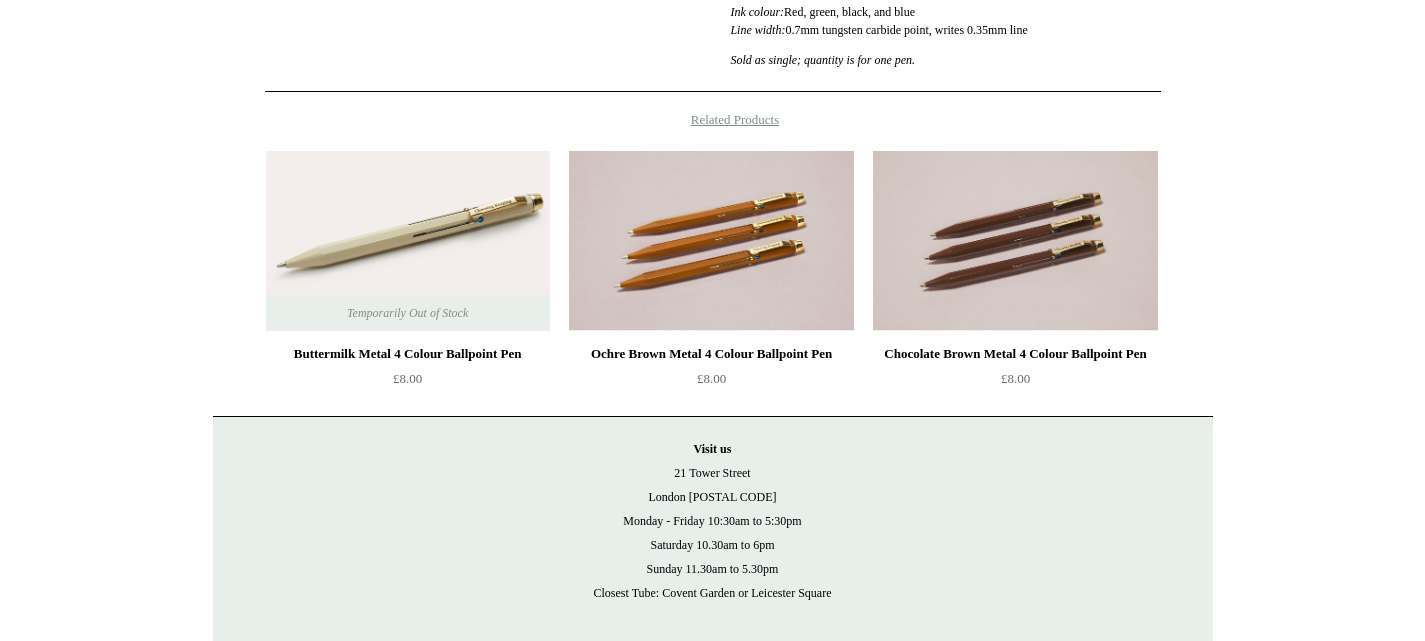 scroll, scrollTop: 667, scrollLeft: 0, axis: vertical 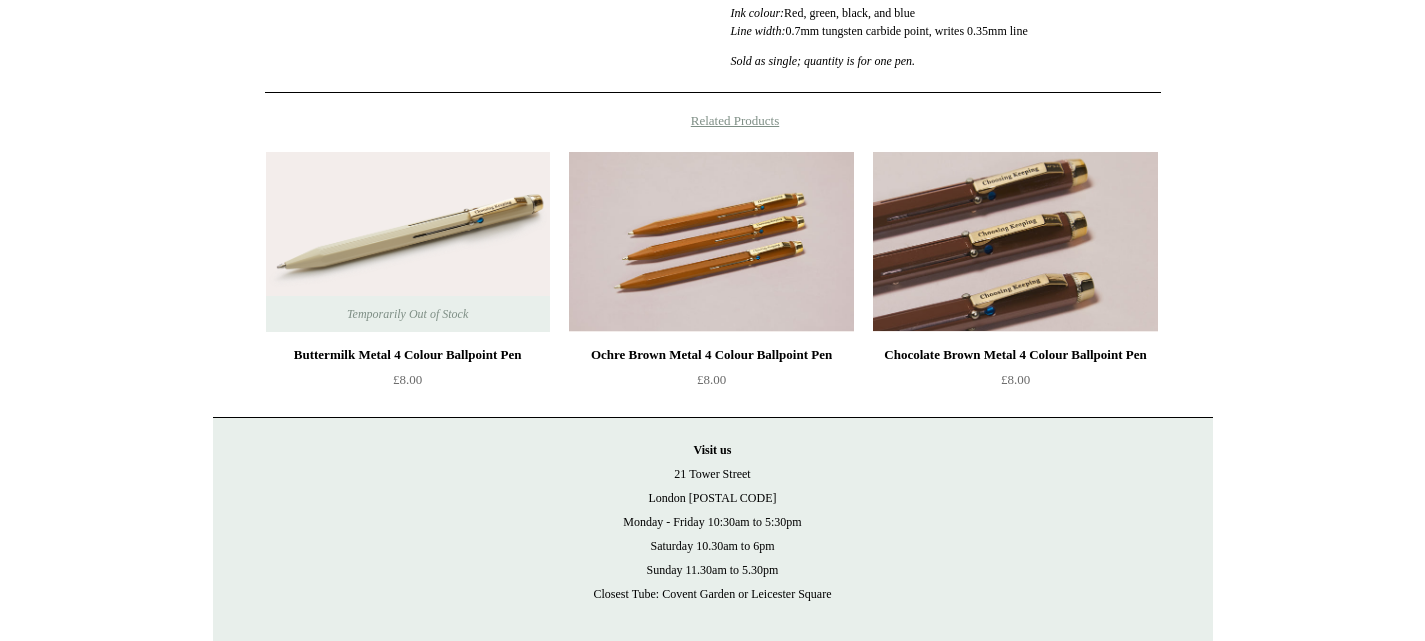 click at bounding box center (1015, 242) 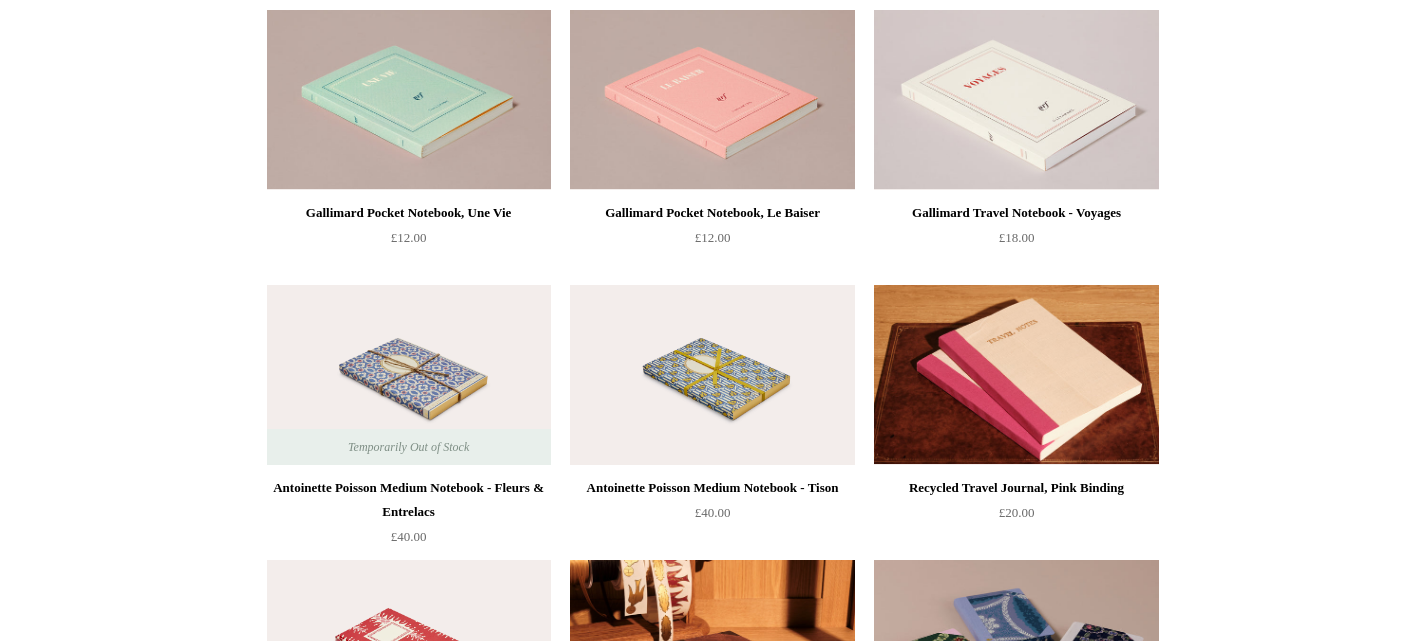scroll, scrollTop: 7403, scrollLeft: 0, axis: vertical 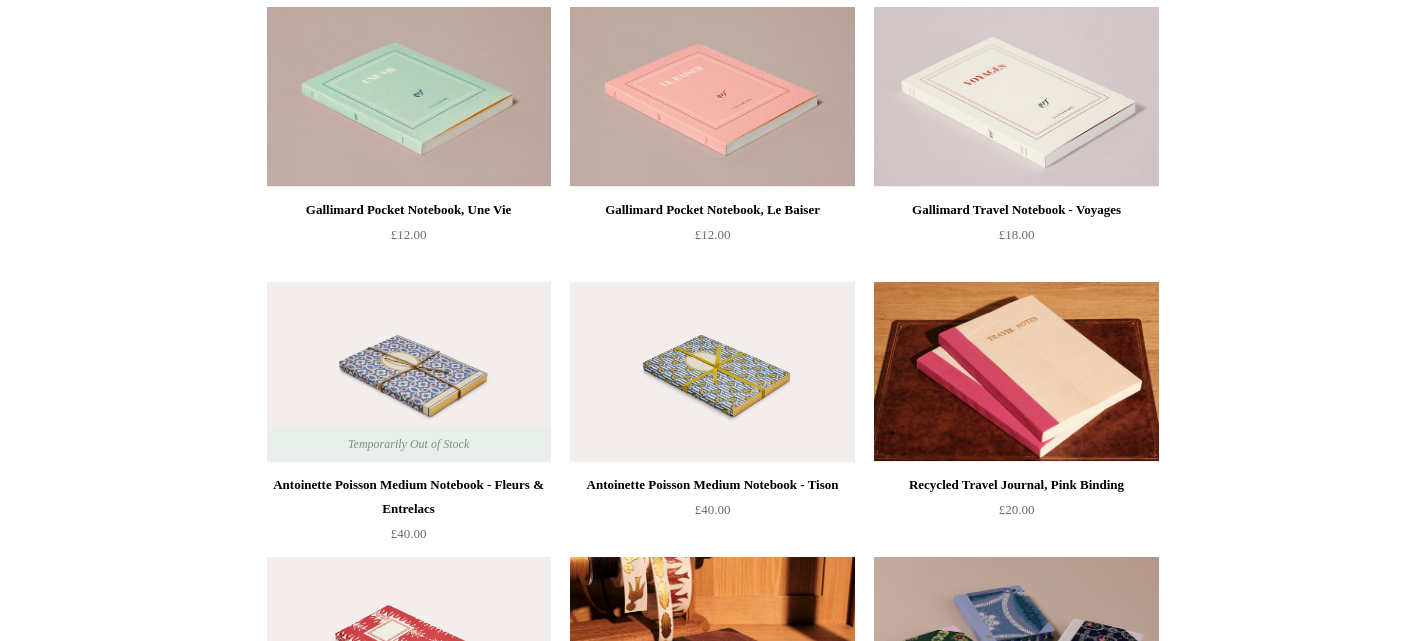 click on "Menu
Choosing Keeping
*
Shipping Information
Shopping Basket (0)
*
⤺
+ +" at bounding box center [712, -1199] 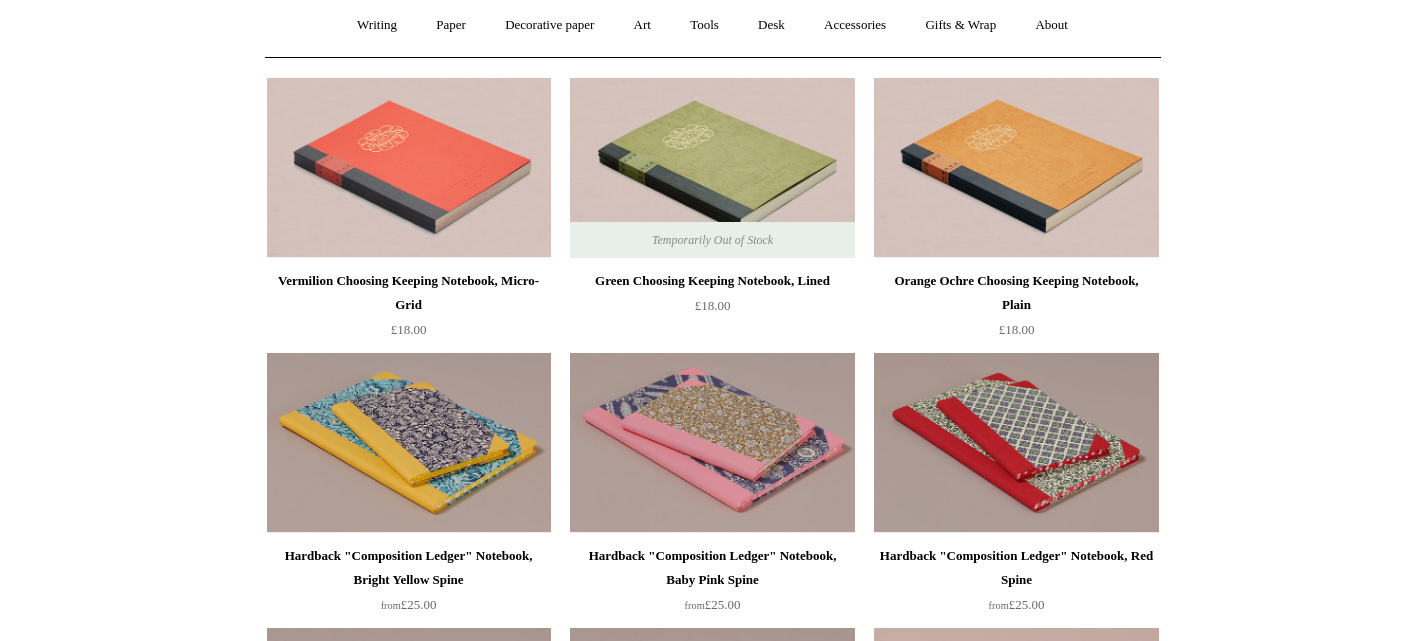 scroll, scrollTop: 0, scrollLeft: 0, axis: both 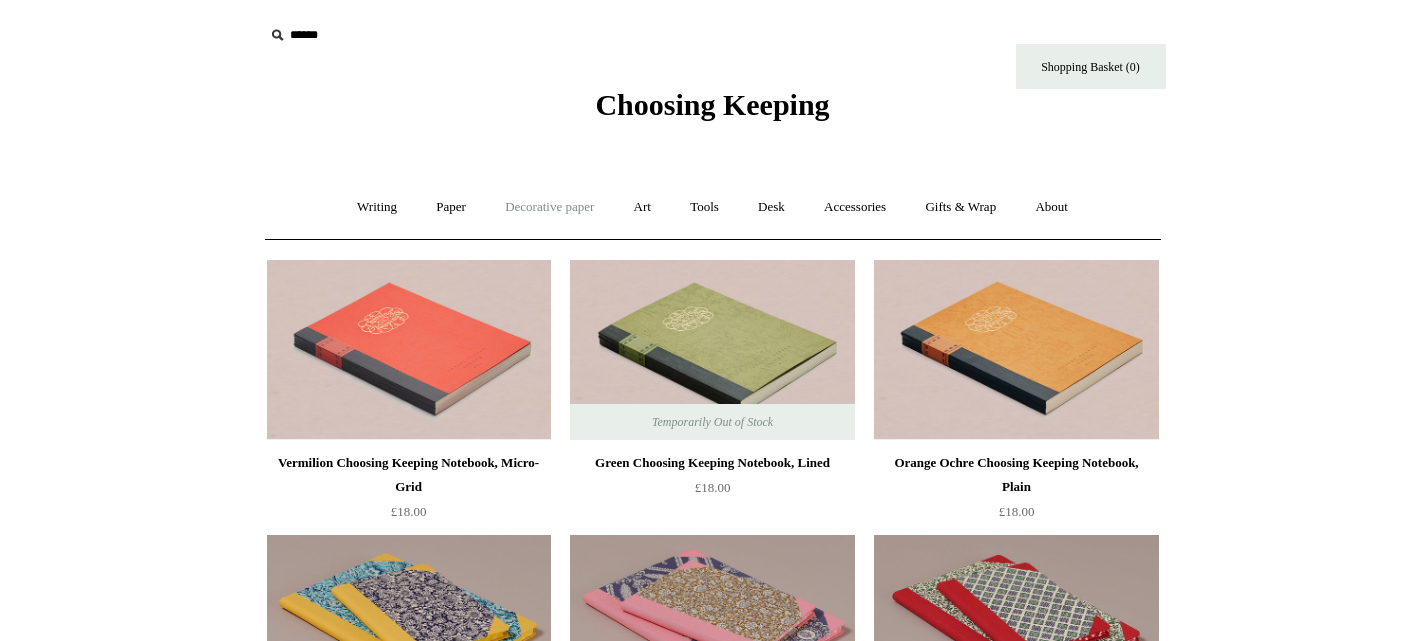 click on "Decorative paper +" at bounding box center [549, 207] 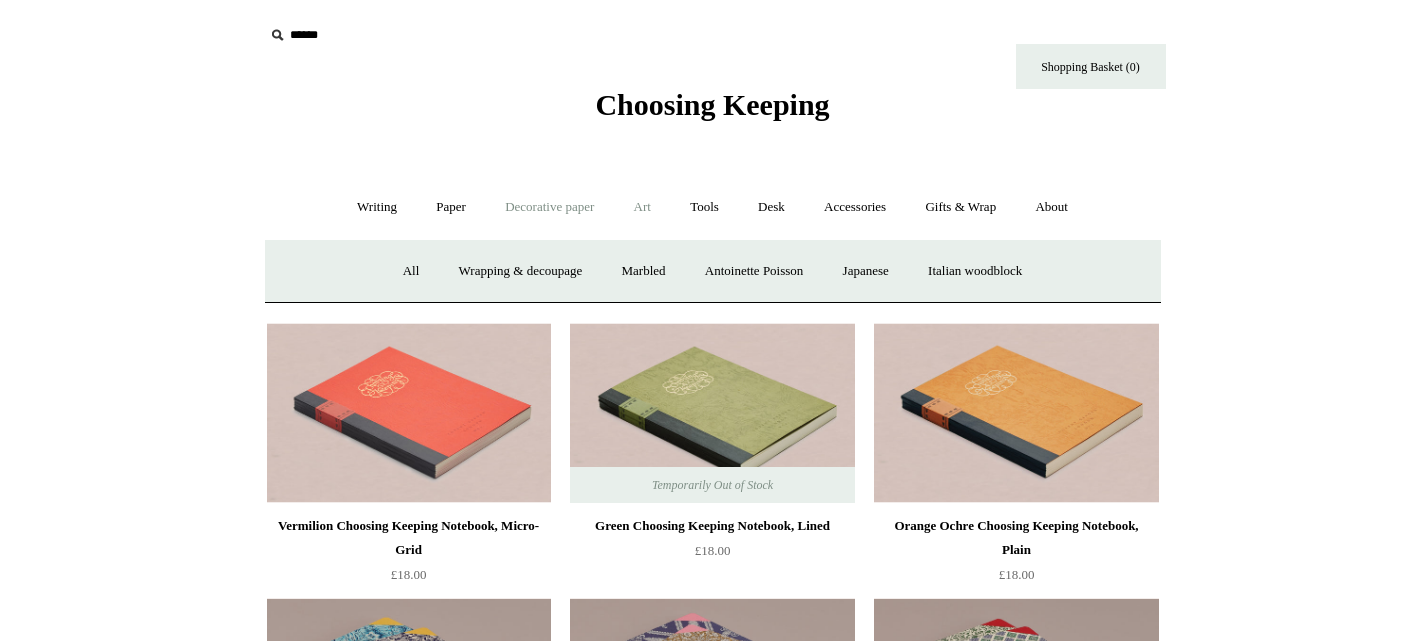 click on "Art +" at bounding box center (642, 207) 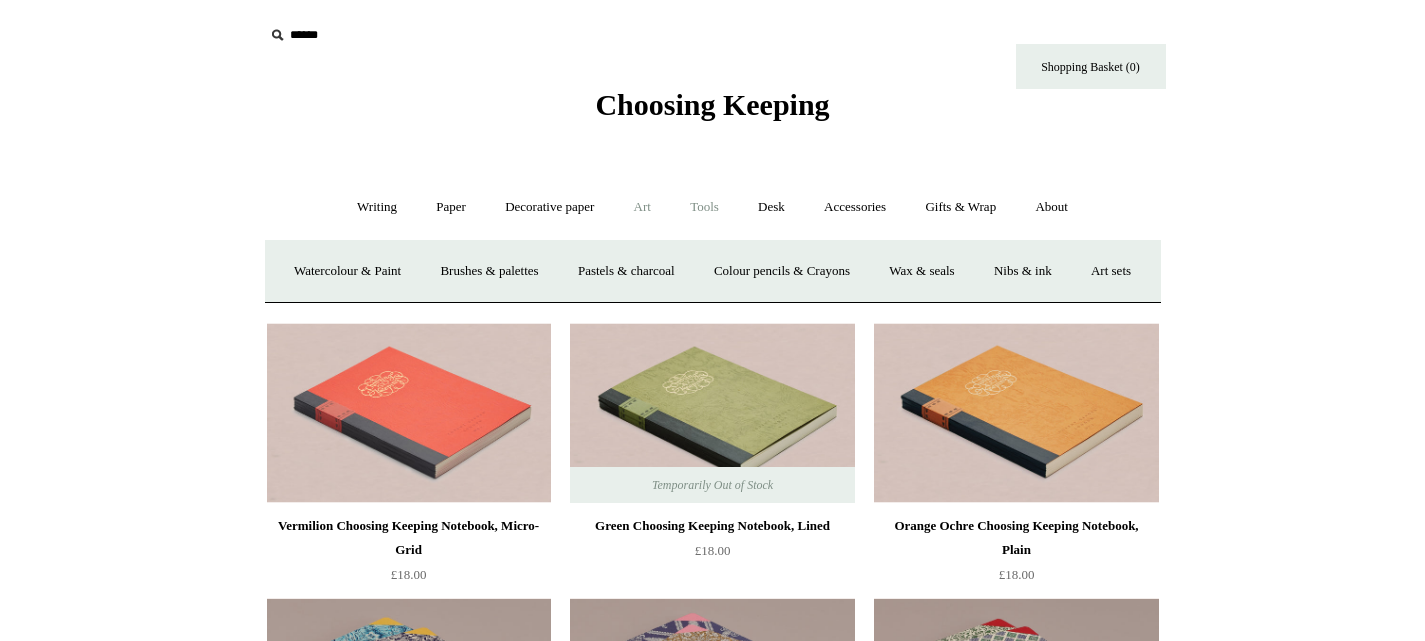 click on "Tools +" at bounding box center [704, 207] 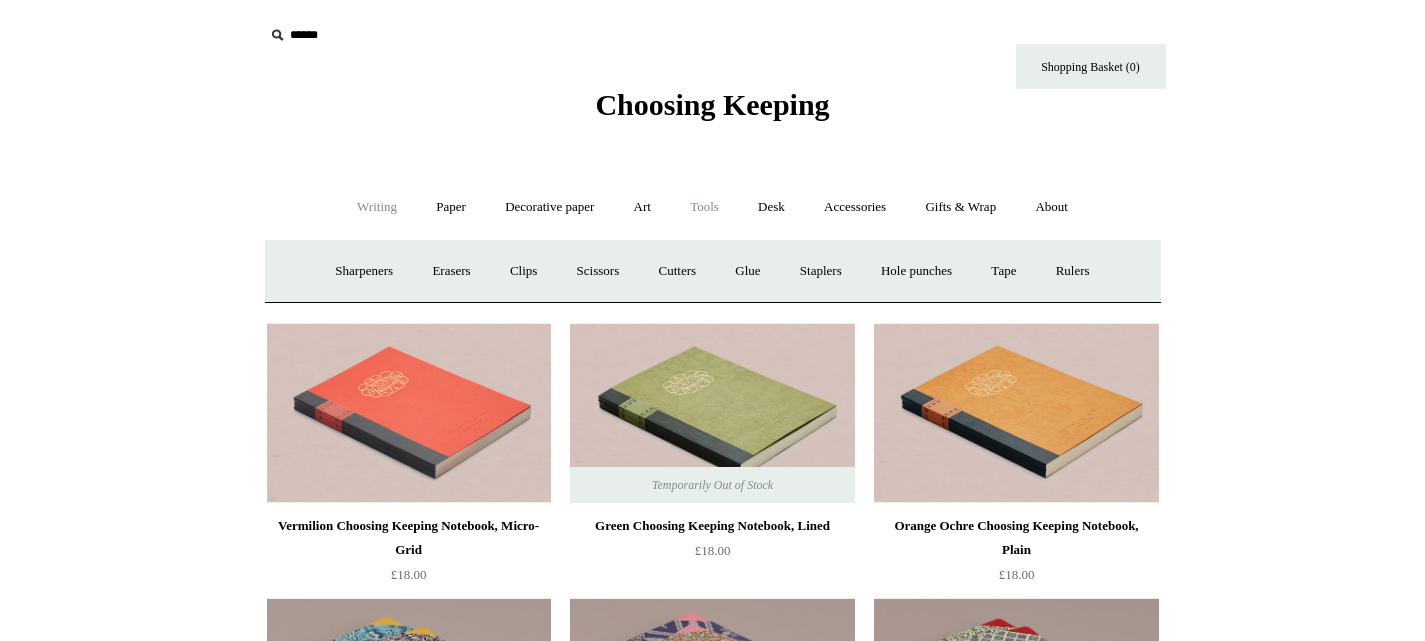 click on "Writing +" at bounding box center [377, 207] 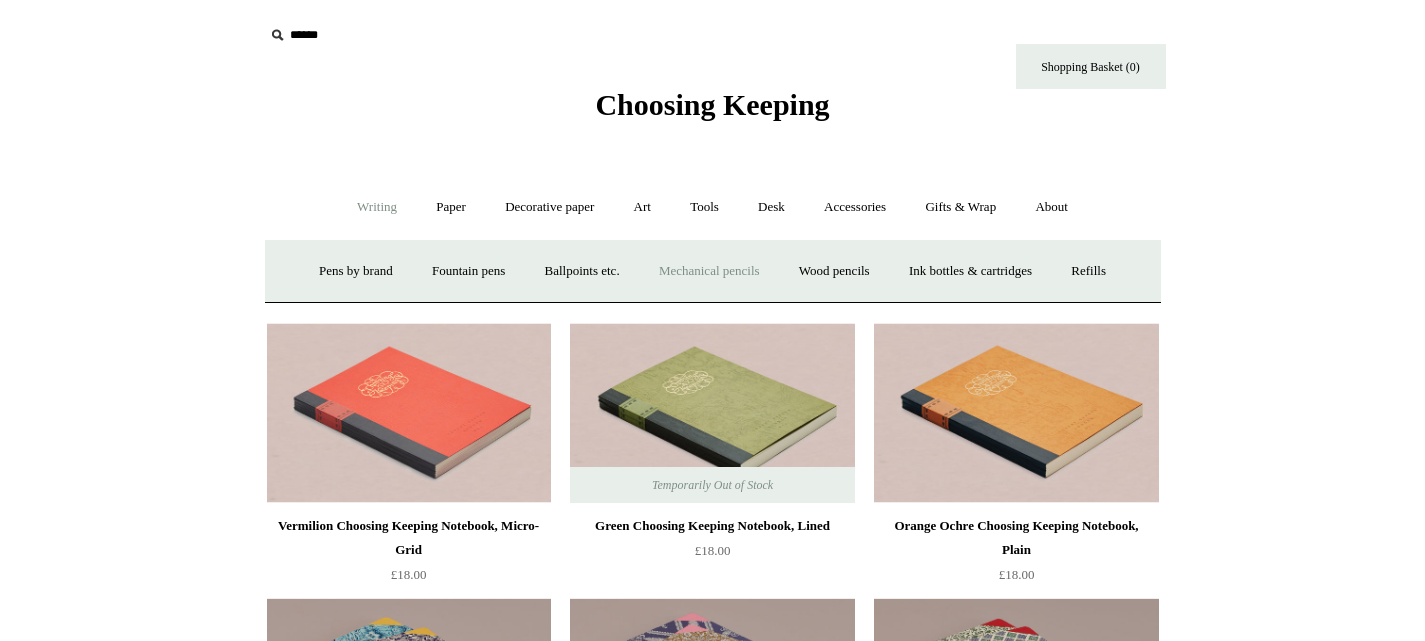 click on "Mechanical pencils +" at bounding box center [709, 271] 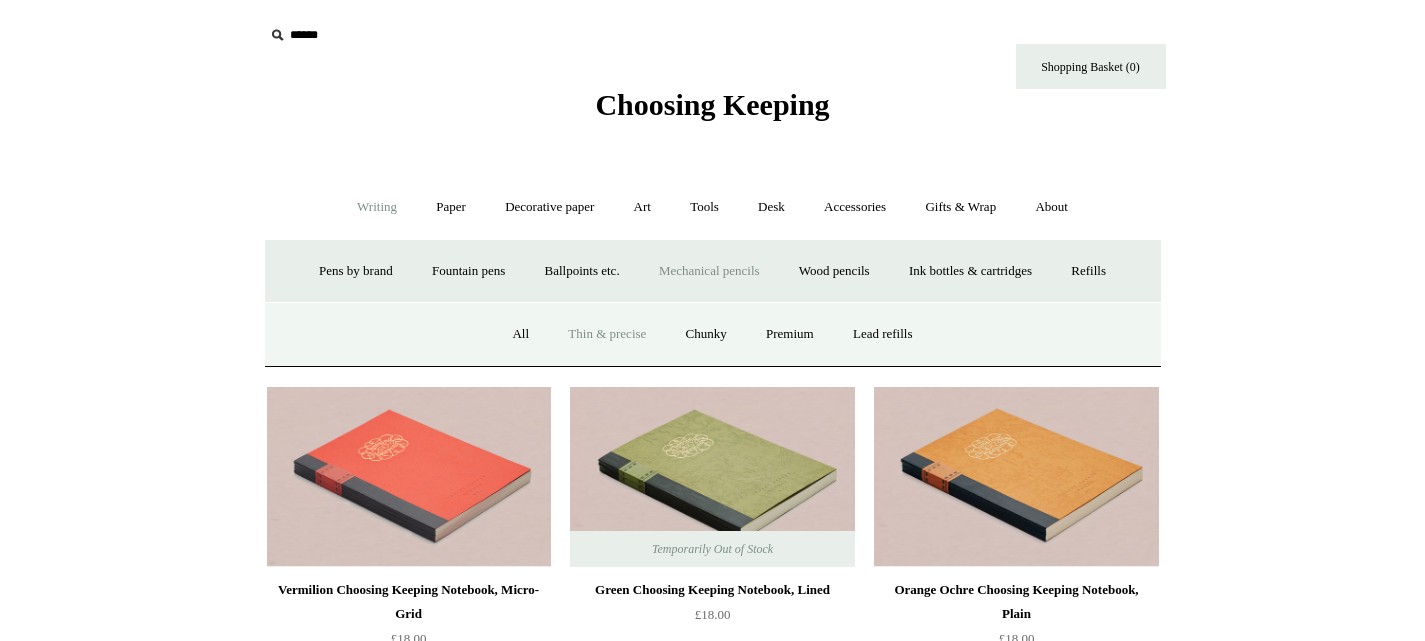 click on "Thin & precise" at bounding box center (607, 334) 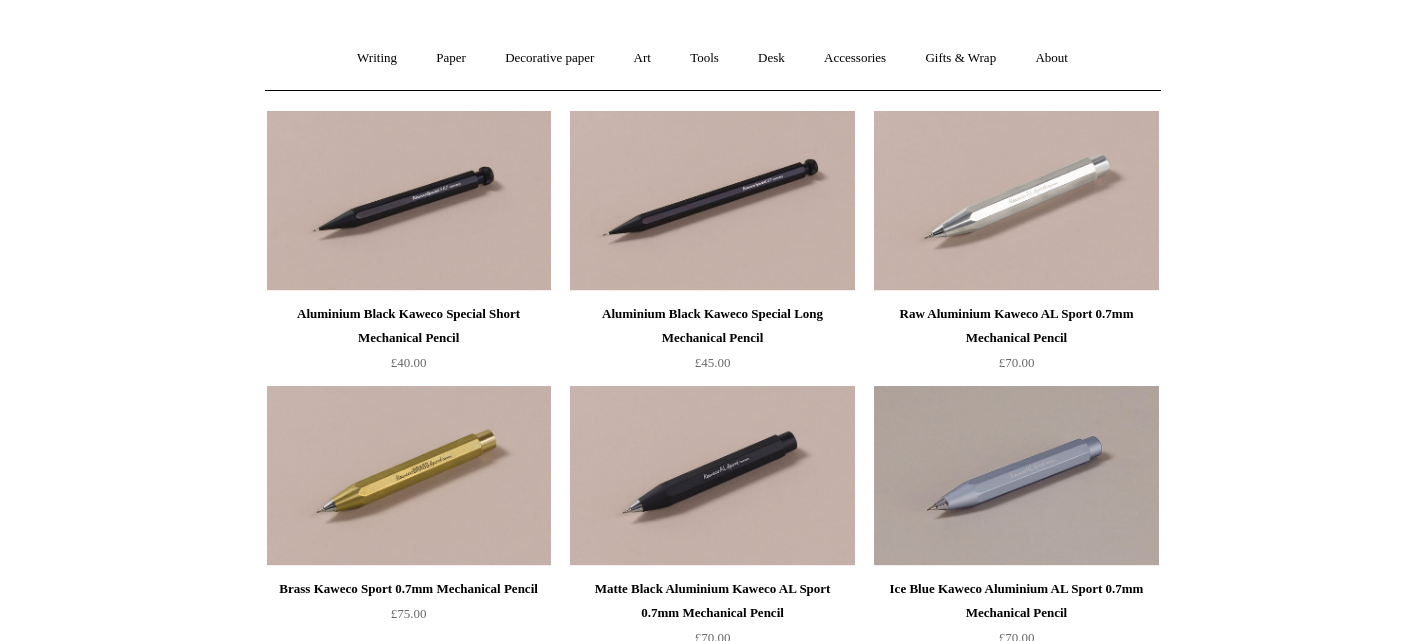 scroll, scrollTop: 0, scrollLeft: 0, axis: both 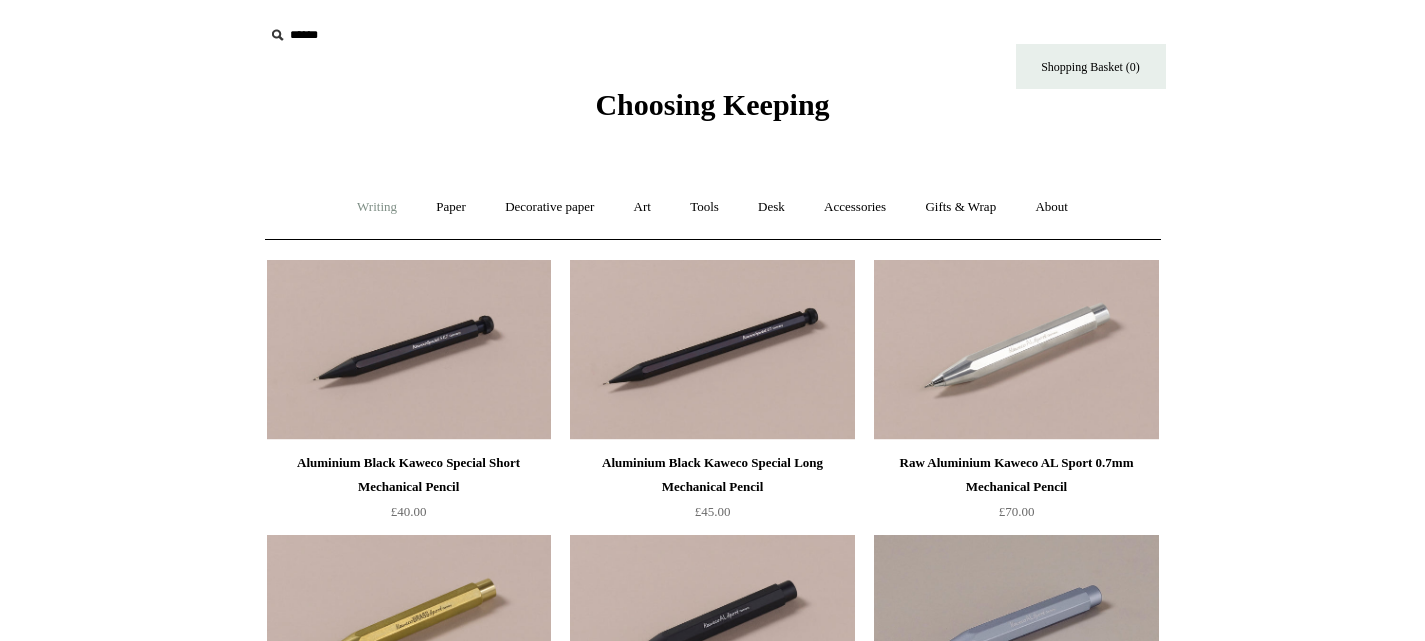 click on "Writing +" at bounding box center [377, 207] 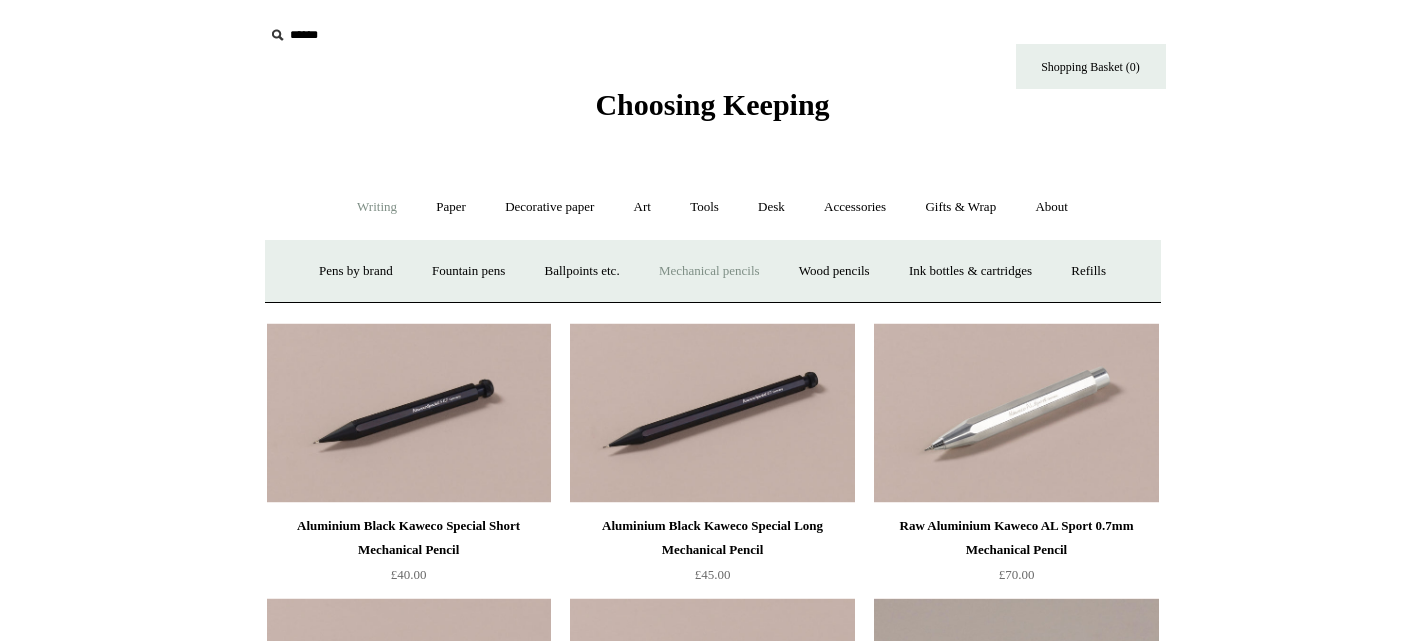 click on "Mechanical pencils +" at bounding box center (709, 271) 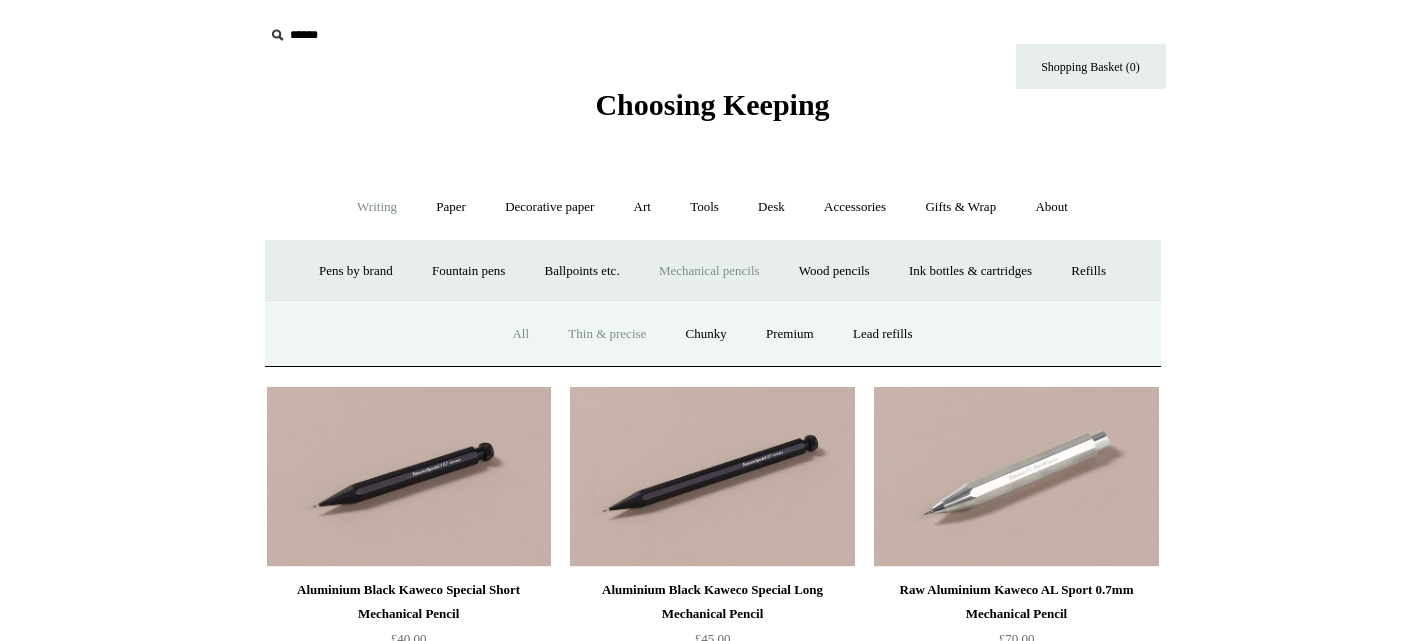 click on "All" at bounding box center (520, 334) 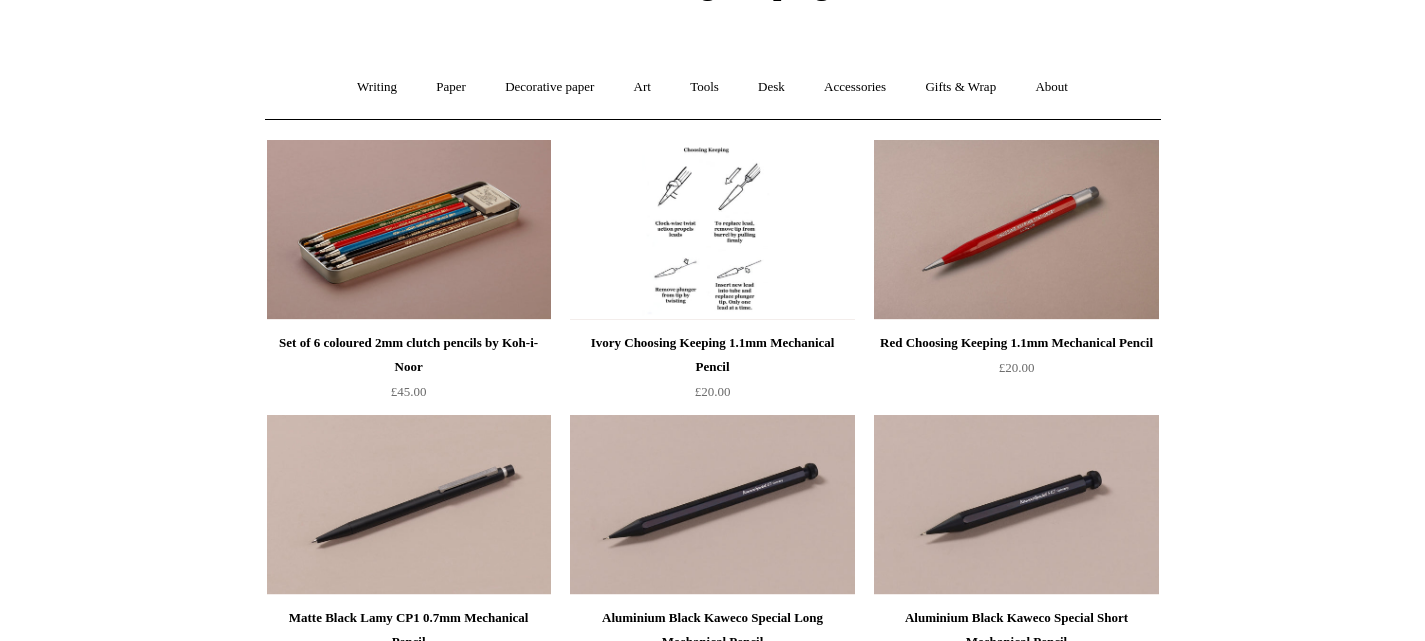 scroll, scrollTop: 121, scrollLeft: 0, axis: vertical 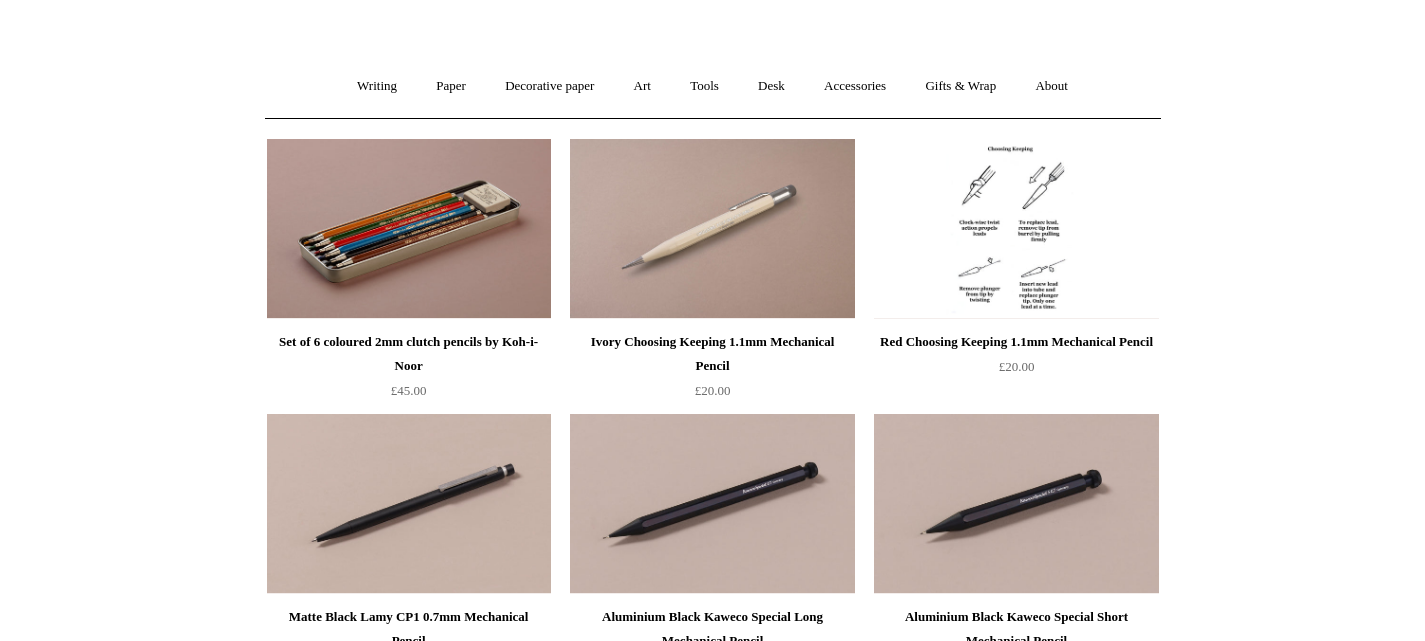 click at bounding box center [1016, 229] 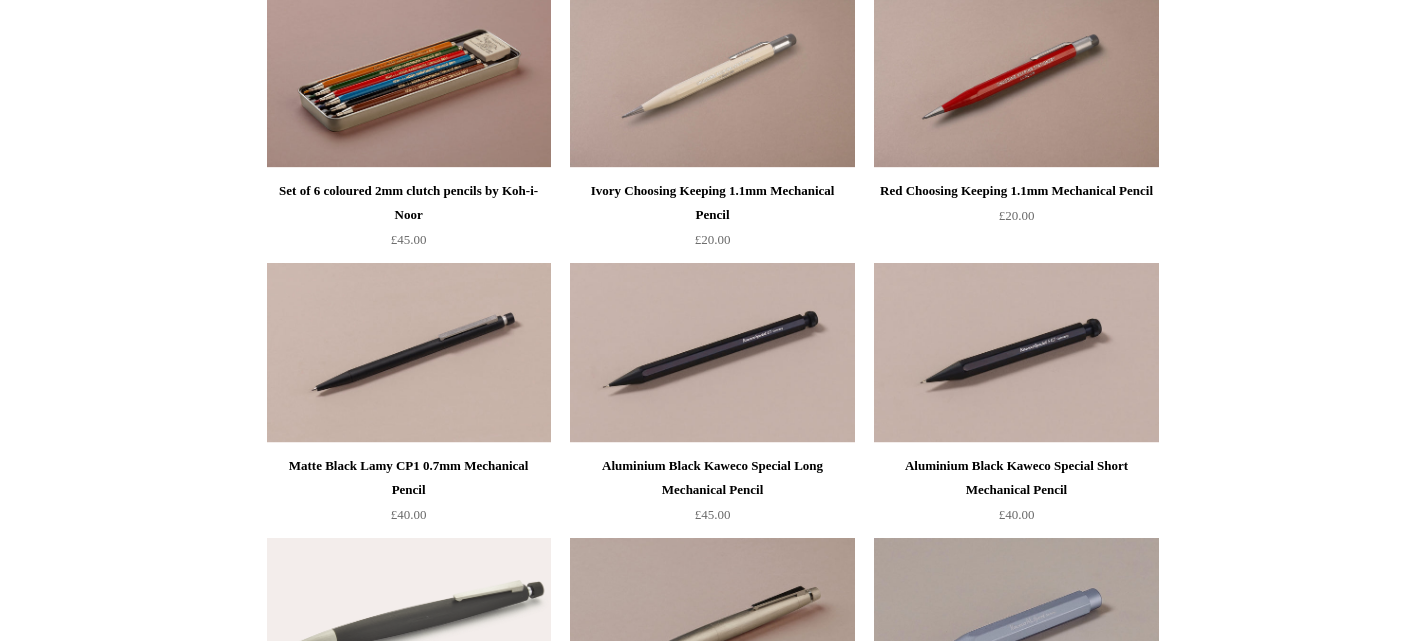 scroll, scrollTop: 274, scrollLeft: 0, axis: vertical 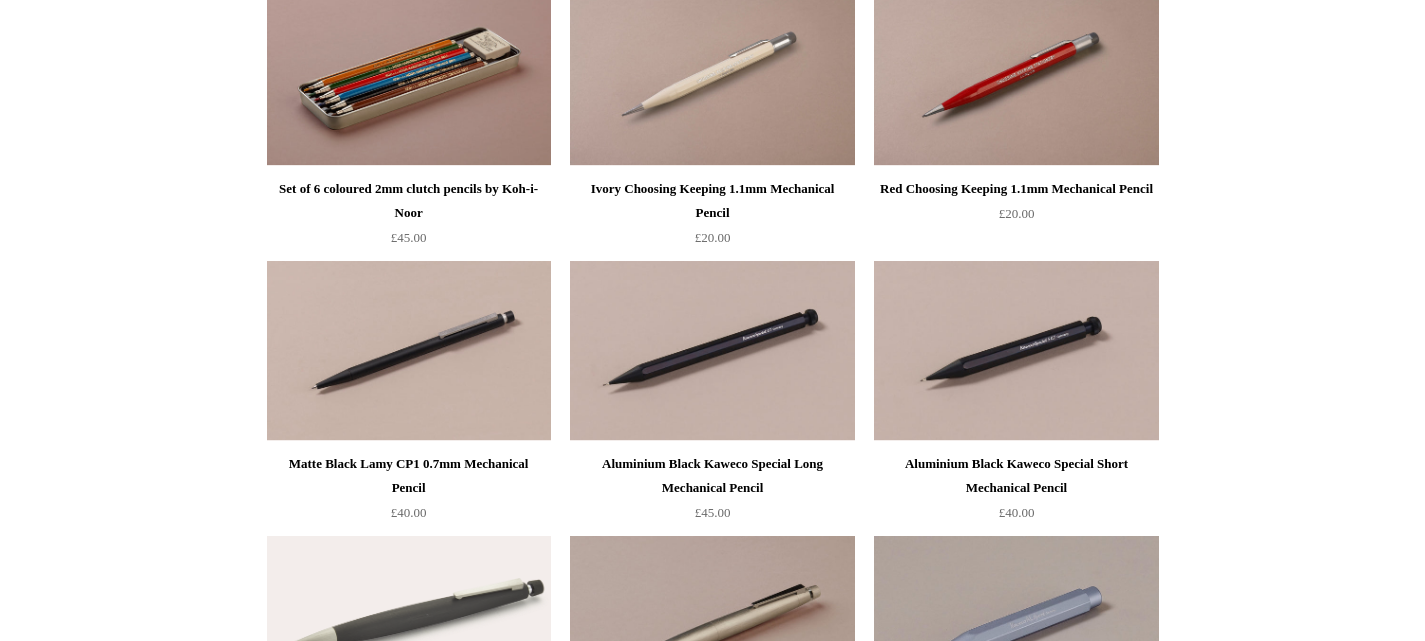 click at bounding box center (409, 76) 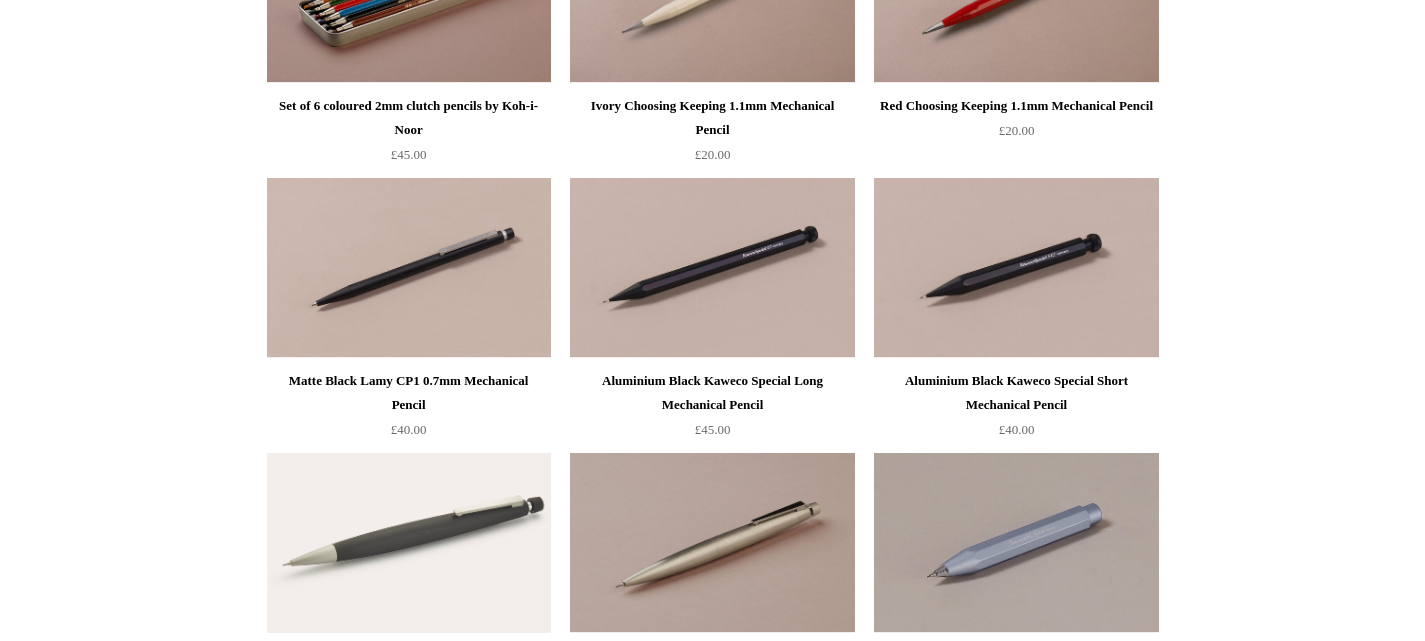 scroll, scrollTop: 0, scrollLeft: 0, axis: both 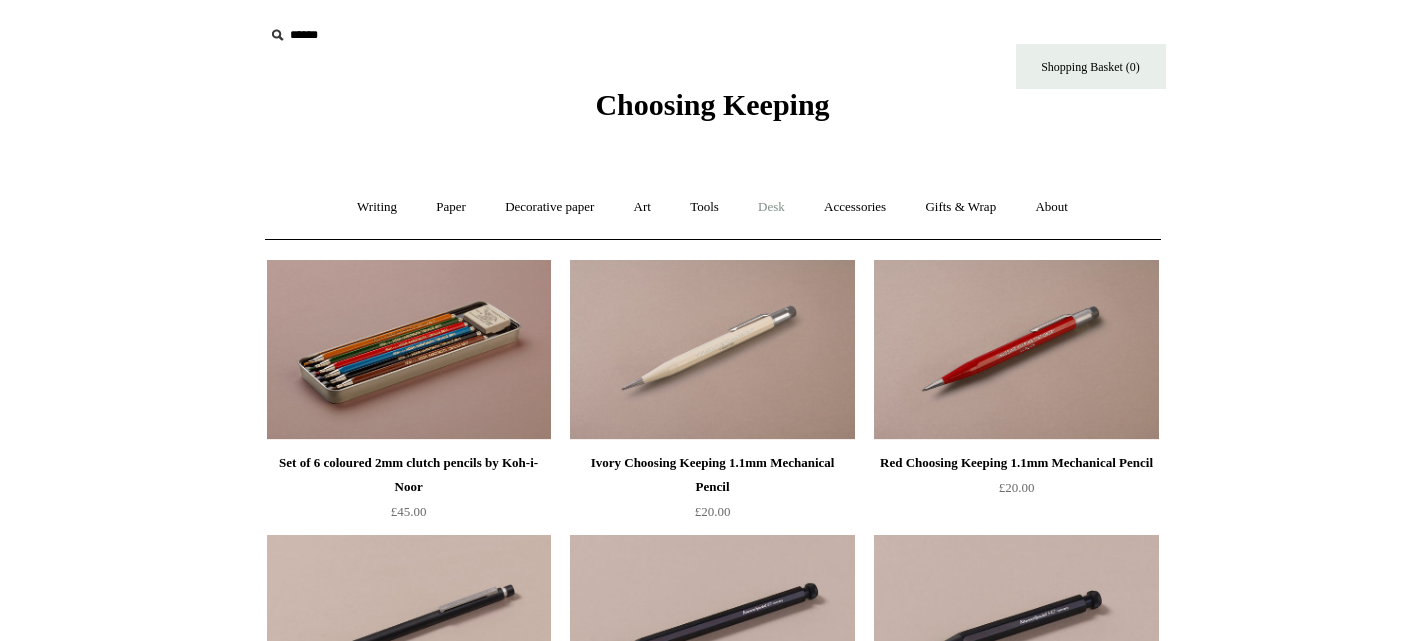 click on "Desk +" at bounding box center (771, 207) 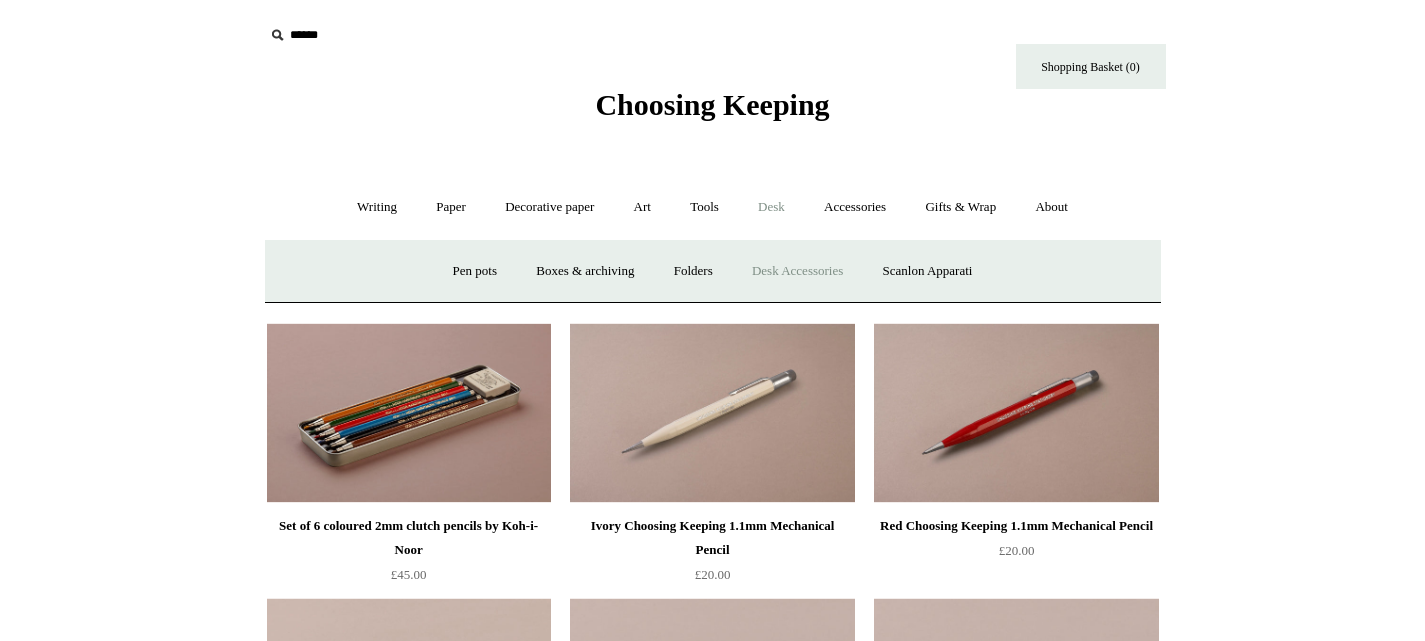 click on "Desk Accessories" at bounding box center [797, 271] 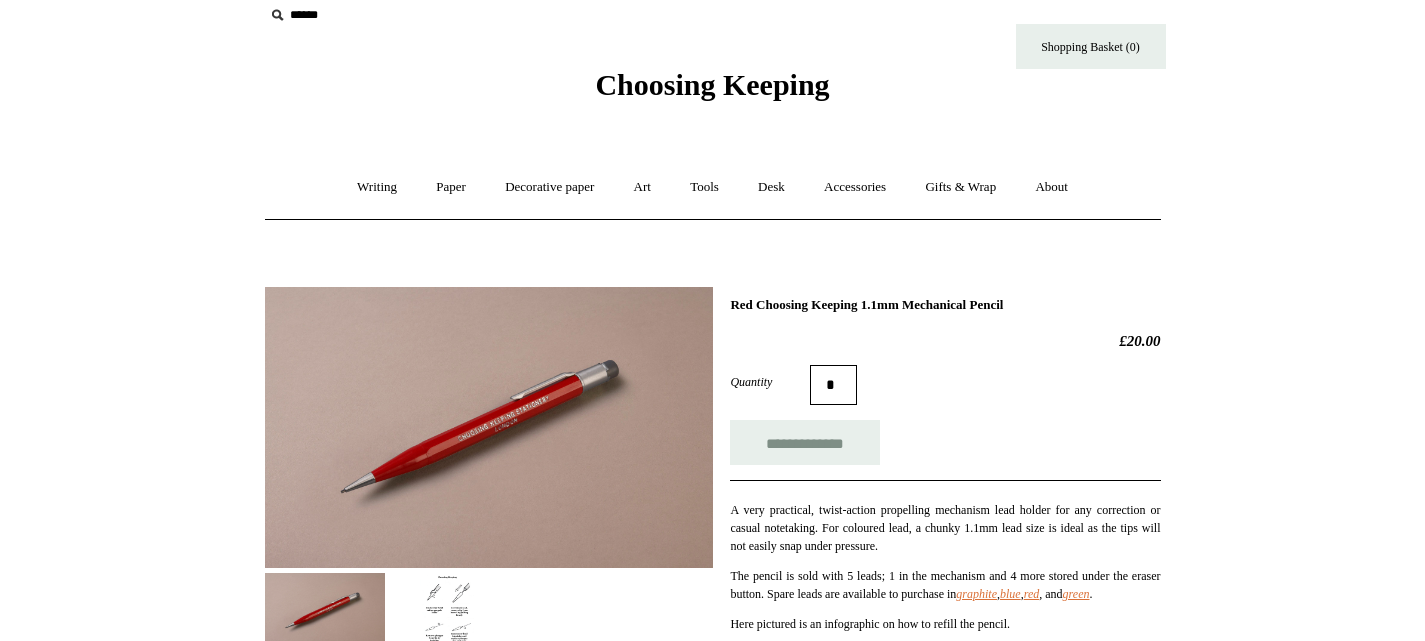 scroll, scrollTop: 13, scrollLeft: 0, axis: vertical 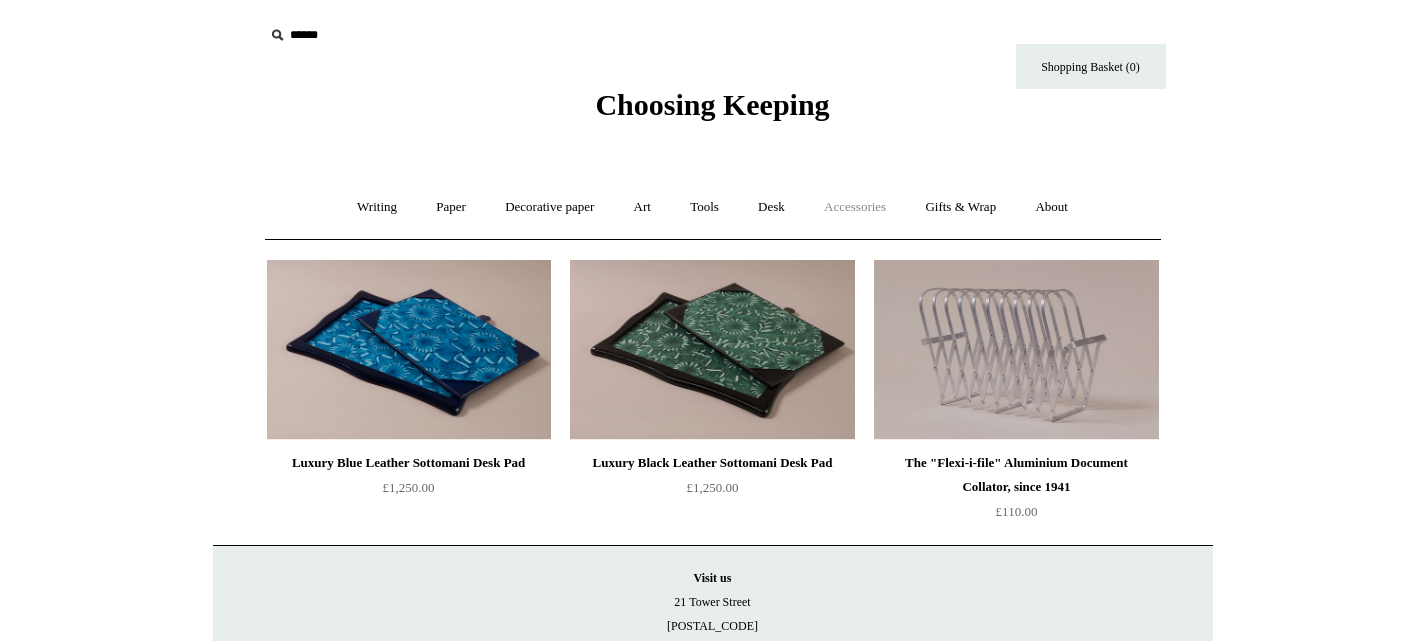 click on "Accessories +" at bounding box center (855, 207) 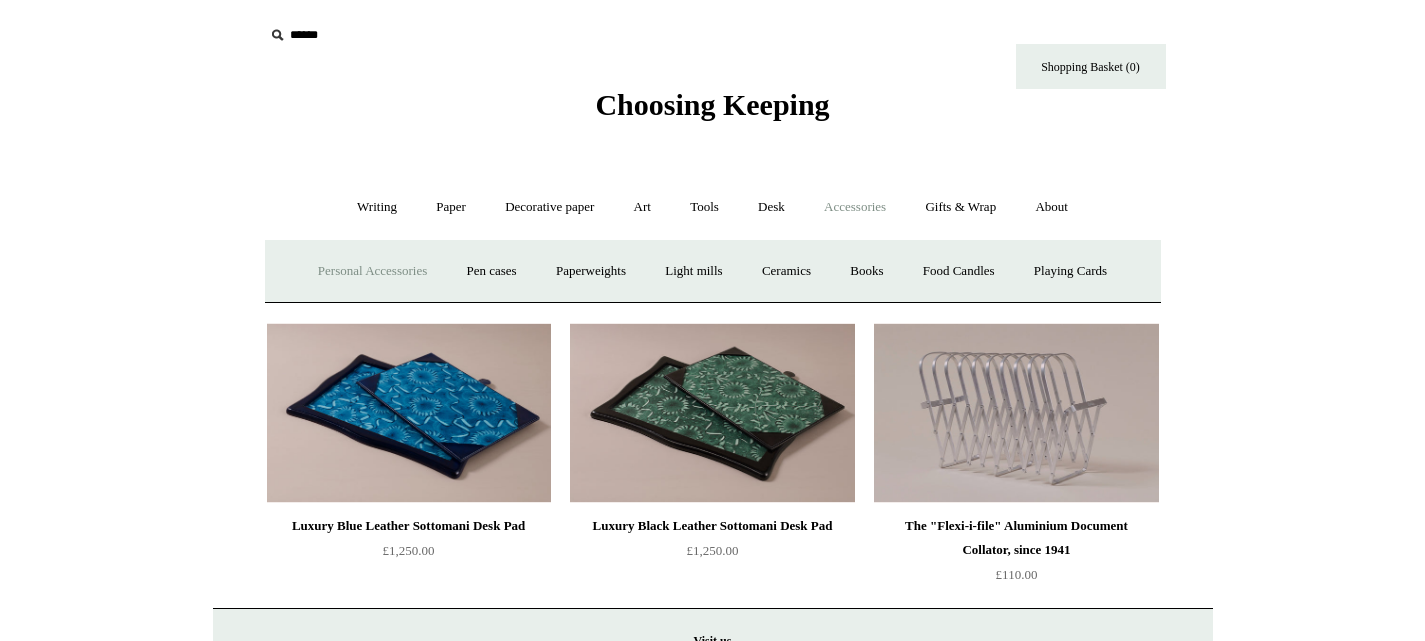 click on "Personal Accessories +" at bounding box center [372, 271] 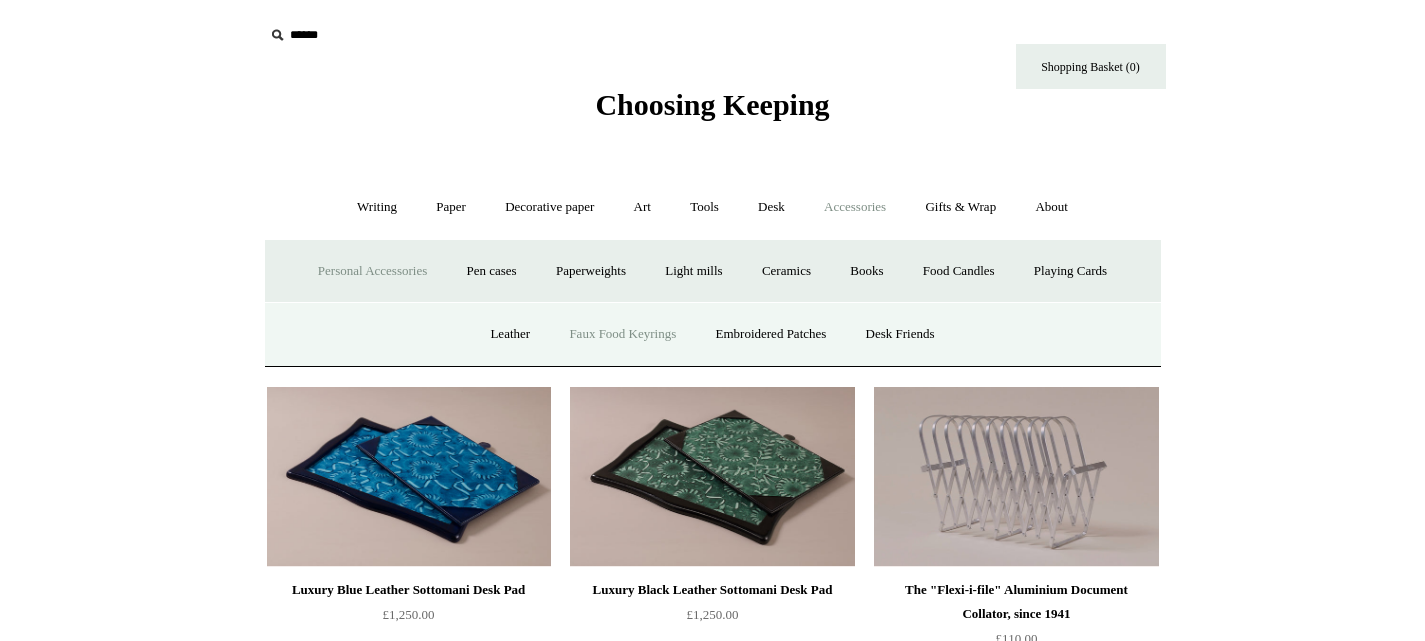 click on "Faux Food Keyrings" at bounding box center [622, 334] 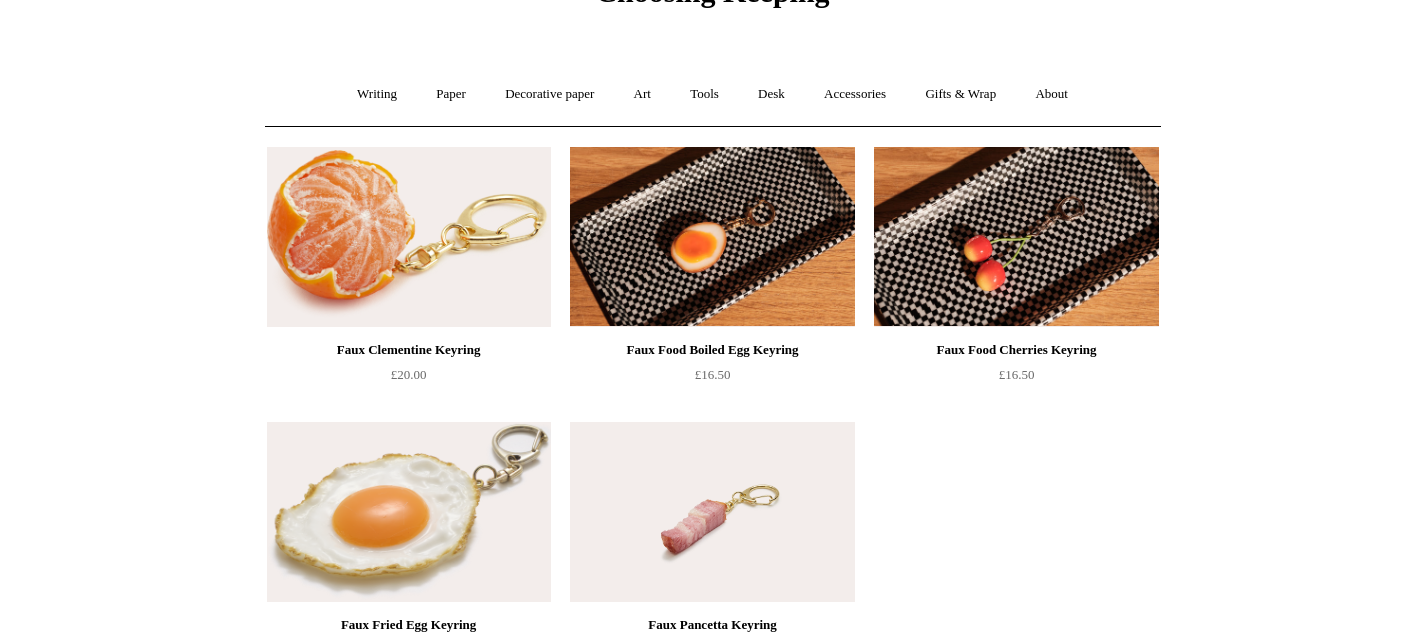 scroll, scrollTop: 0, scrollLeft: 0, axis: both 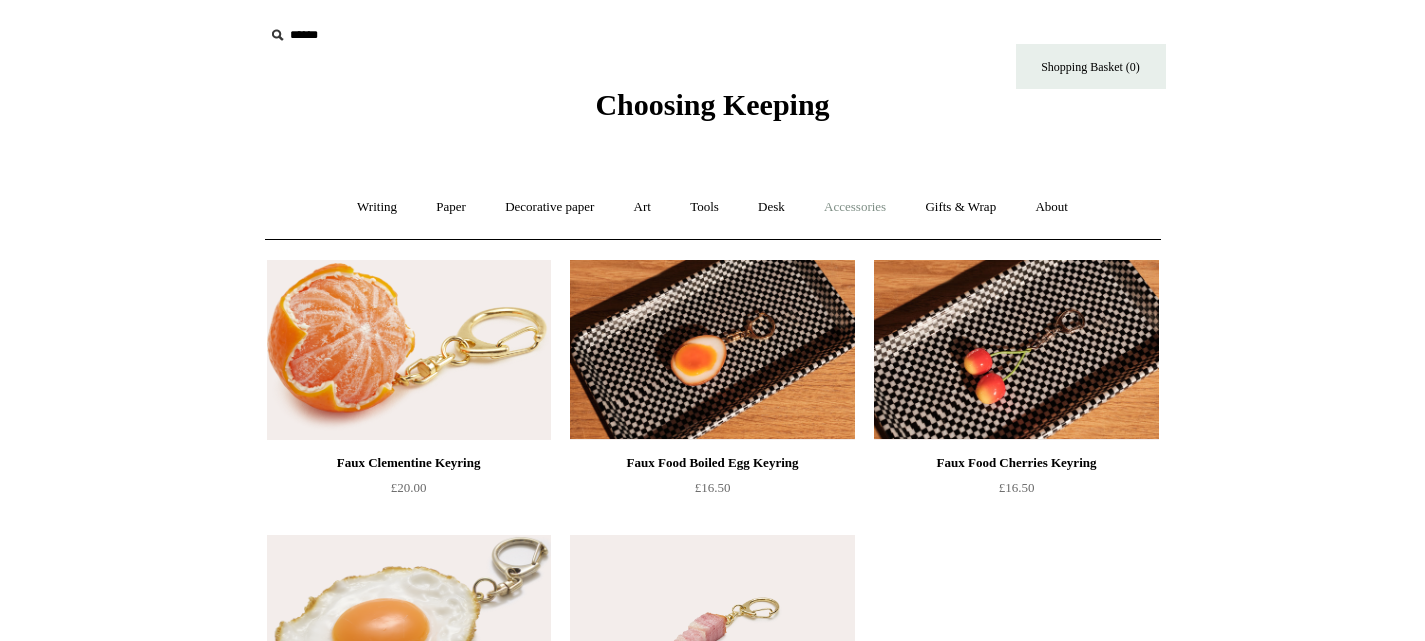 click on "Accessories +" at bounding box center [855, 207] 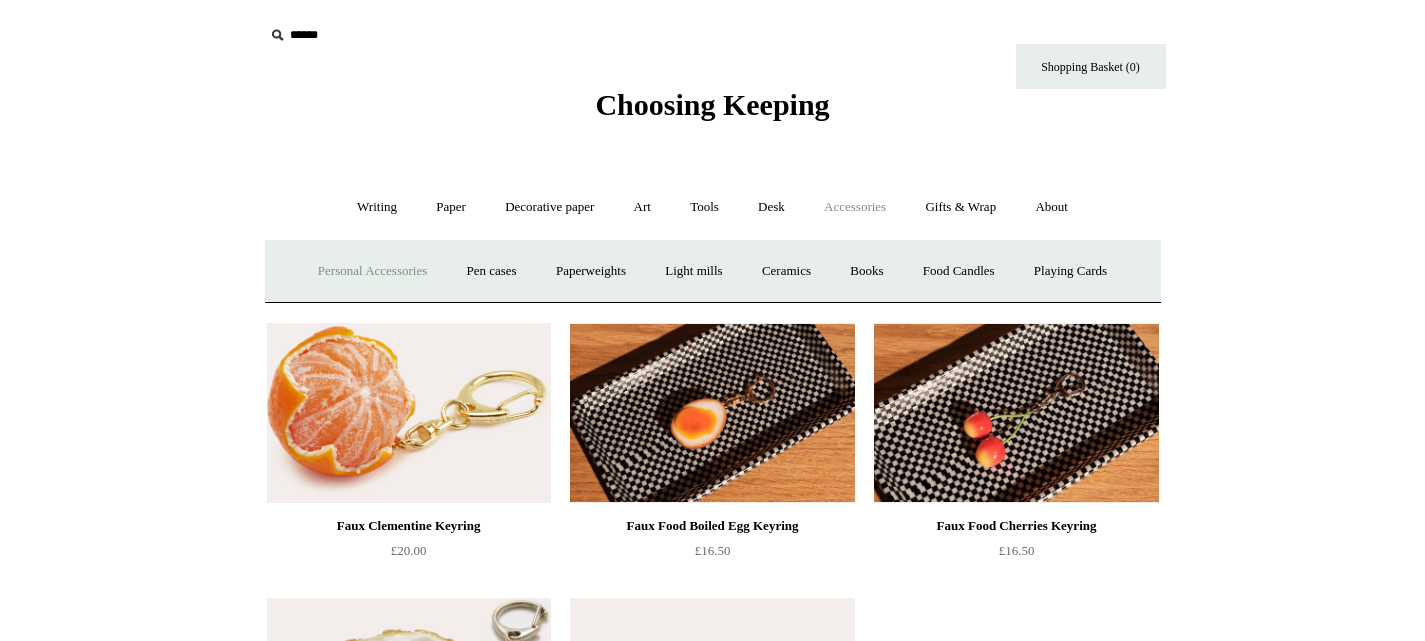 click on "Personal Accessories +" at bounding box center [372, 271] 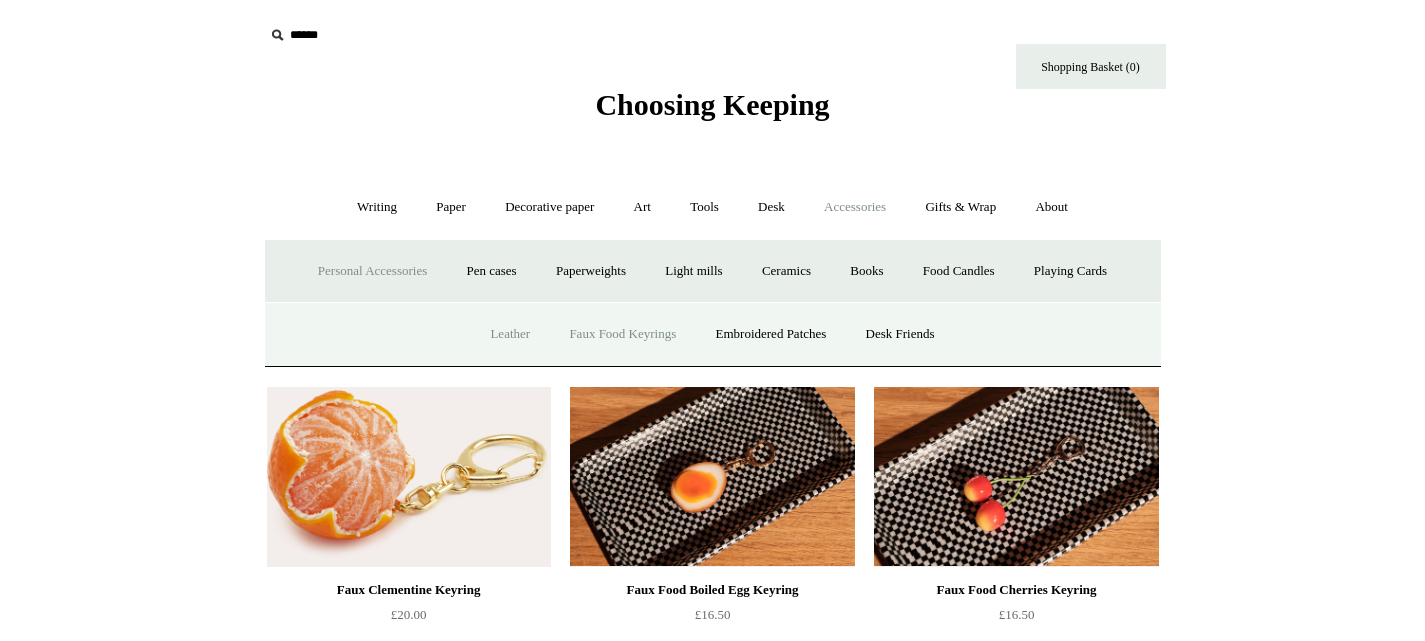 click on "Leather" at bounding box center [510, 334] 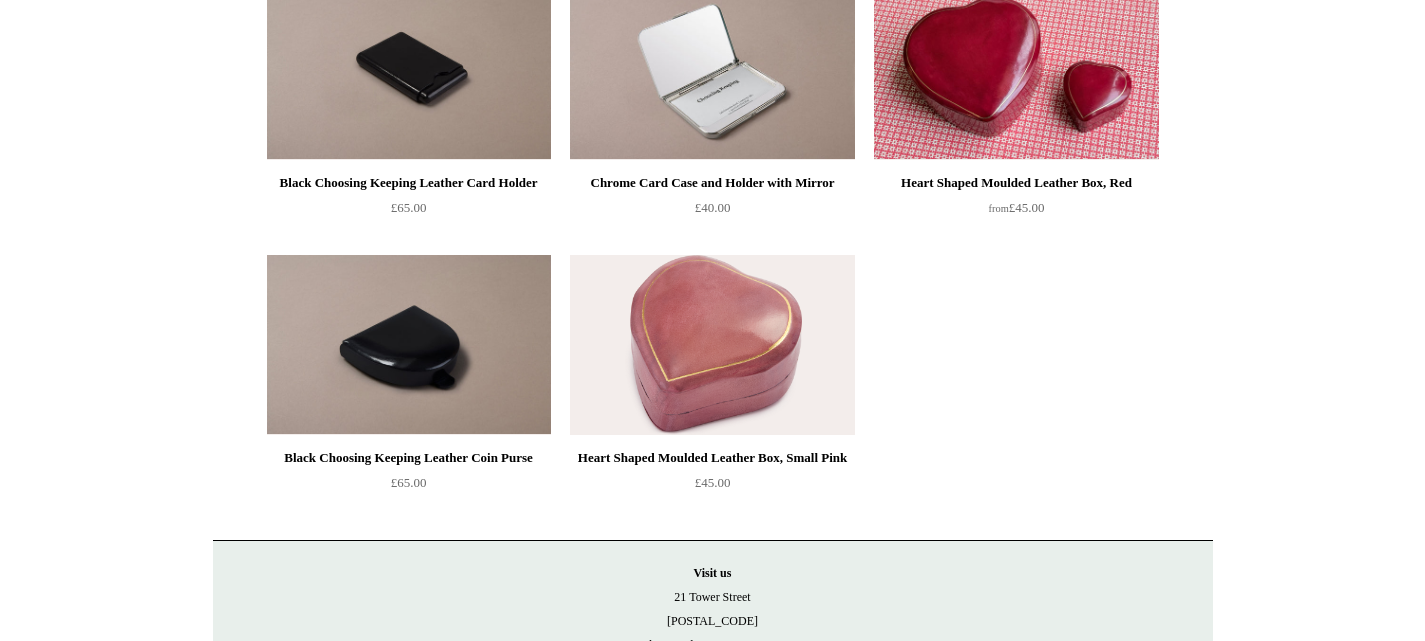 scroll, scrollTop: 0, scrollLeft: 0, axis: both 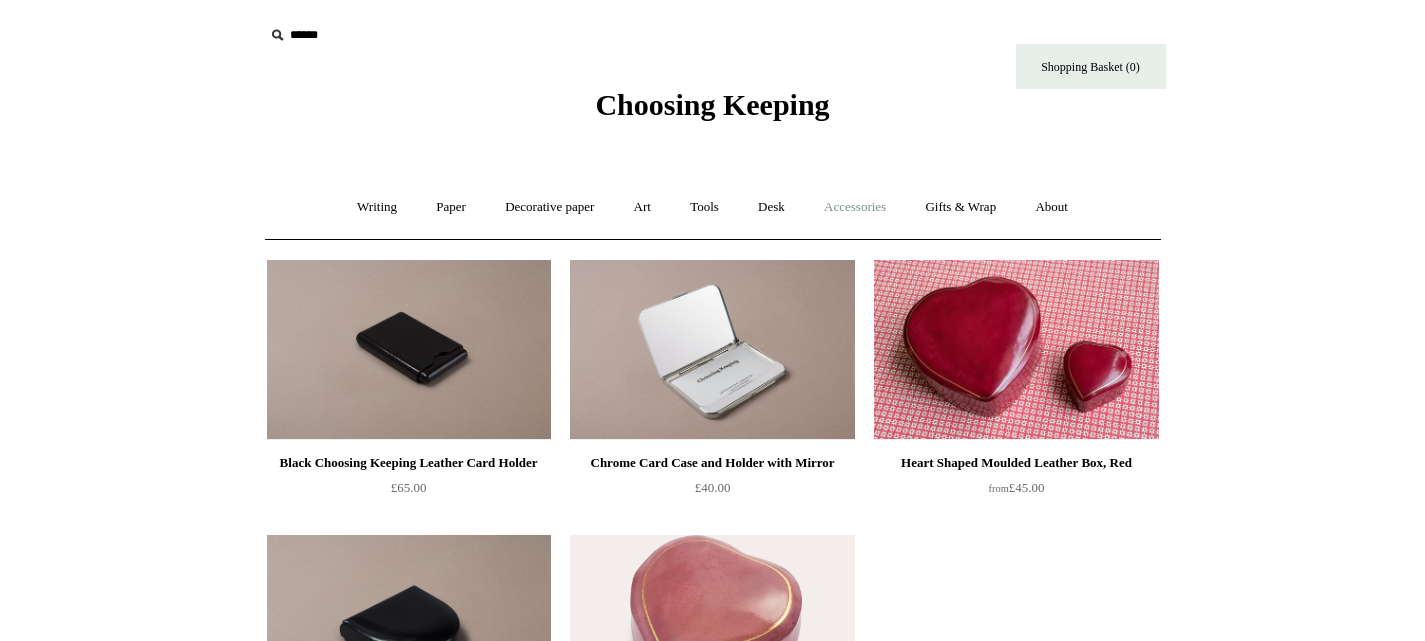 click on "Accessories +" at bounding box center [855, 207] 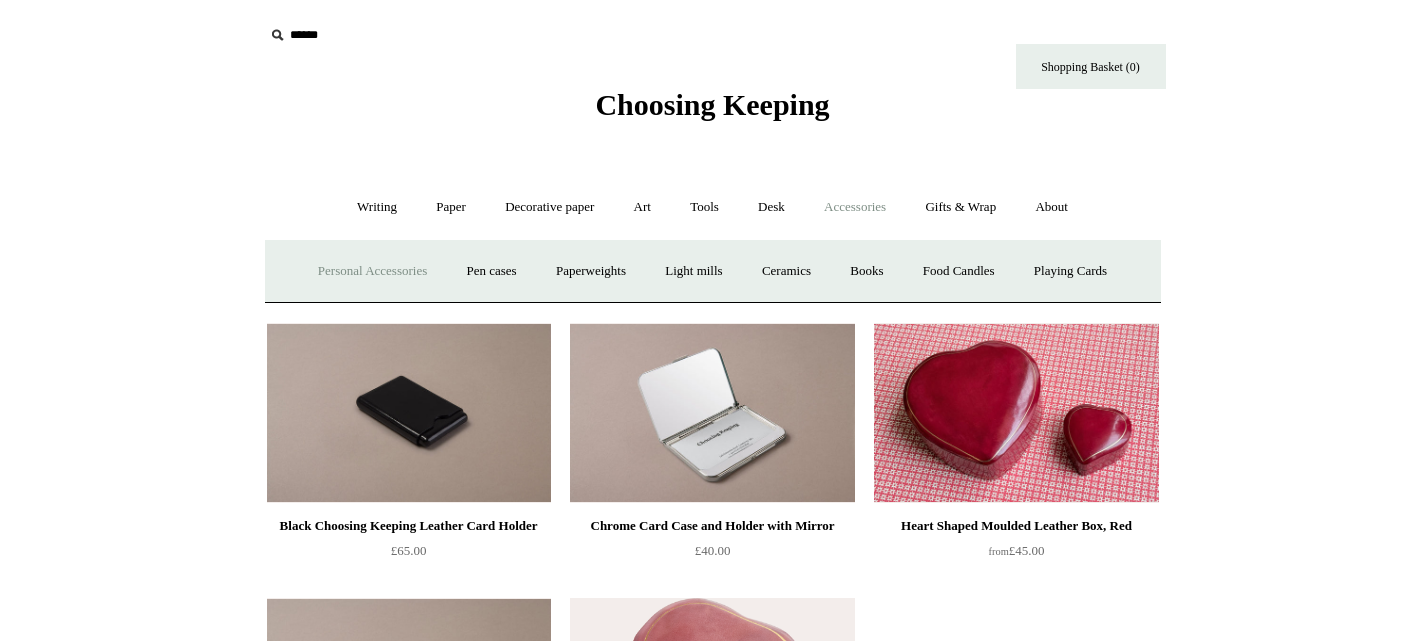 click on "Personal Accessories +" at bounding box center (372, 271) 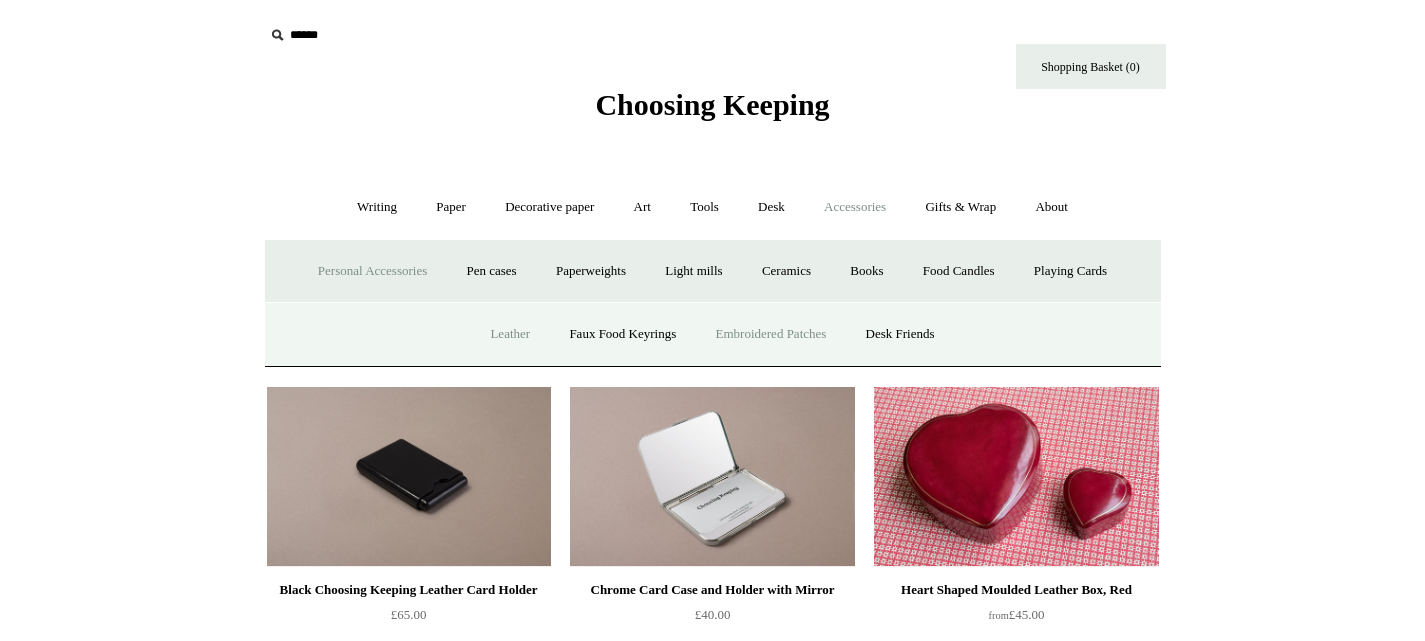 click on "Embroidered Patches" at bounding box center [771, 334] 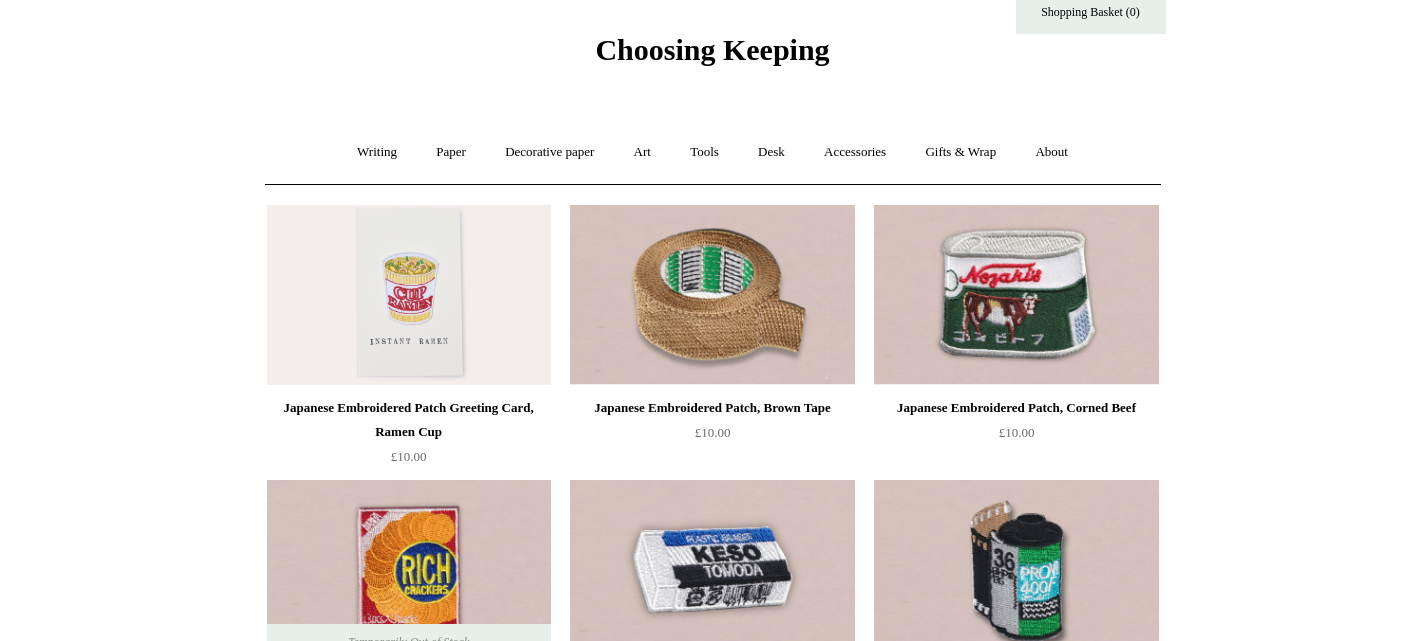 scroll, scrollTop: 0, scrollLeft: 0, axis: both 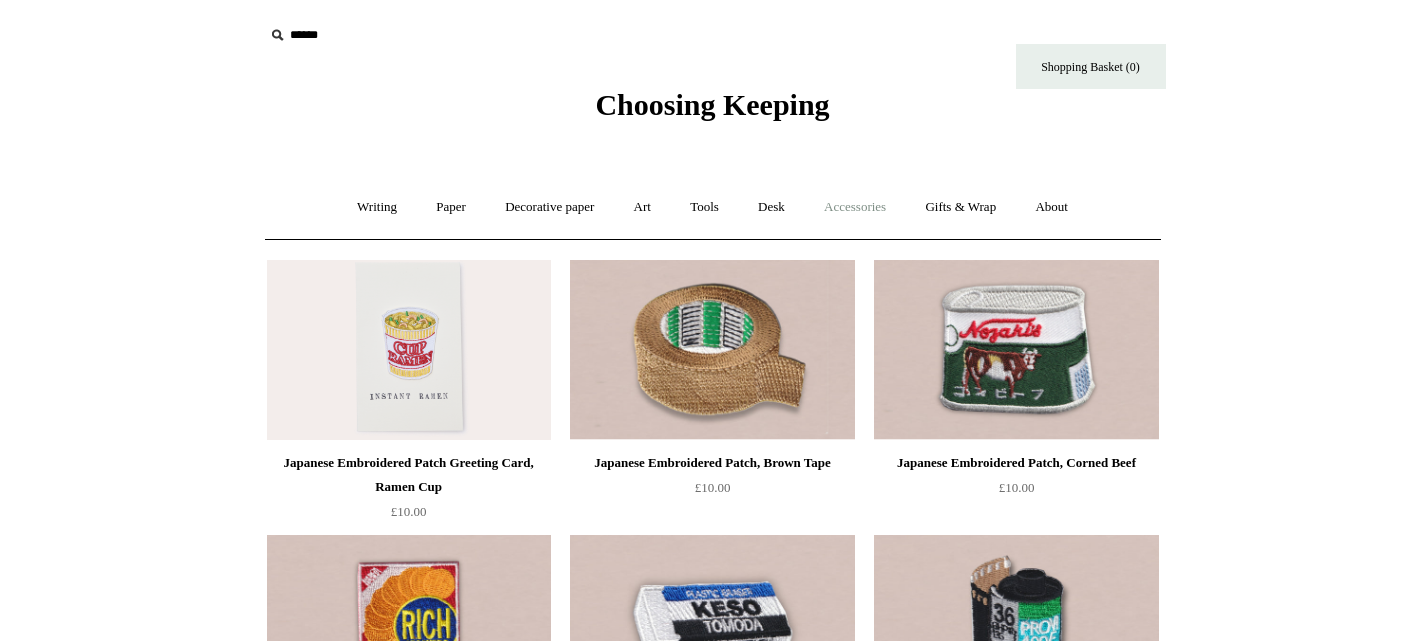 click on "Accessories +" at bounding box center (855, 207) 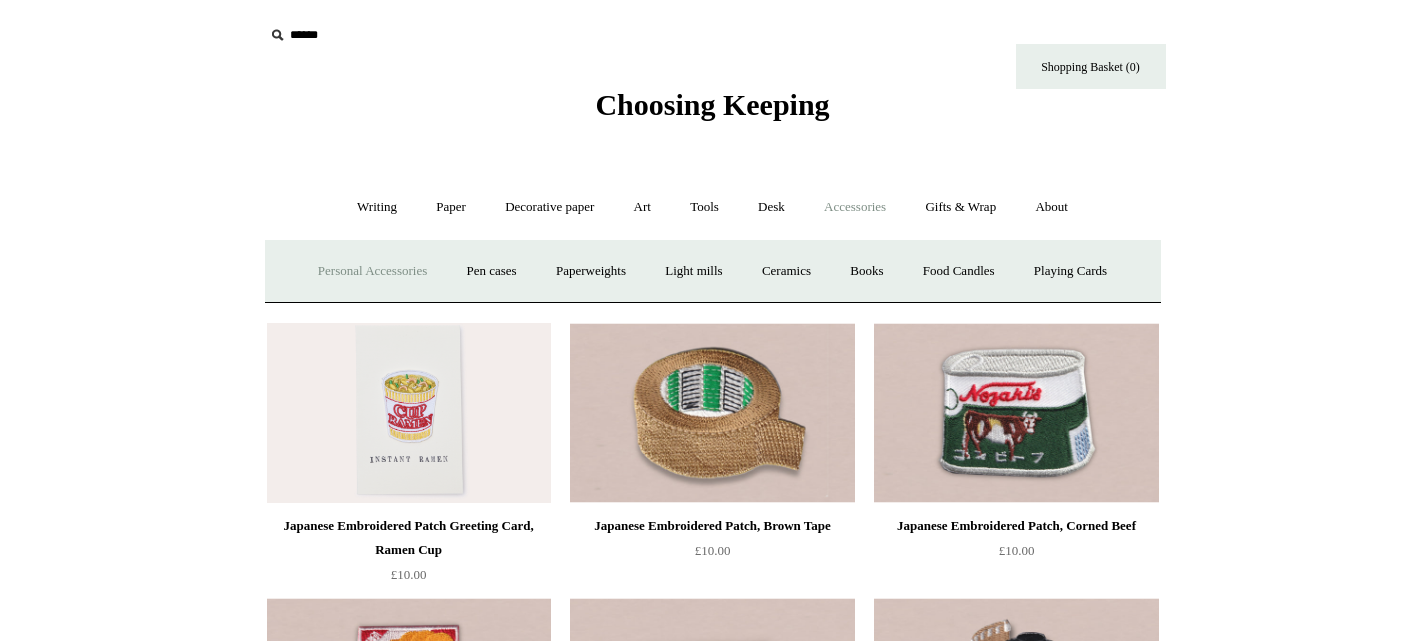 click on "Personal Accessories +" at bounding box center [372, 271] 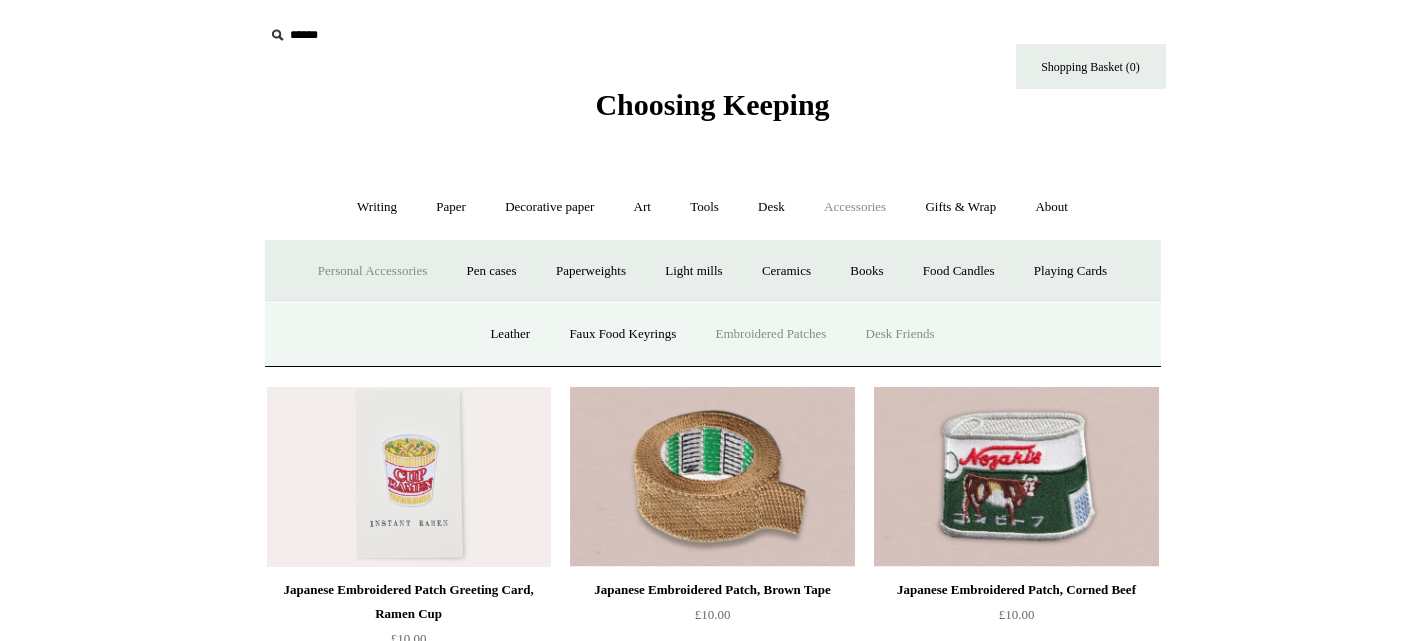 click on "Desk Friends" at bounding box center [900, 334] 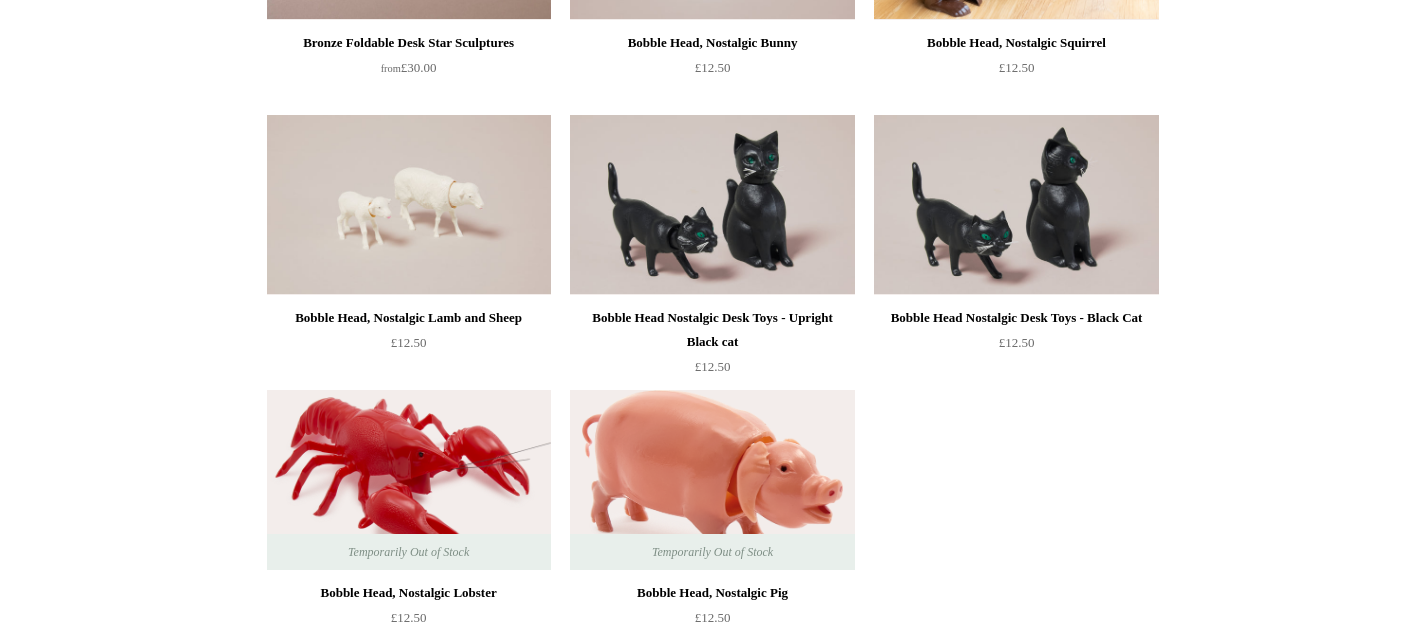 scroll, scrollTop: 0, scrollLeft: 0, axis: both 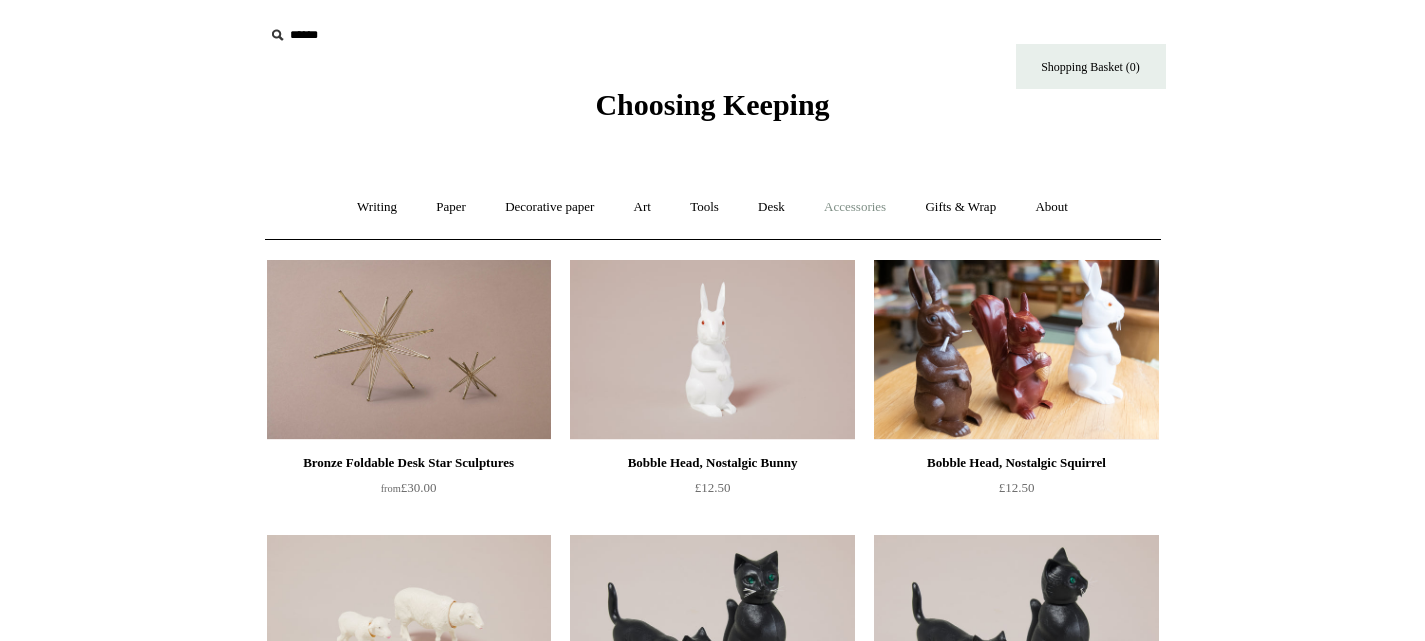 click on "Accessories +" at bounding box center [855, 207] 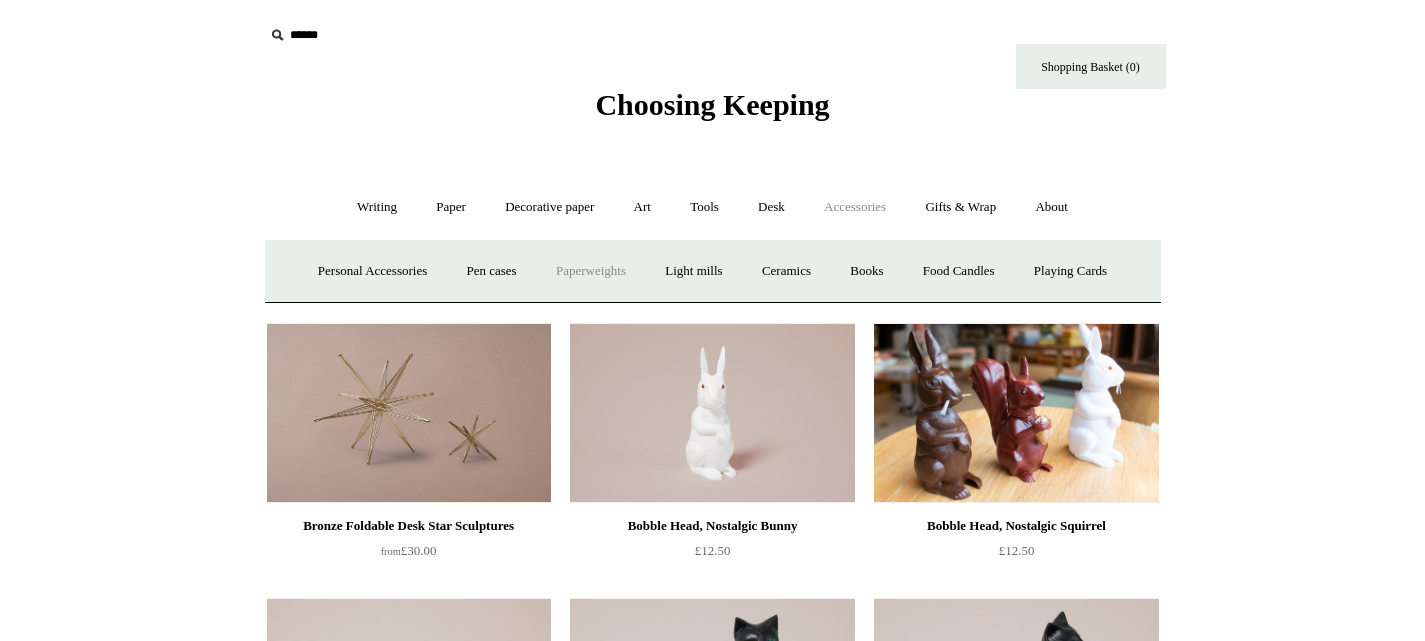 click on "Paperweights +" at bounding box center [591, 271] 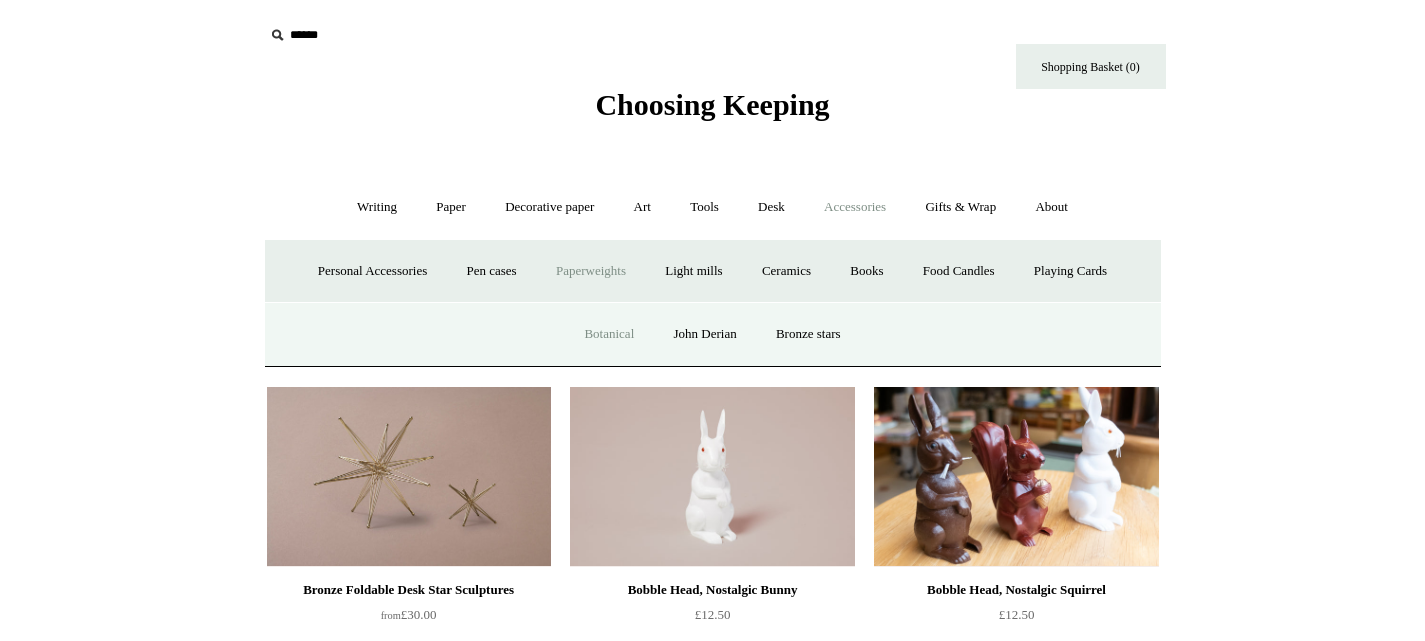 click on "Botanical" at bounding box center (609, 334) 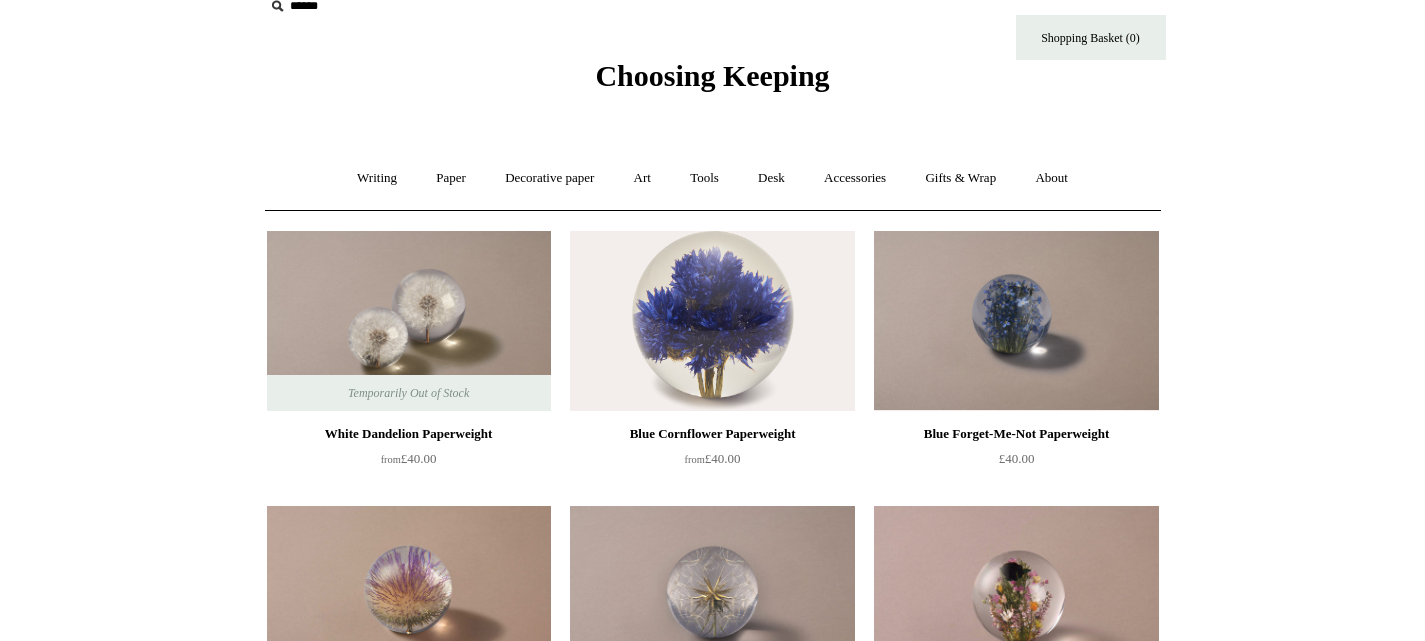 scroll, scrollTop: 0, scrollLeft: 0, axis: both 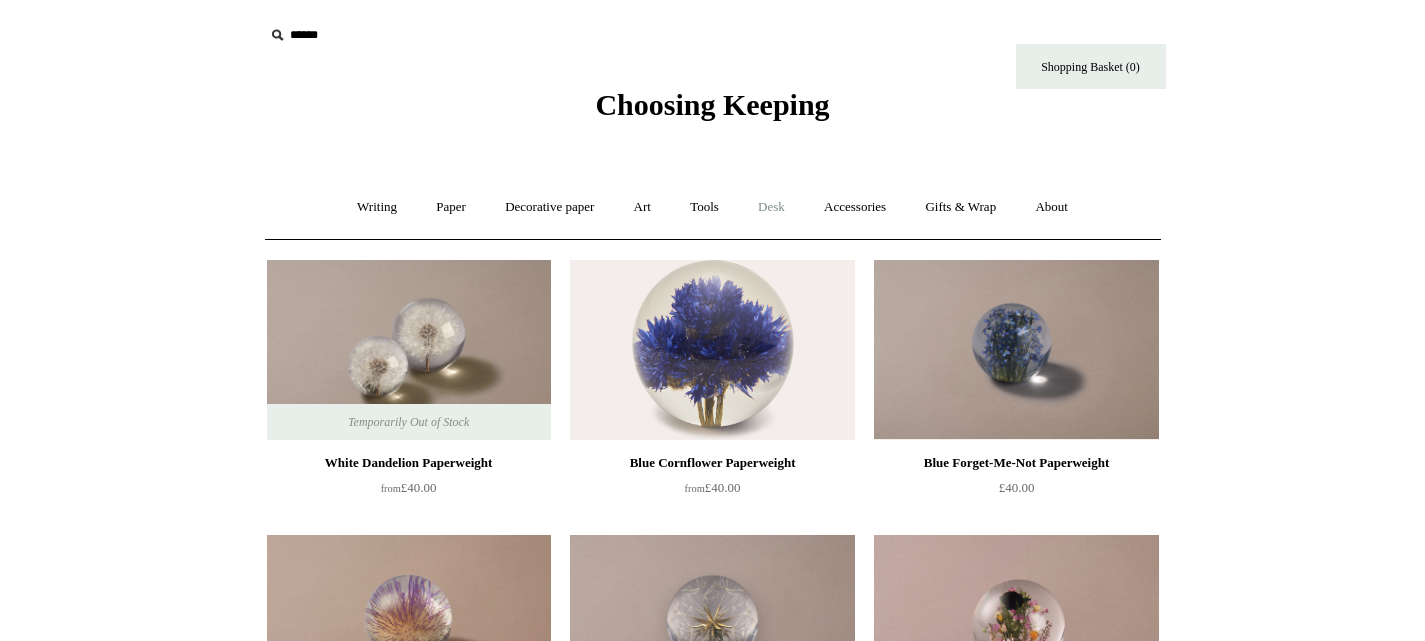 click on "Desk +" at bounding box center [771, 207] 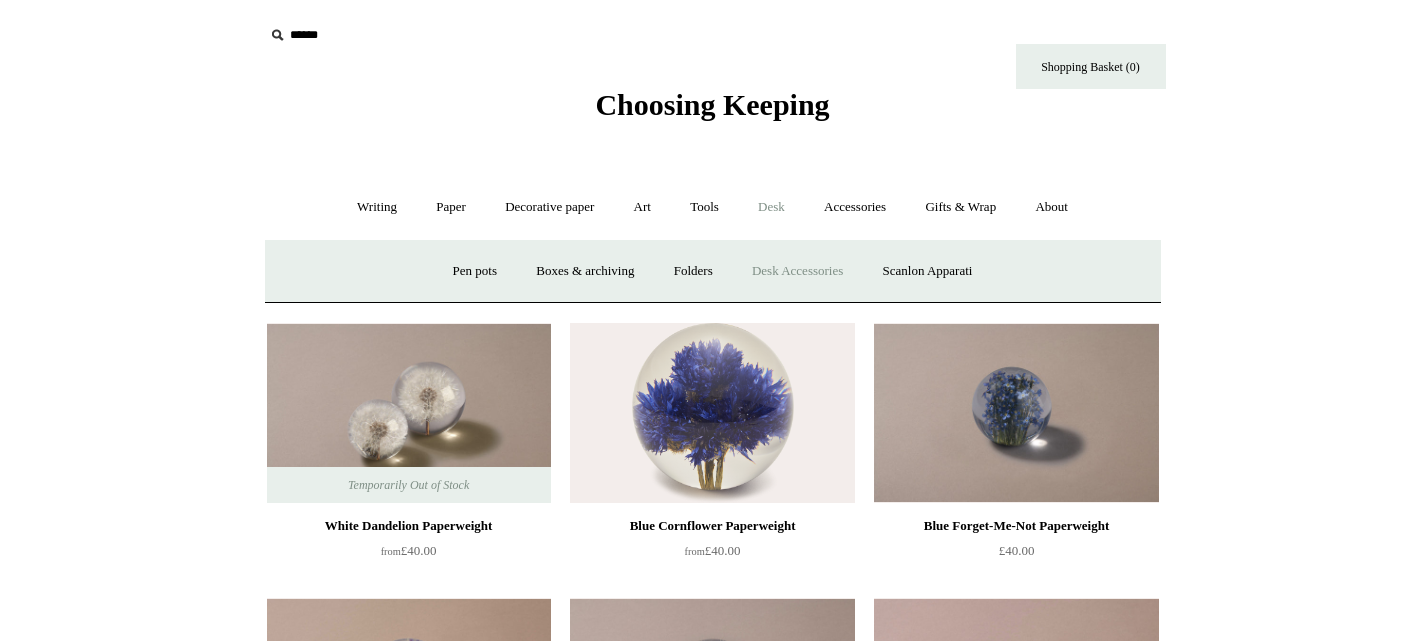 click on "Desk Accessories" at bounding box center [797, 271] 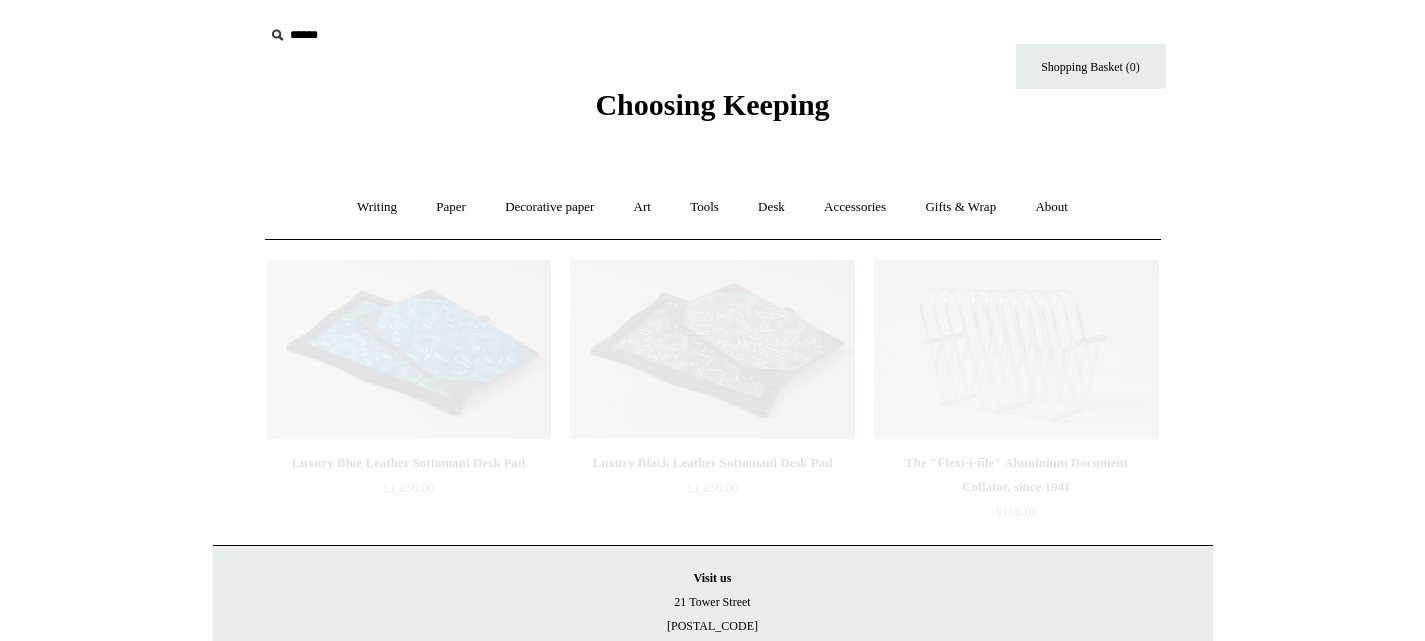 scroll, scrollTop: 0, scrollLeft: 0, axis: both 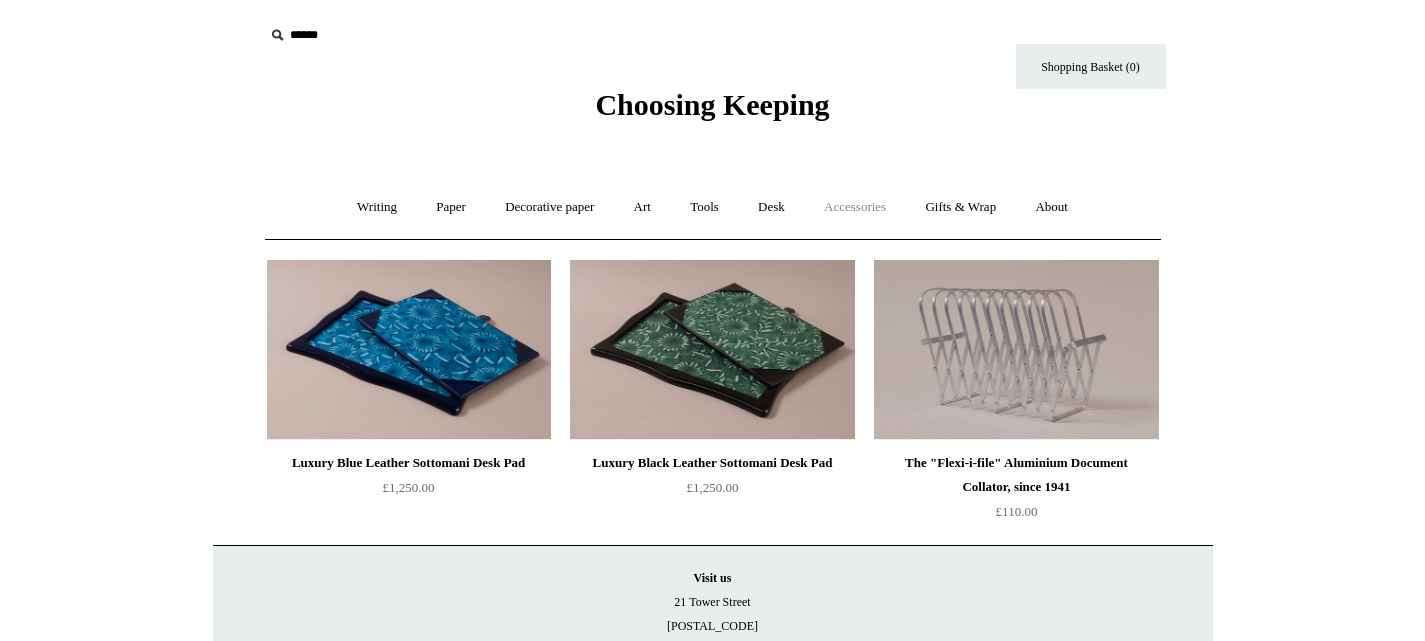 click on "Accessories +" at bounding box center (855, 207) 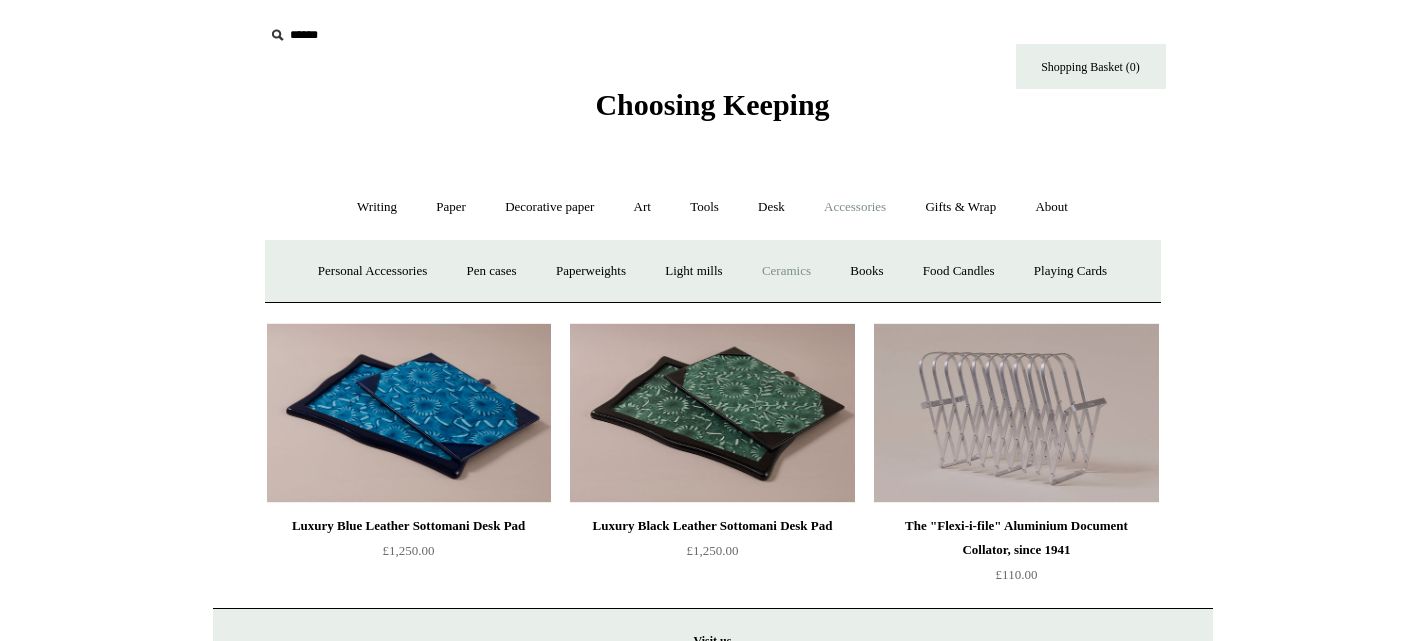 click on "Ceramics  +" at bounding box center [786, 271] 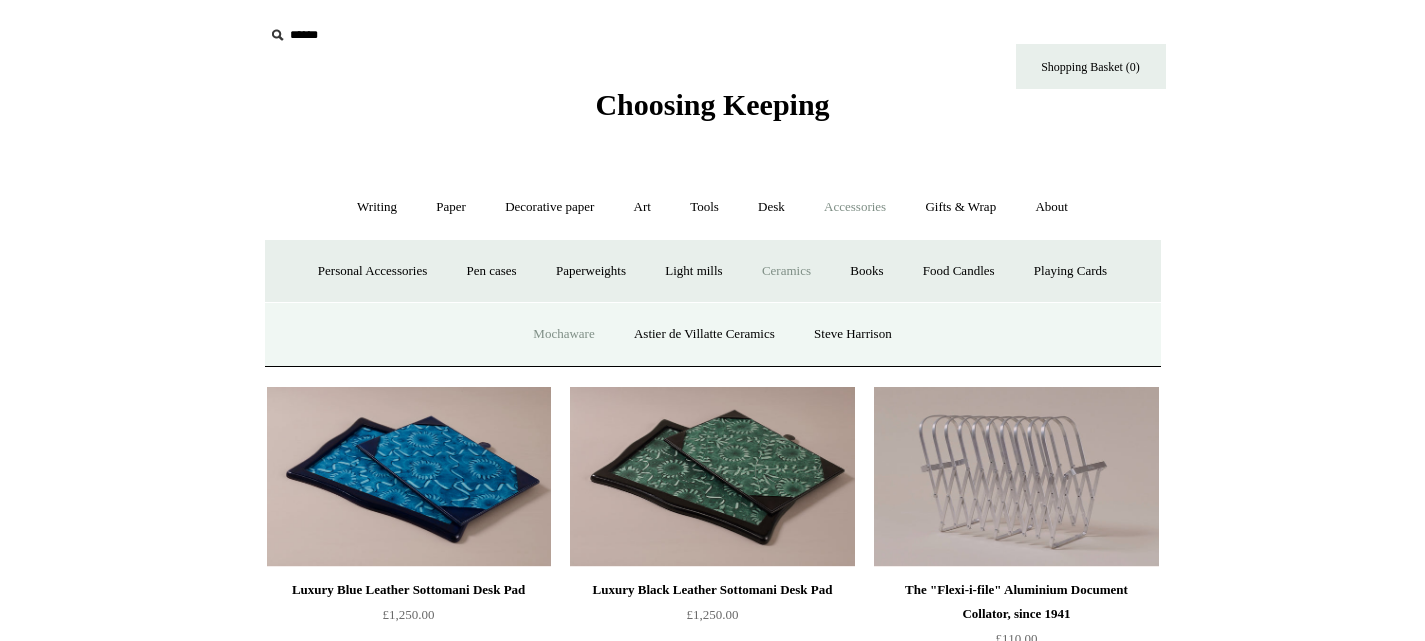 click on "Mochaware" at bounding box center [563, 334] 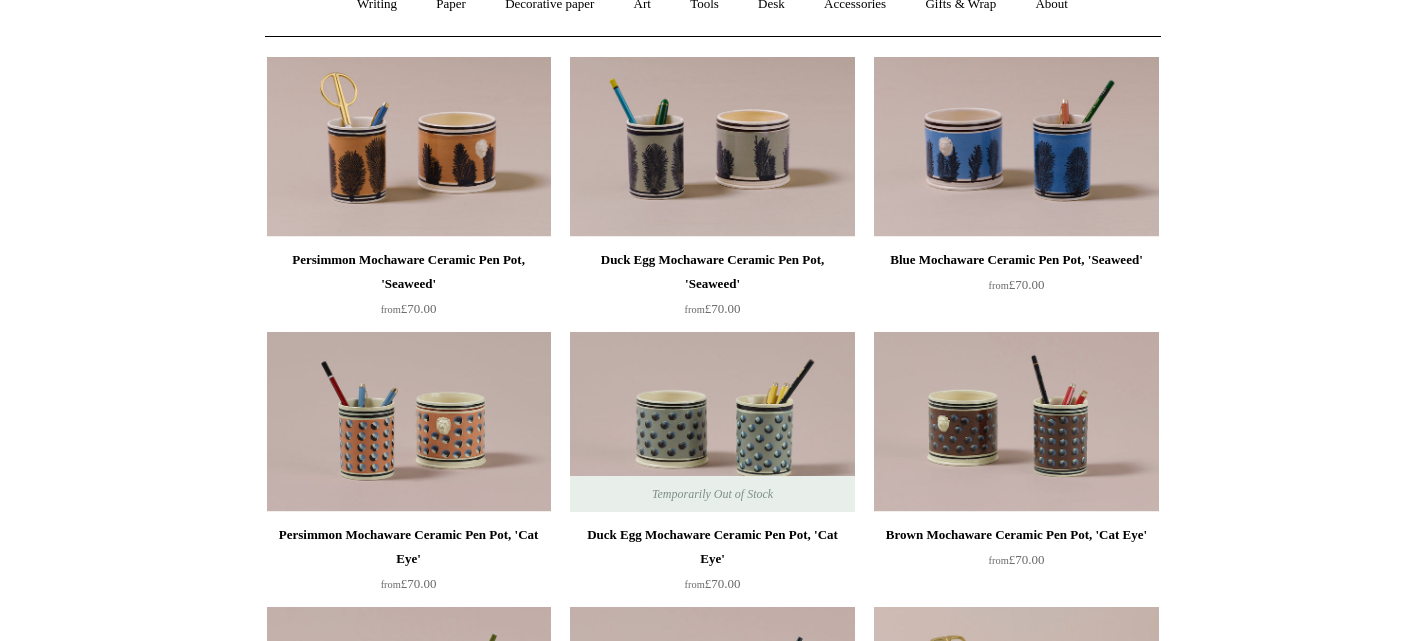 scroll, scrollTop: 0, scrollLeft: 0, axis: both 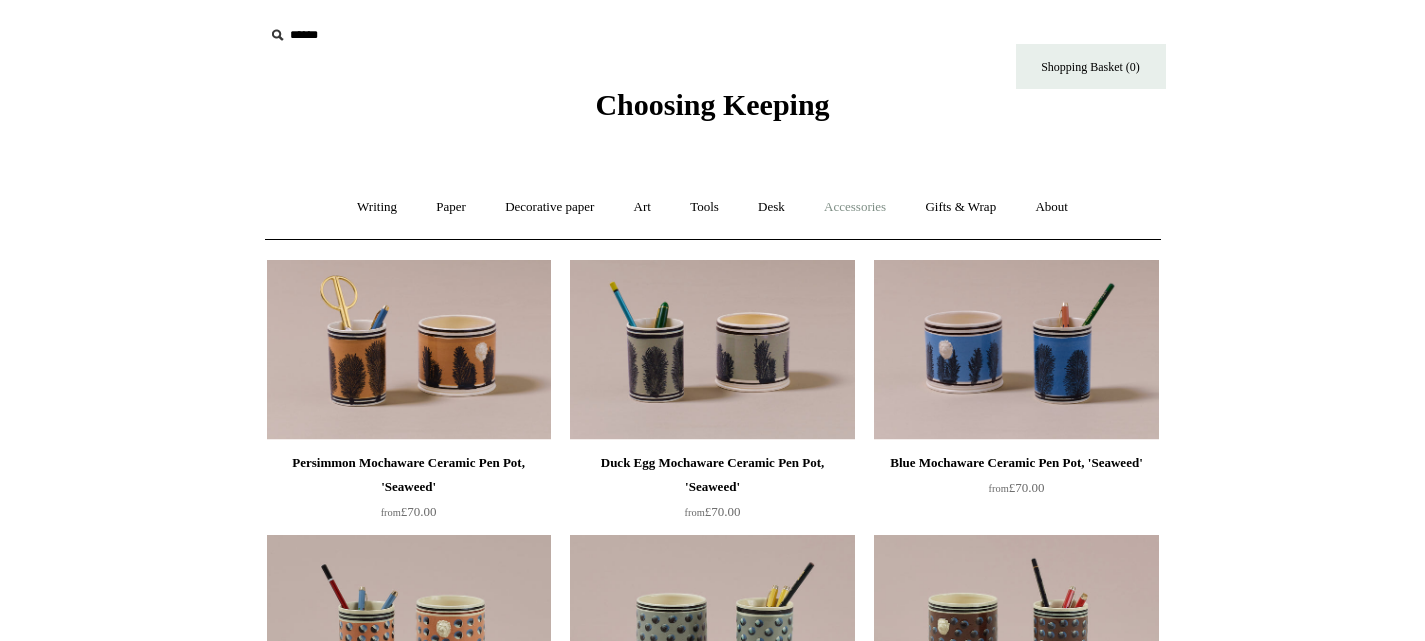 click on "Accessories +" at bounding box center (855, 207) 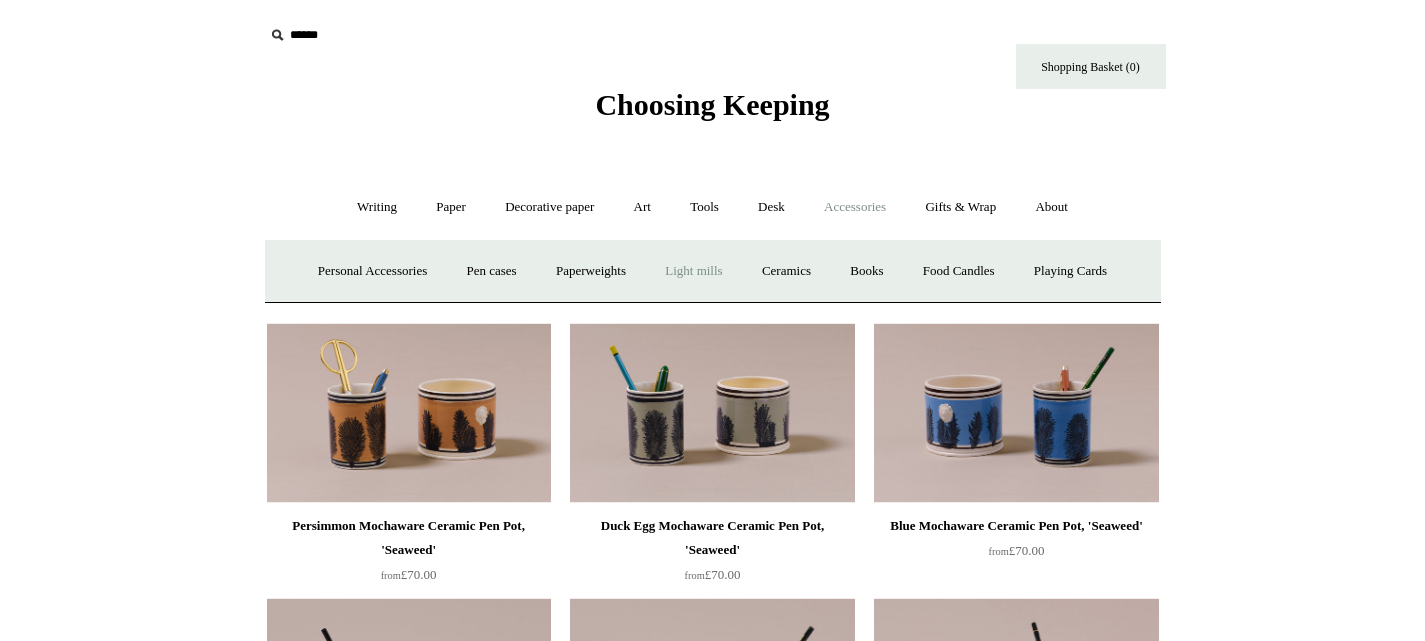 click on "Light mills" at bounding box center [693, 271] 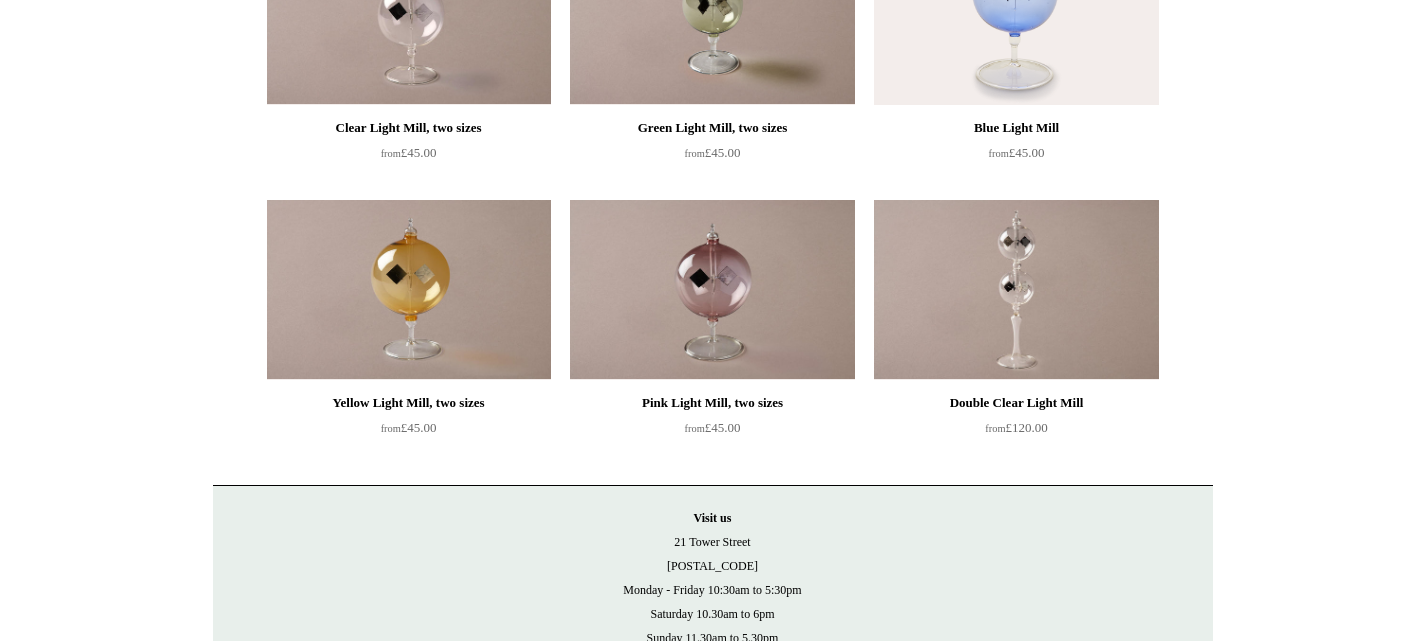 scroll, scrollTop: 0, scrollLeft: 0, axis: both 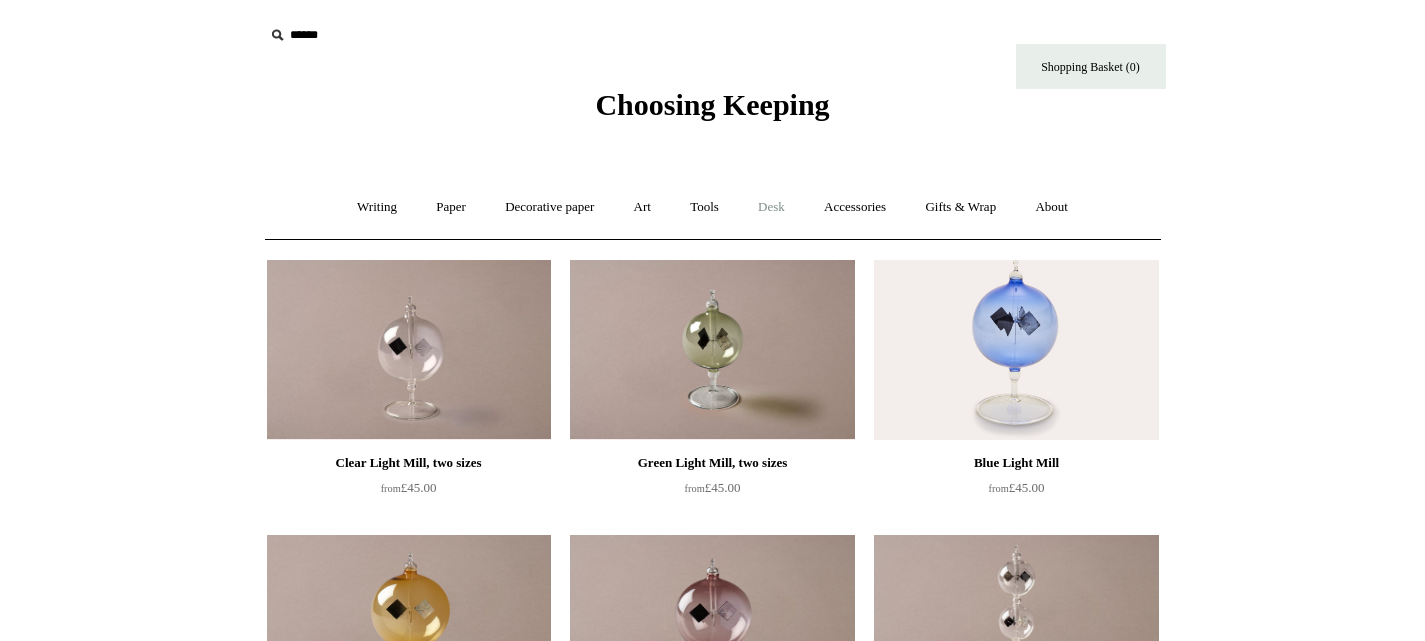click on "Desk +" at bounding box center (771, 207) 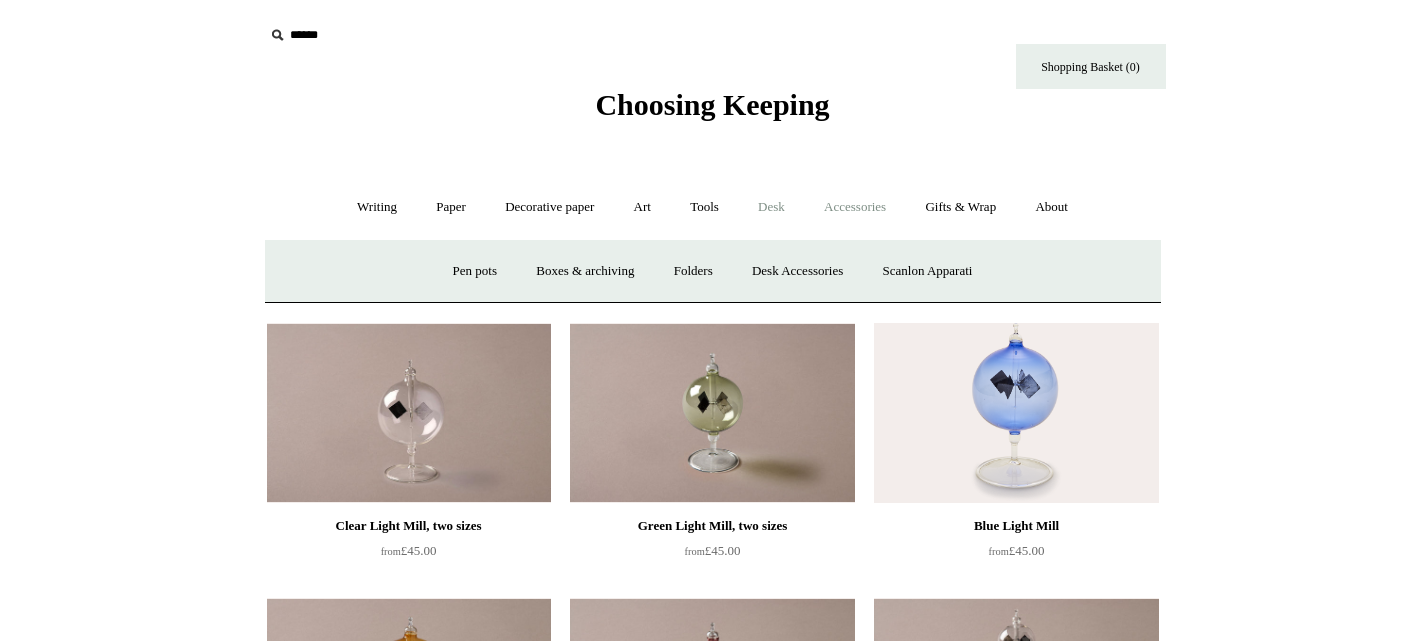 click on "Accessories +" at bounding box center [855, 207] 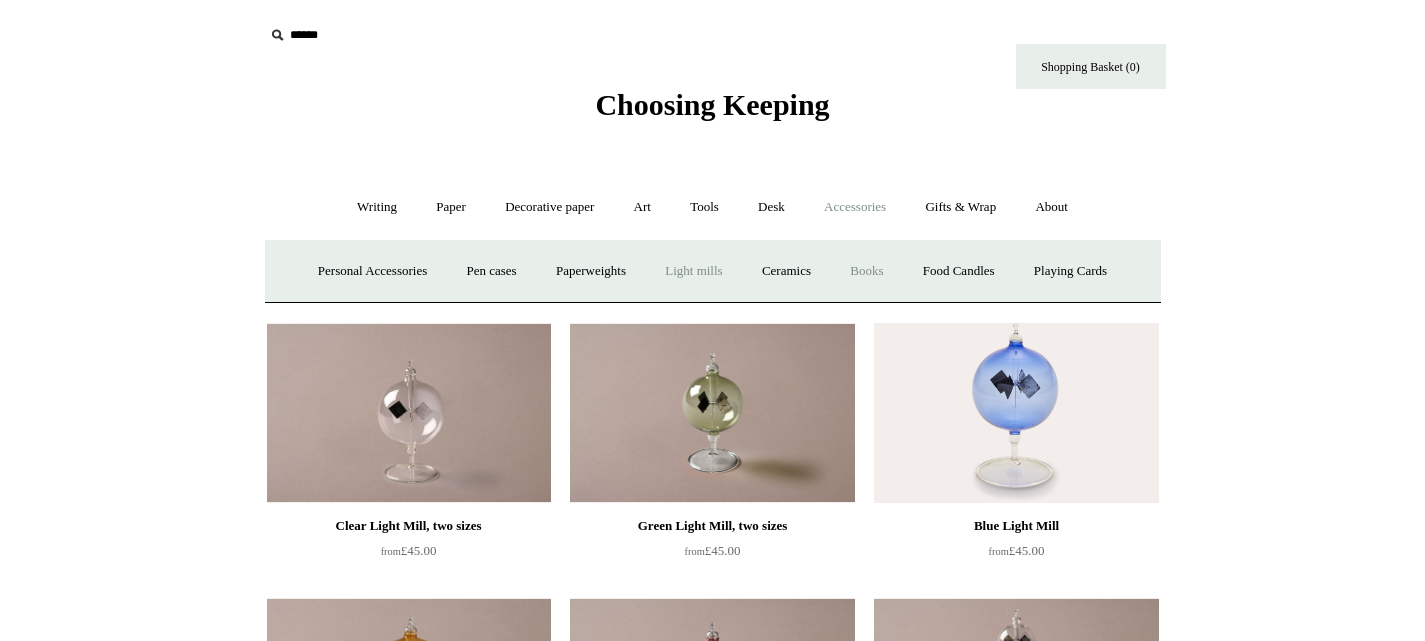 click on "Books" at bounding box center (866, 271) 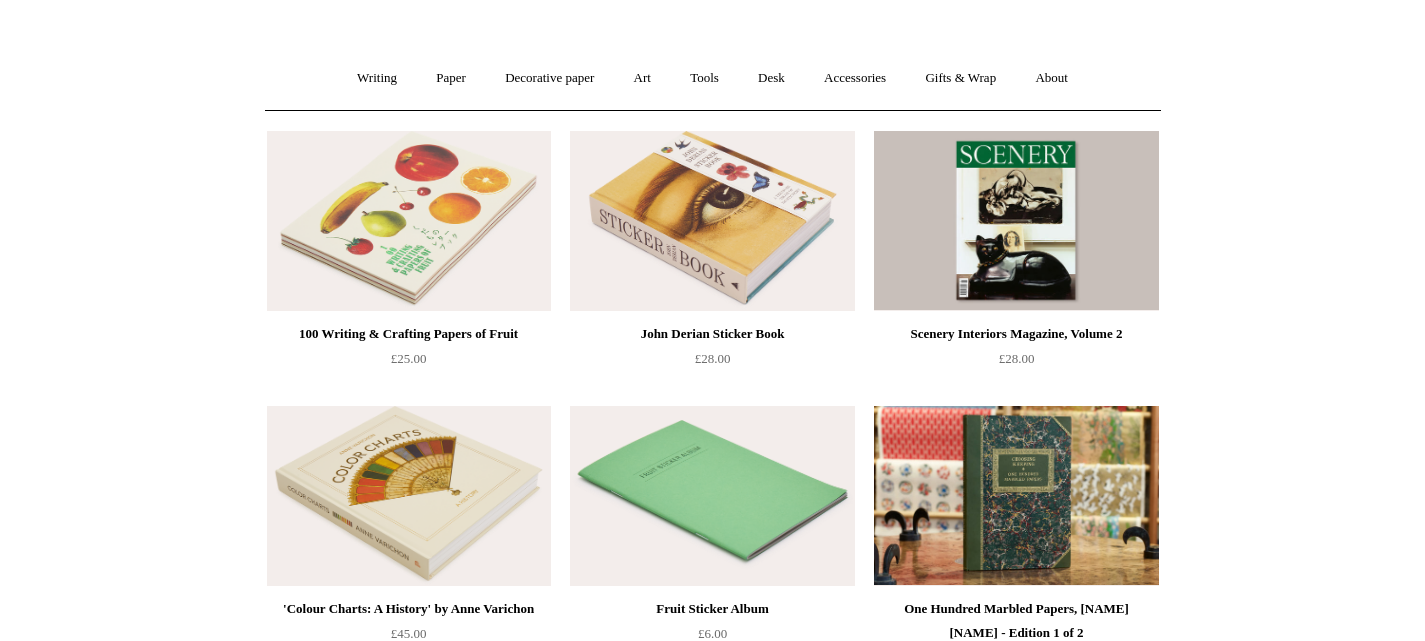 scroll, scrollTop: 128, scrollLeft: 0, axis: vertical 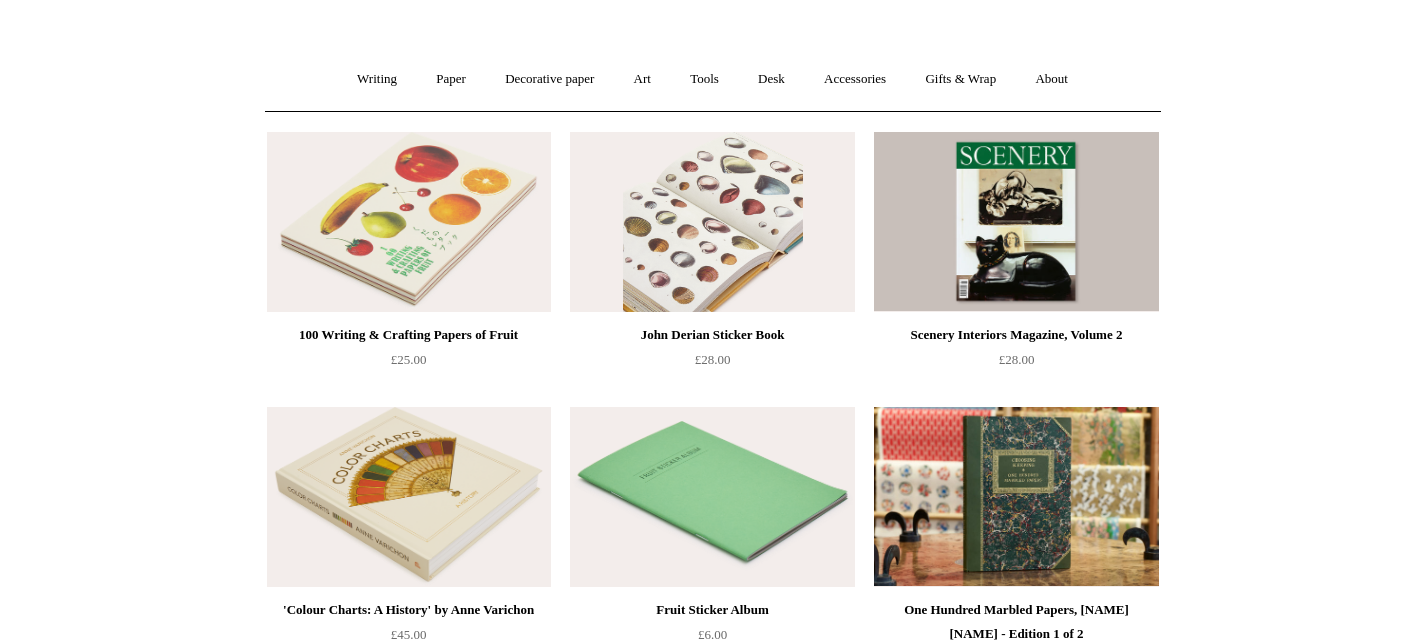 click at bounding box center [712, 222] 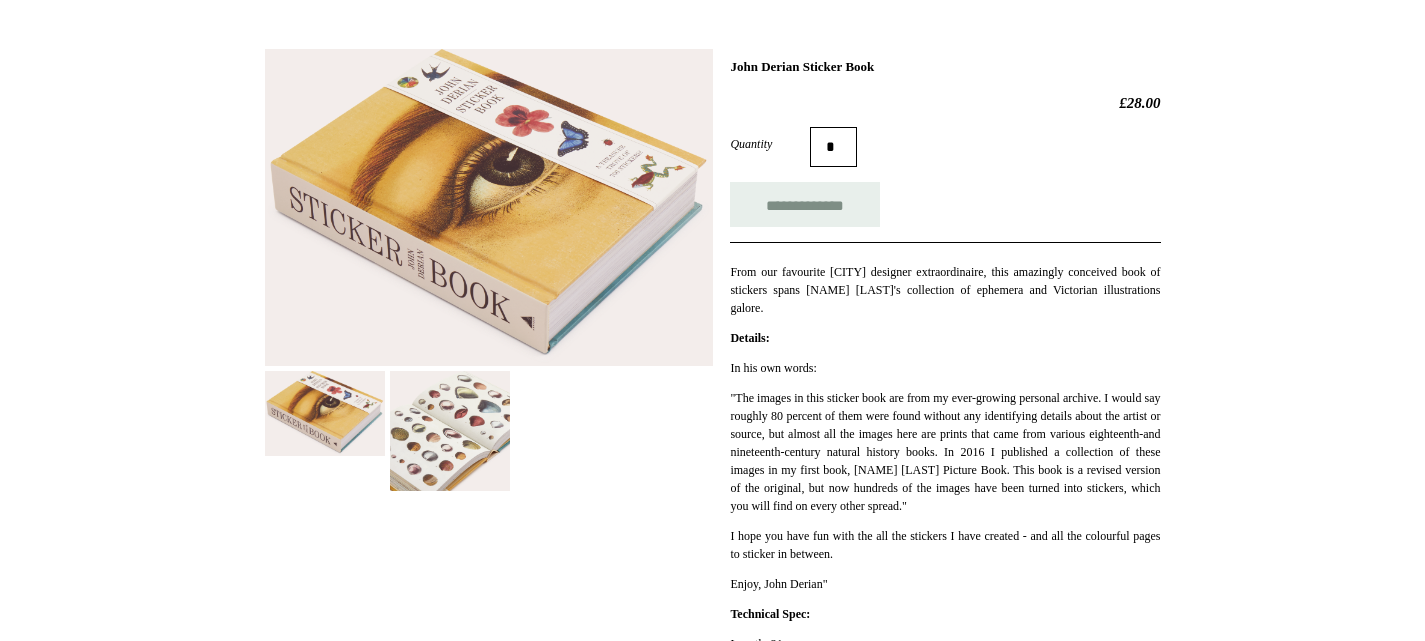 scroll, scrollTop: 325, scrollLeft: 0, axis: vertical 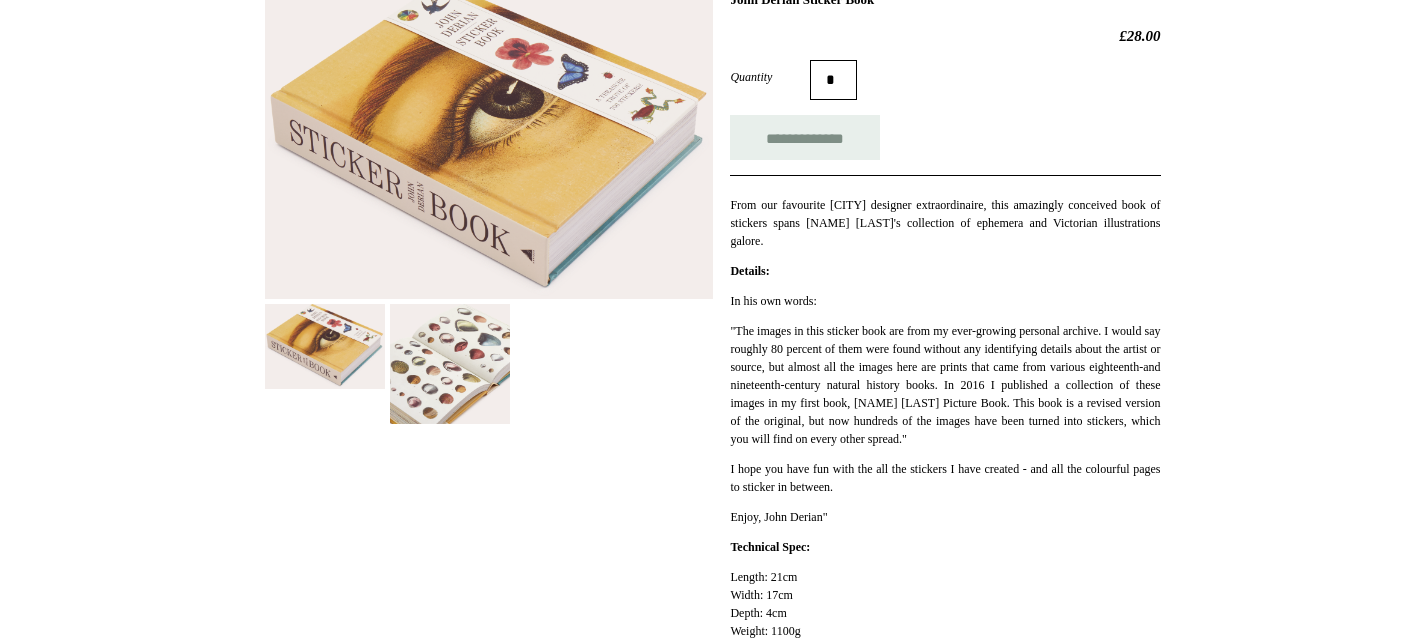 click at bounding box center (450, 364) 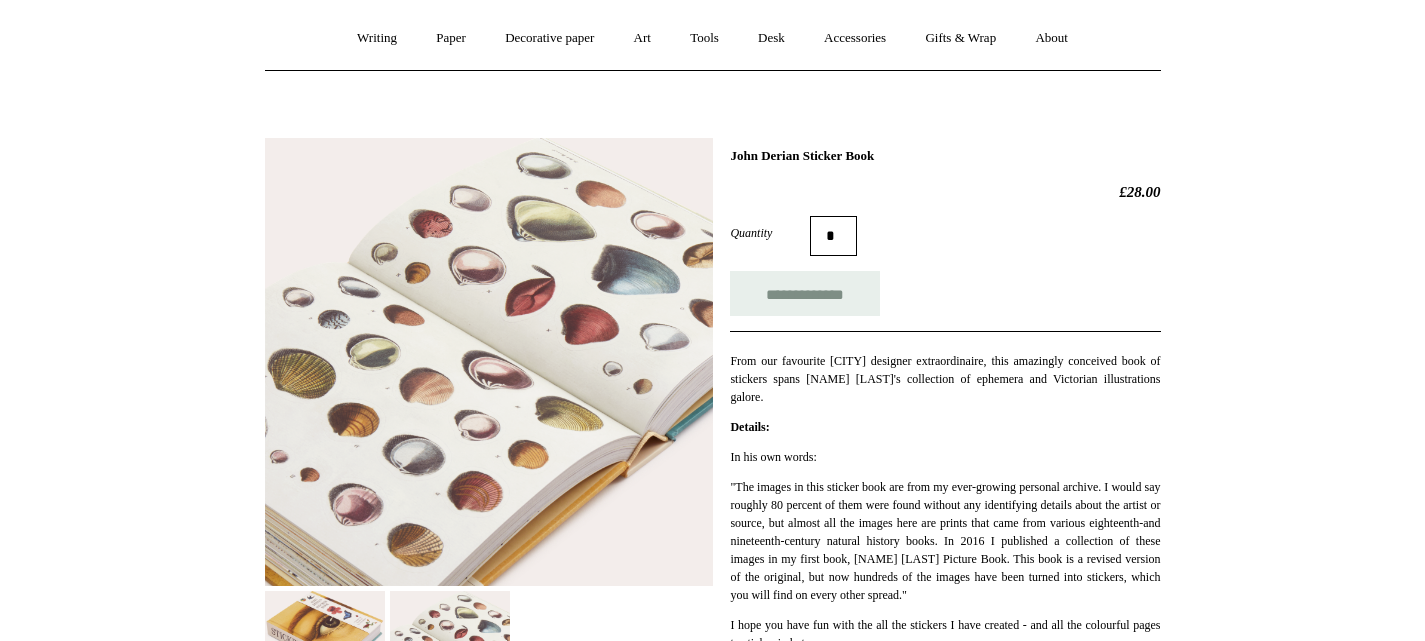 scroll, scrollTop: 168, scrollLeft: 0, axis: vertical 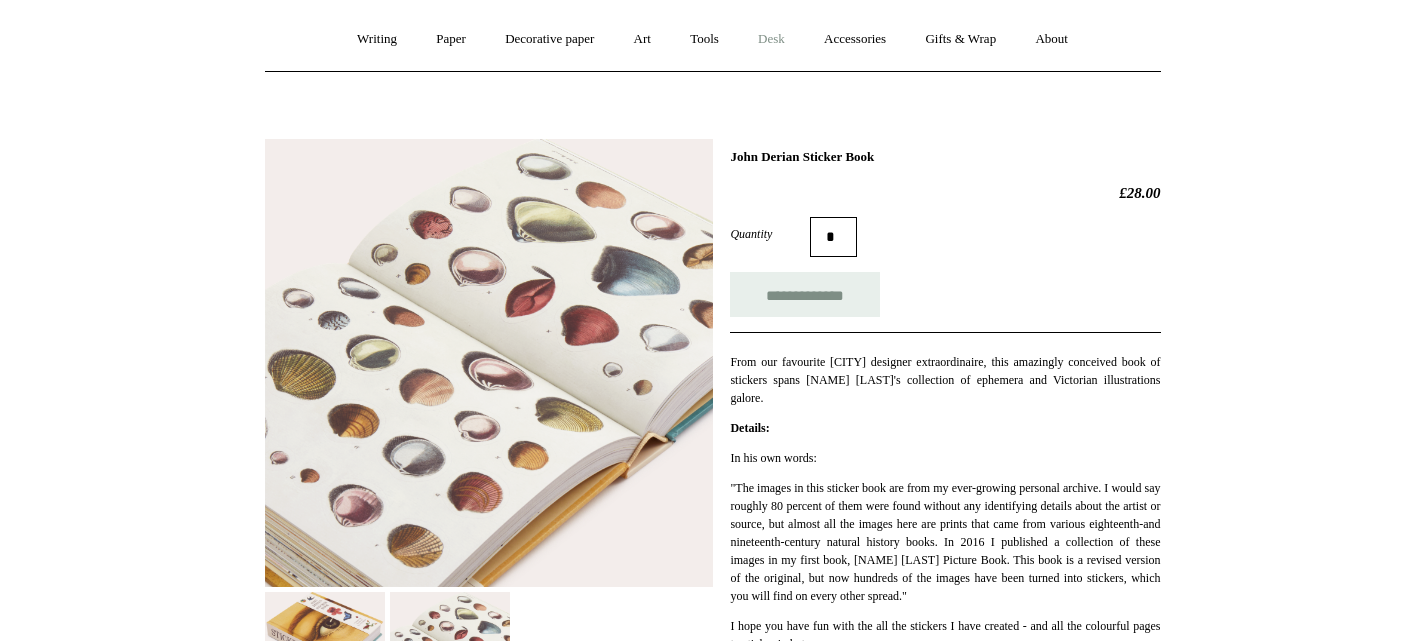 click on "Desk +" at bounding box center (771, 39) 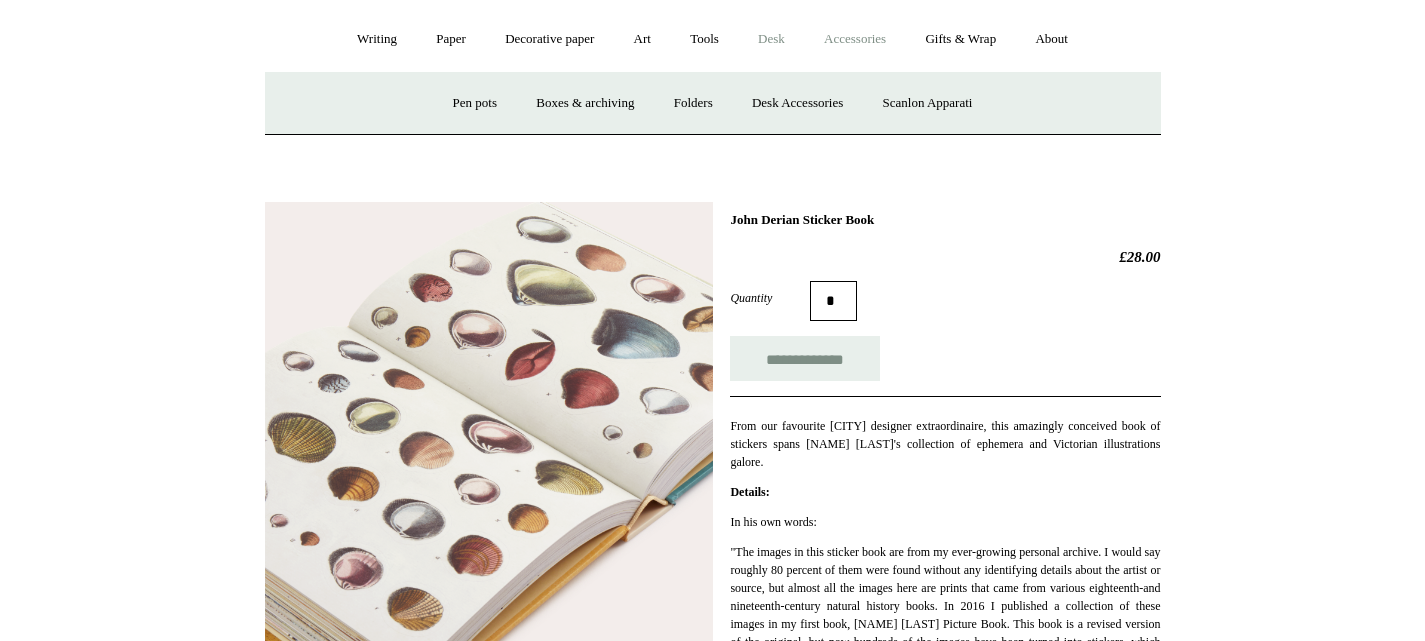 click on "Accessories +" at bounding box center [855, 39] 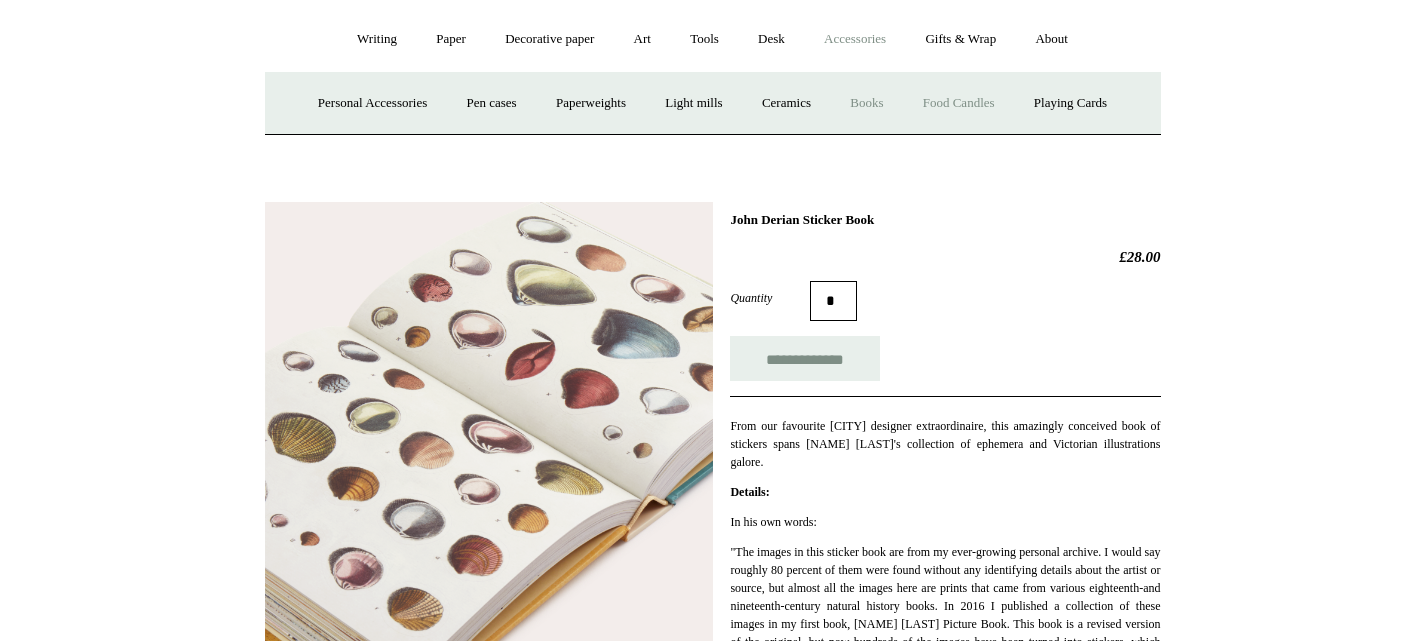 click on "Food Candles" at bounding box center (959, 103) 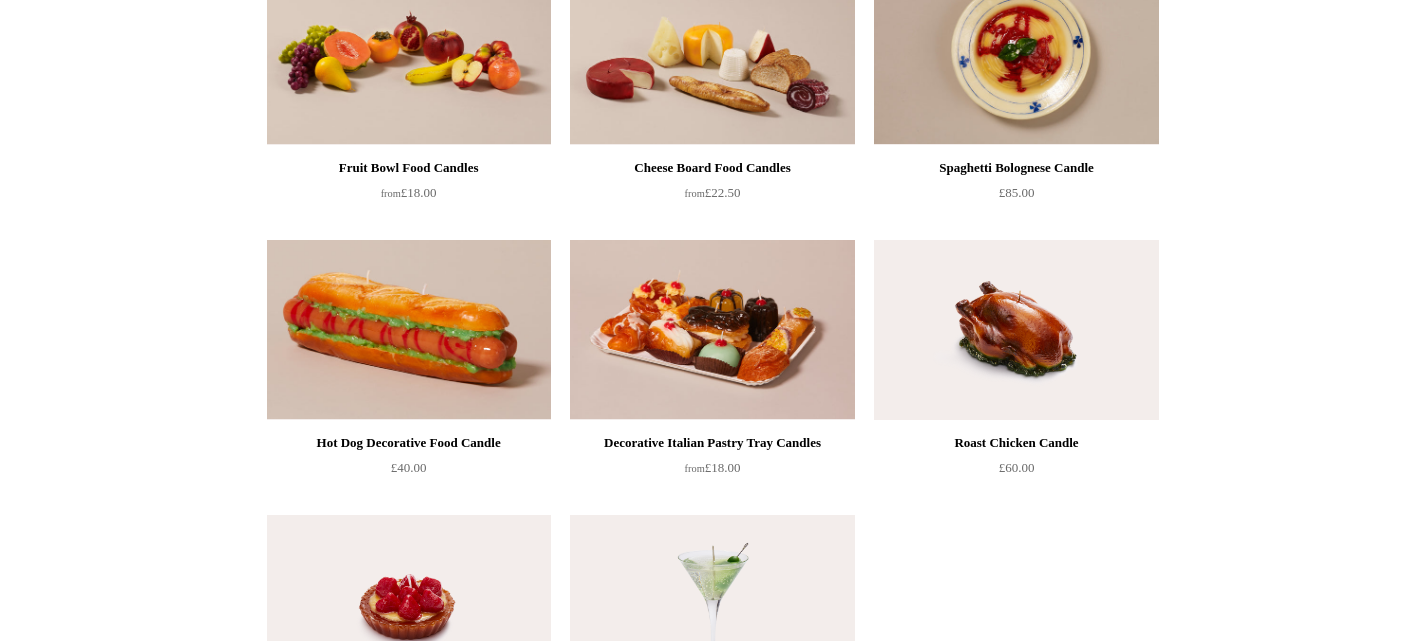 scroll, scrollTop: 0, scrollLeft: 0, axis: both 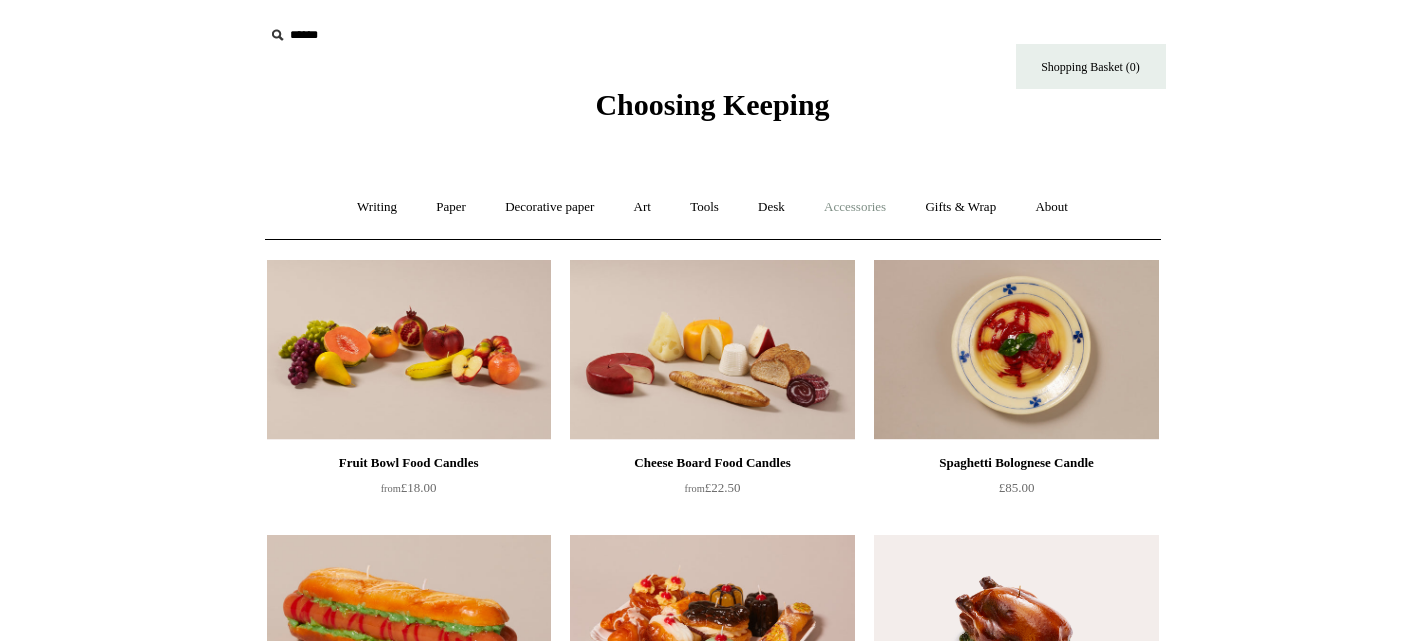 click on "Accessories +" at bounding box center [855, 207] 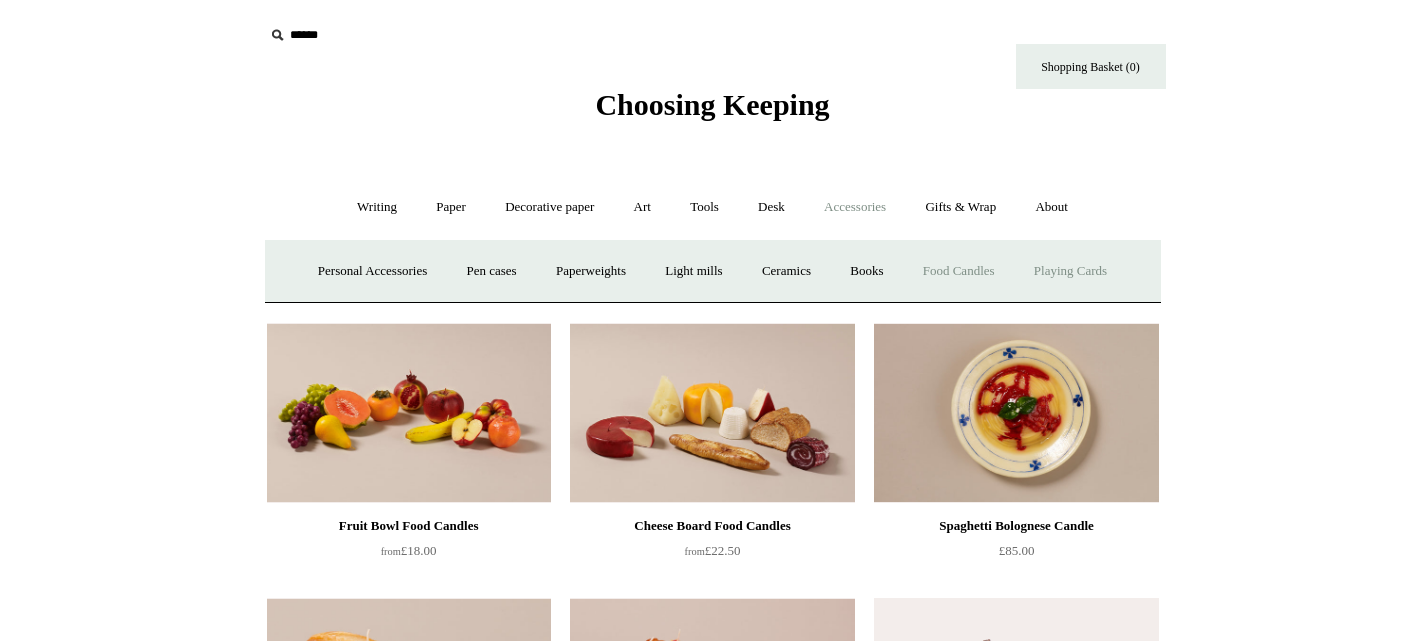 click on "Playing Cards" at bounding box center (1070, 271) 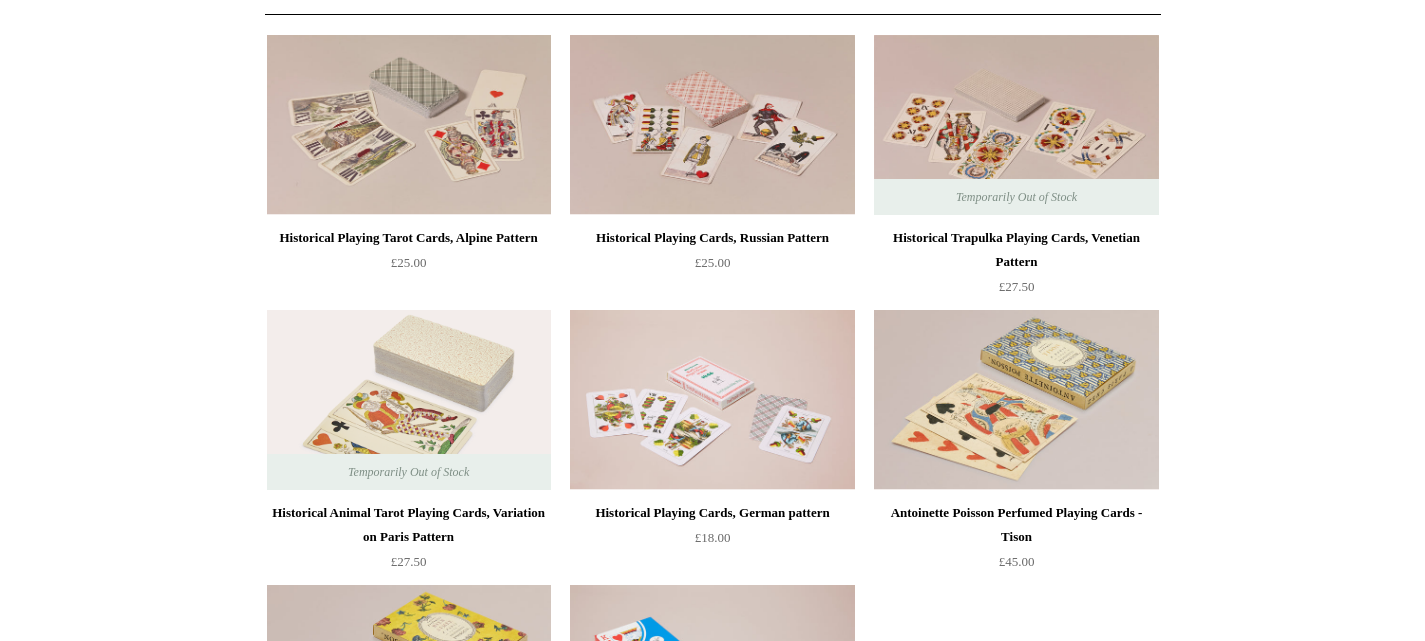 scroll, scrollTop: 0, scrollLeft: 0, axis: both 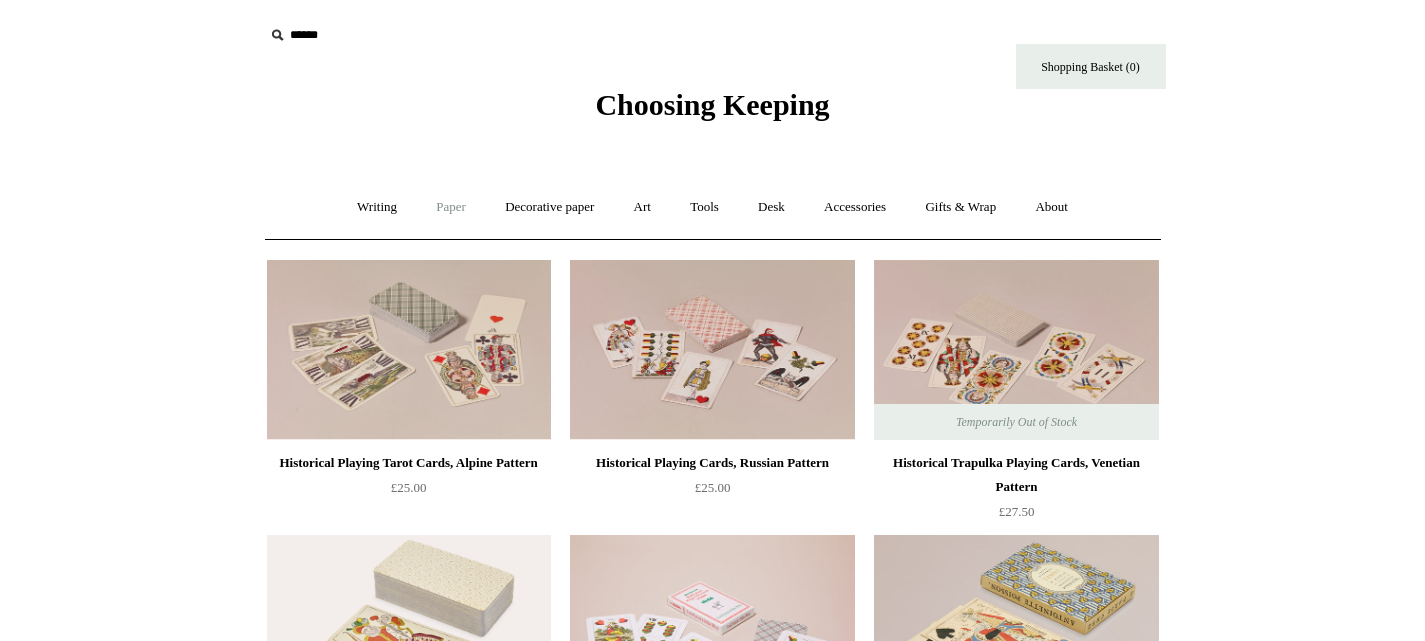 click on "Paper +" at bounding box center (451, 207) 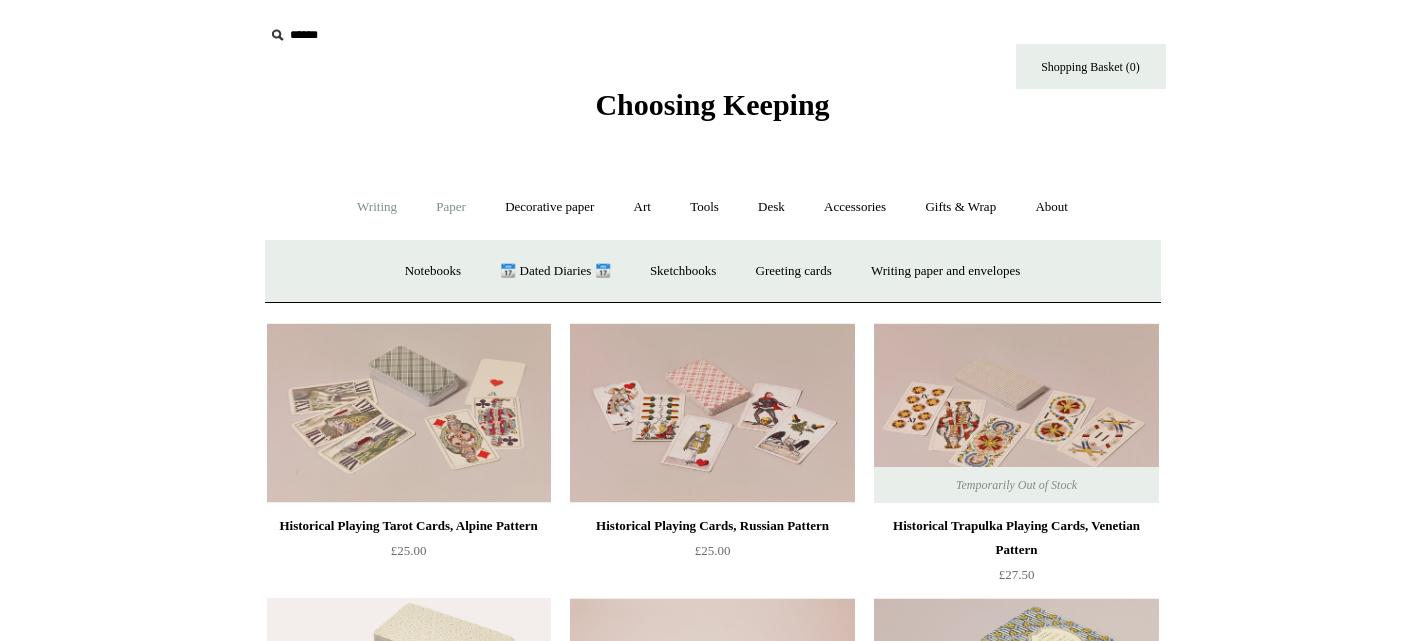 click on "Writing +" at bounding box center (377, 207) 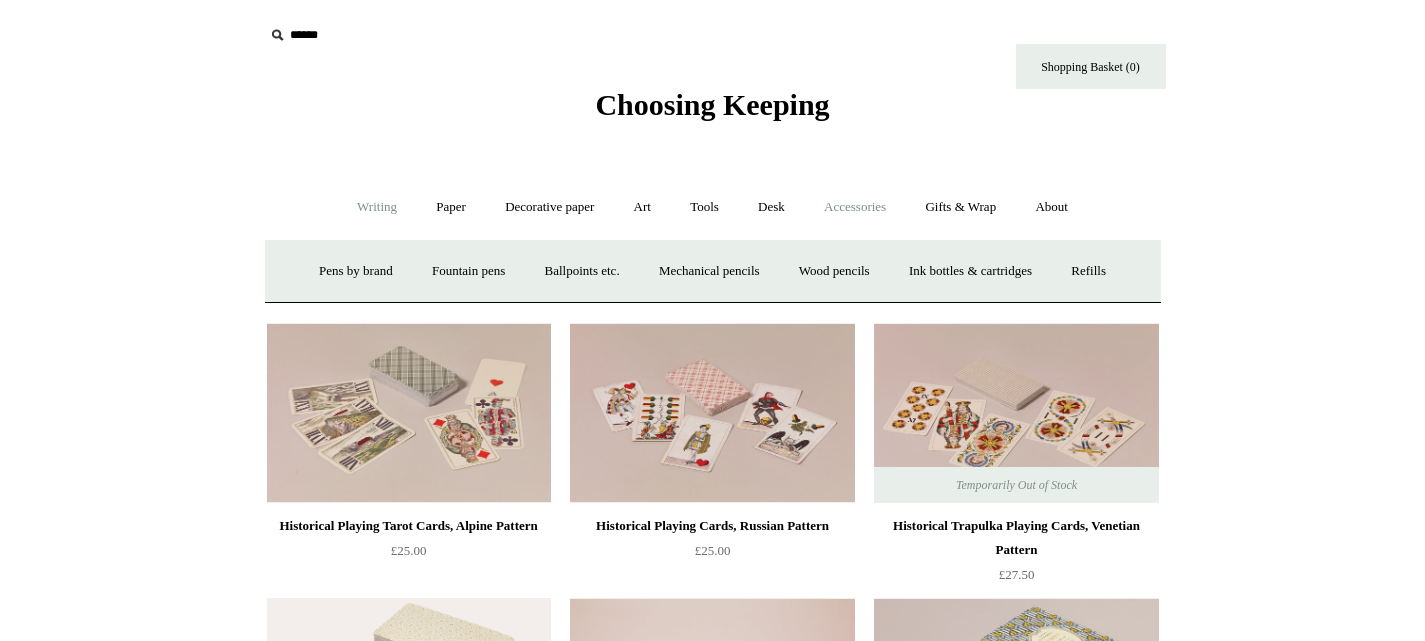 click on "Accessories +" at bounding box center [855, 207] 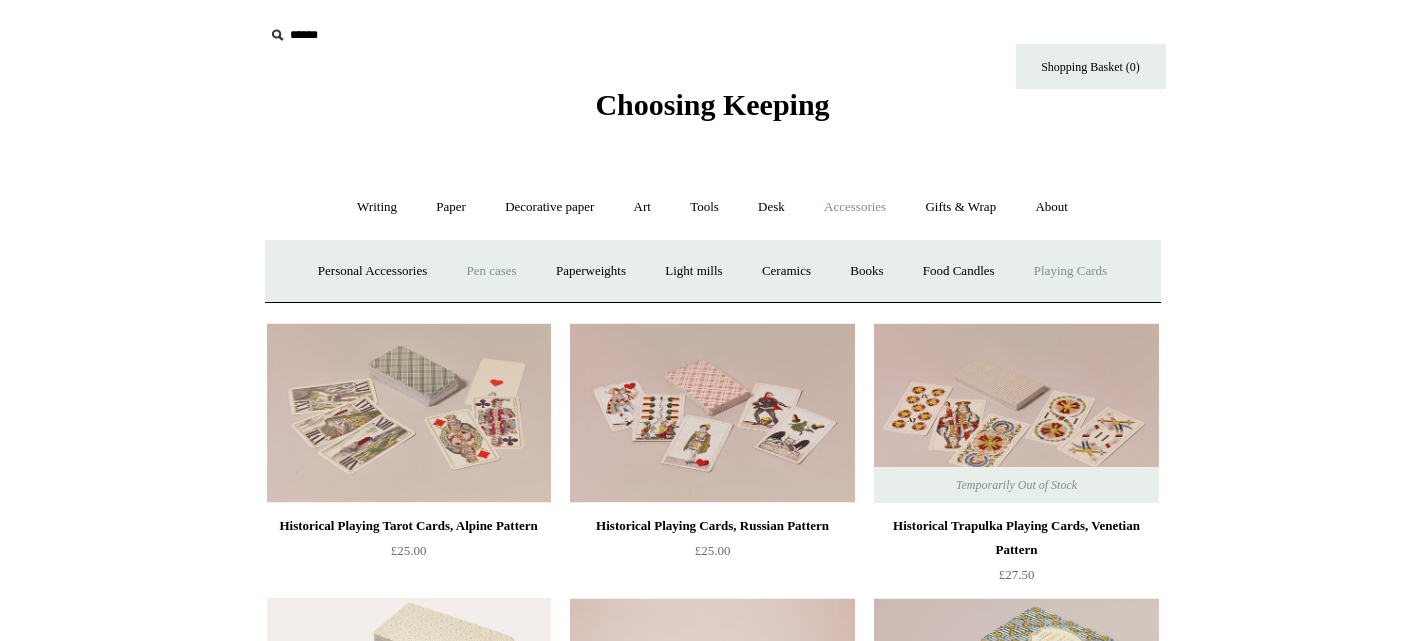 click on "Pen cases" at bounding box center [491, 271] 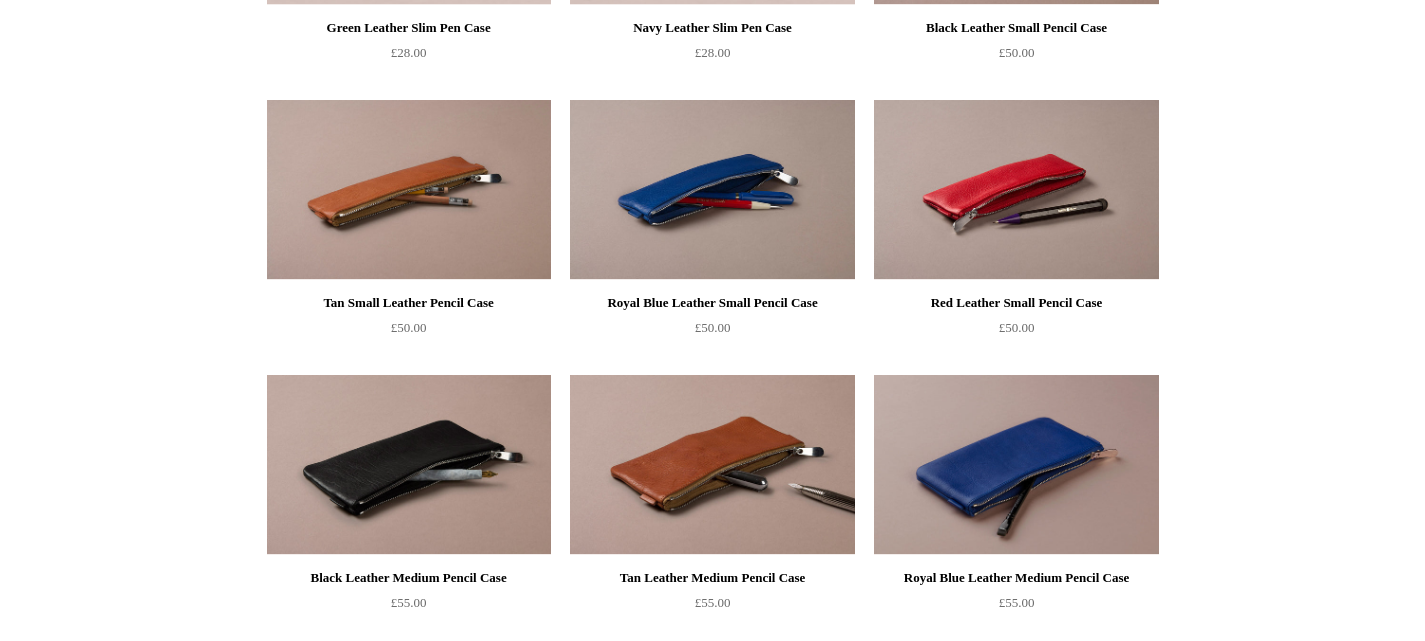 scroll, scrollTop: 711, scrollLeft: 0, axis: vertical 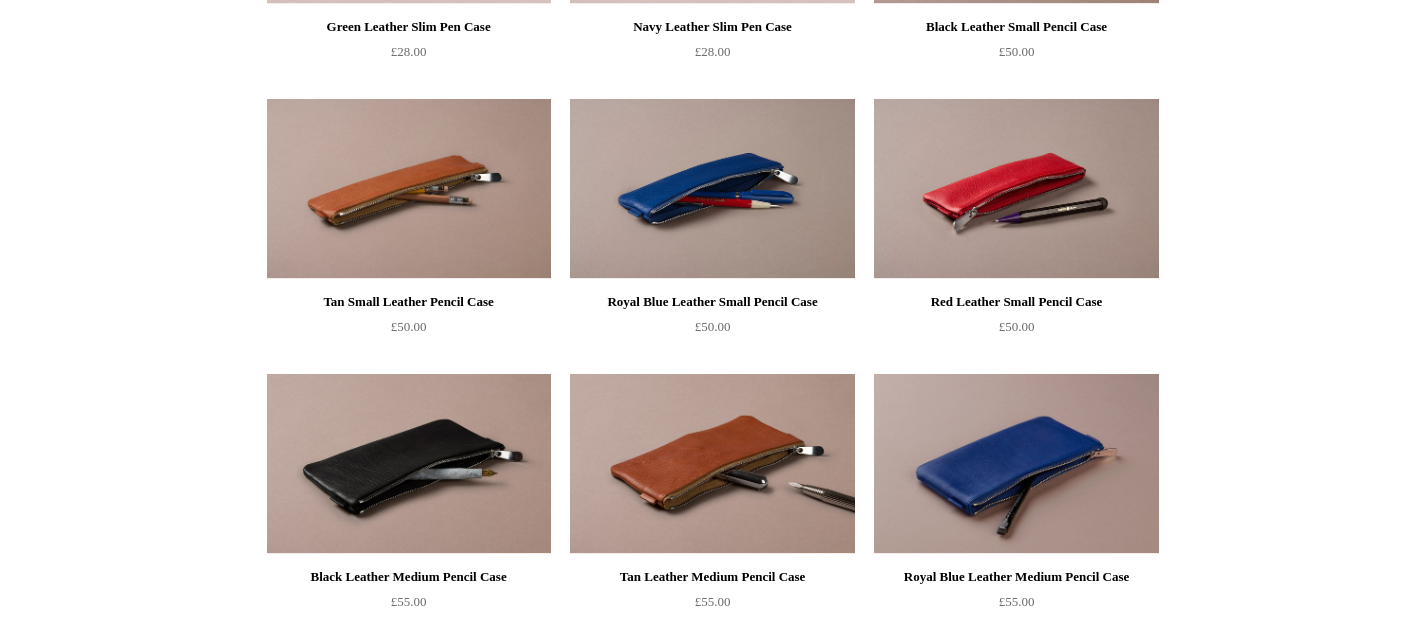 click at bounding box center [712, 189] 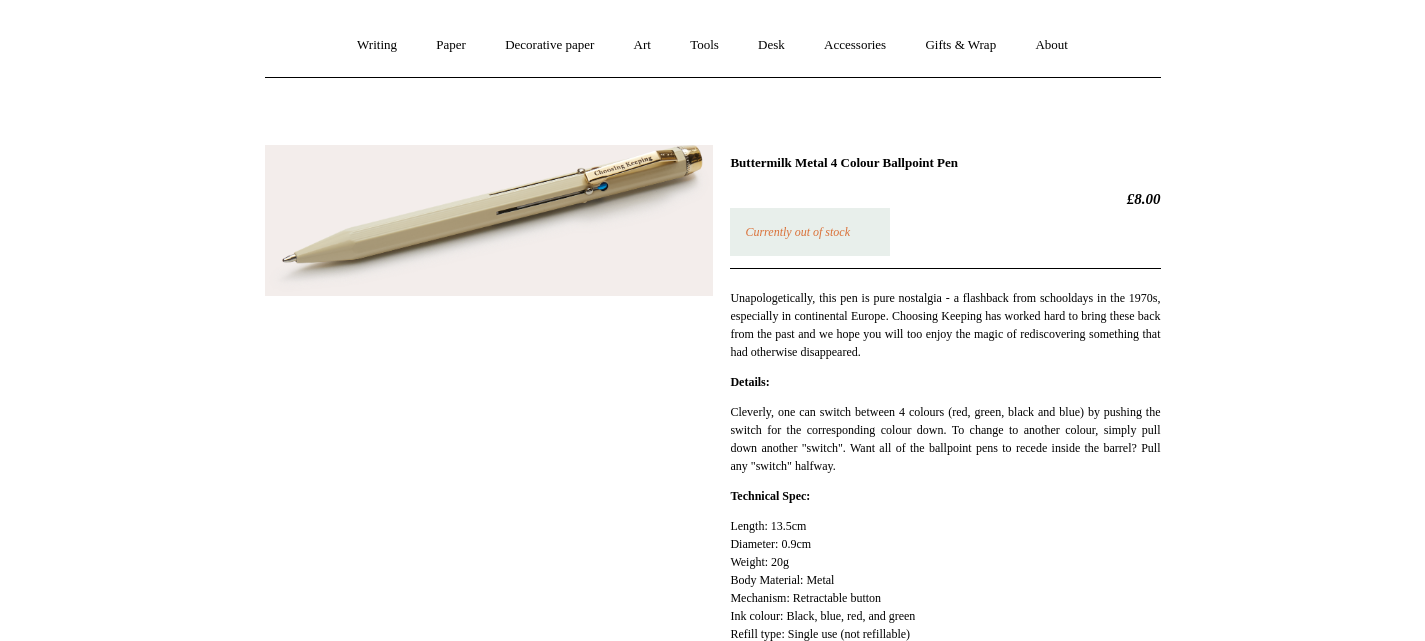 scroll, scrollTop: 0, scrollLeft: 0, axis: both 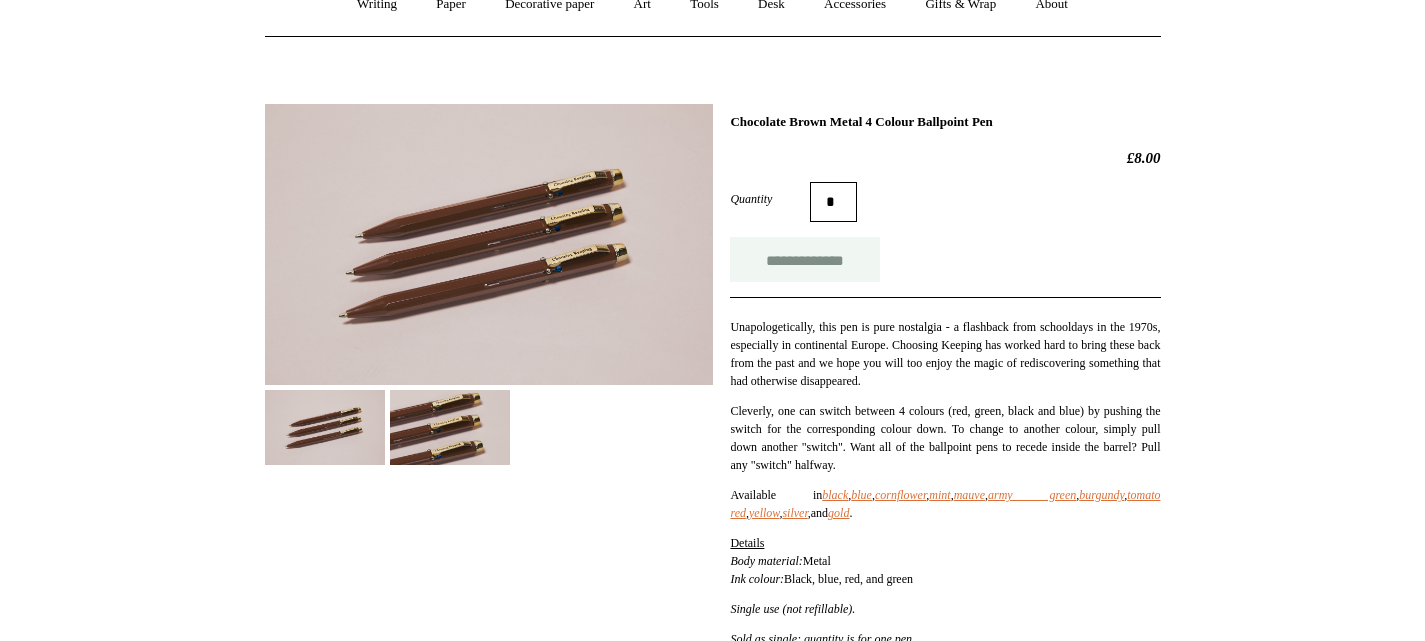 click on "**********" at bounding box center (805, 259) 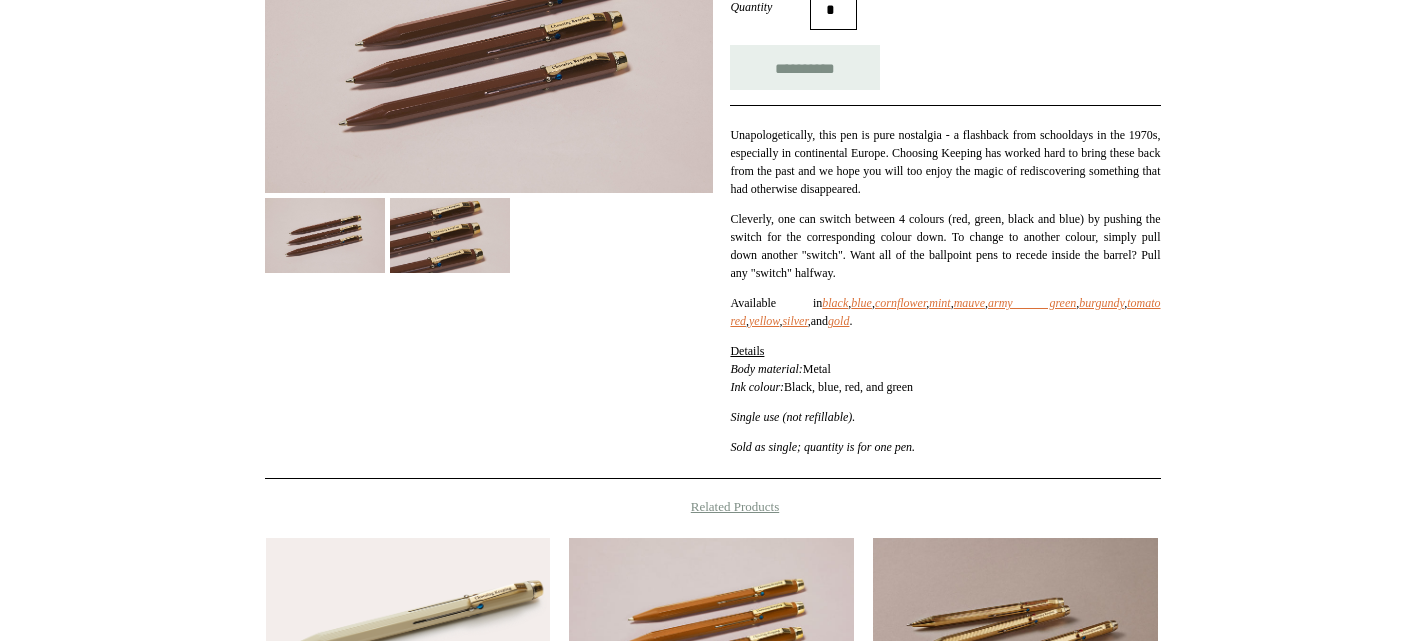 type on "**********" 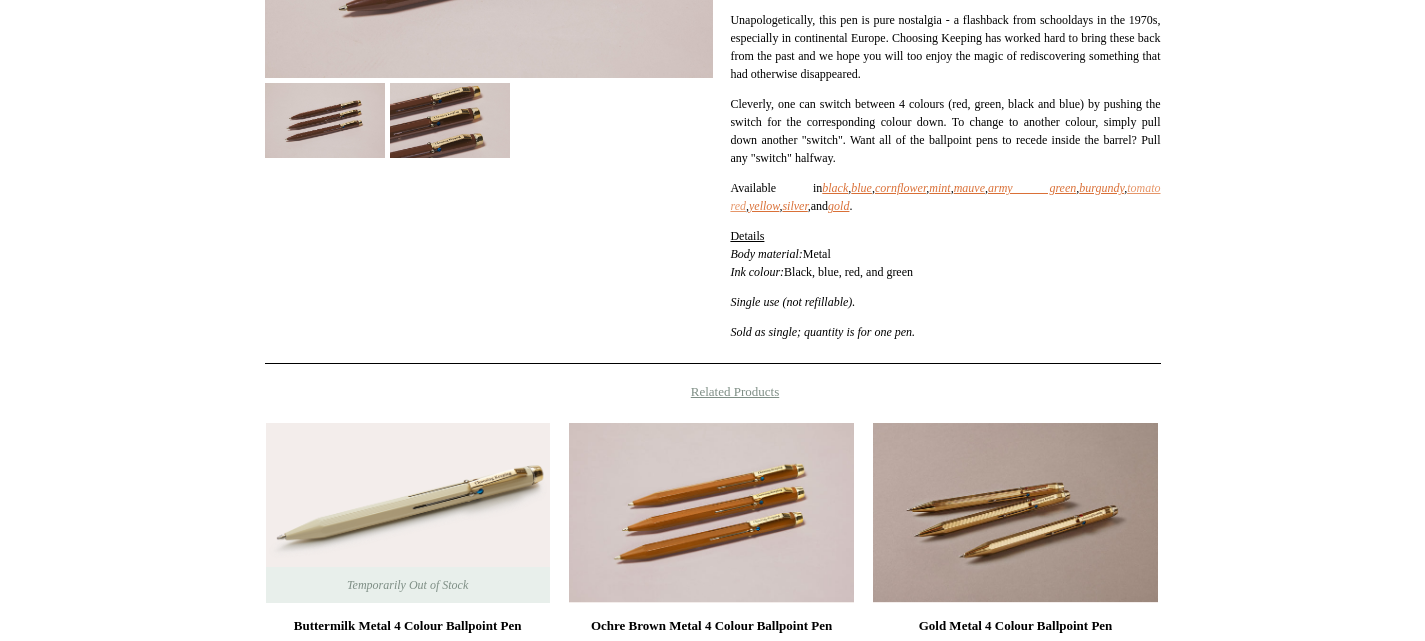 scroll, scrollTop: 505, scrollLeft: 0, axis: vertical 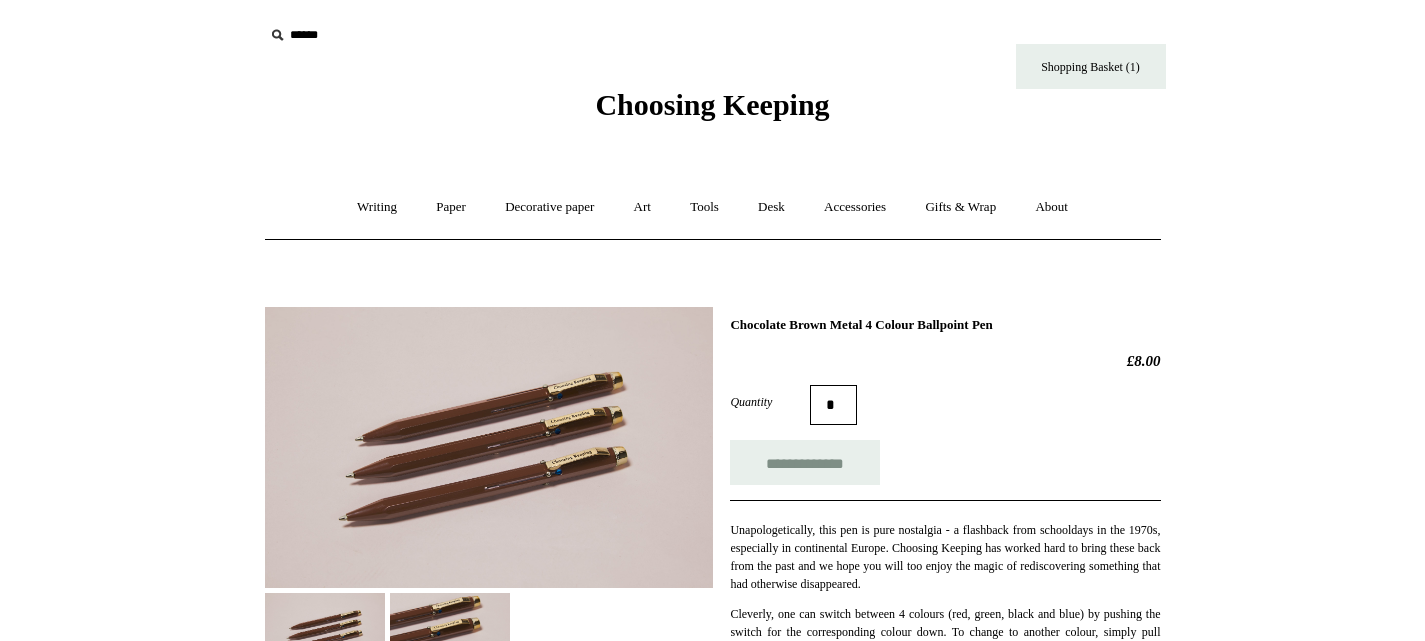 click at bounding box center (387, 35) 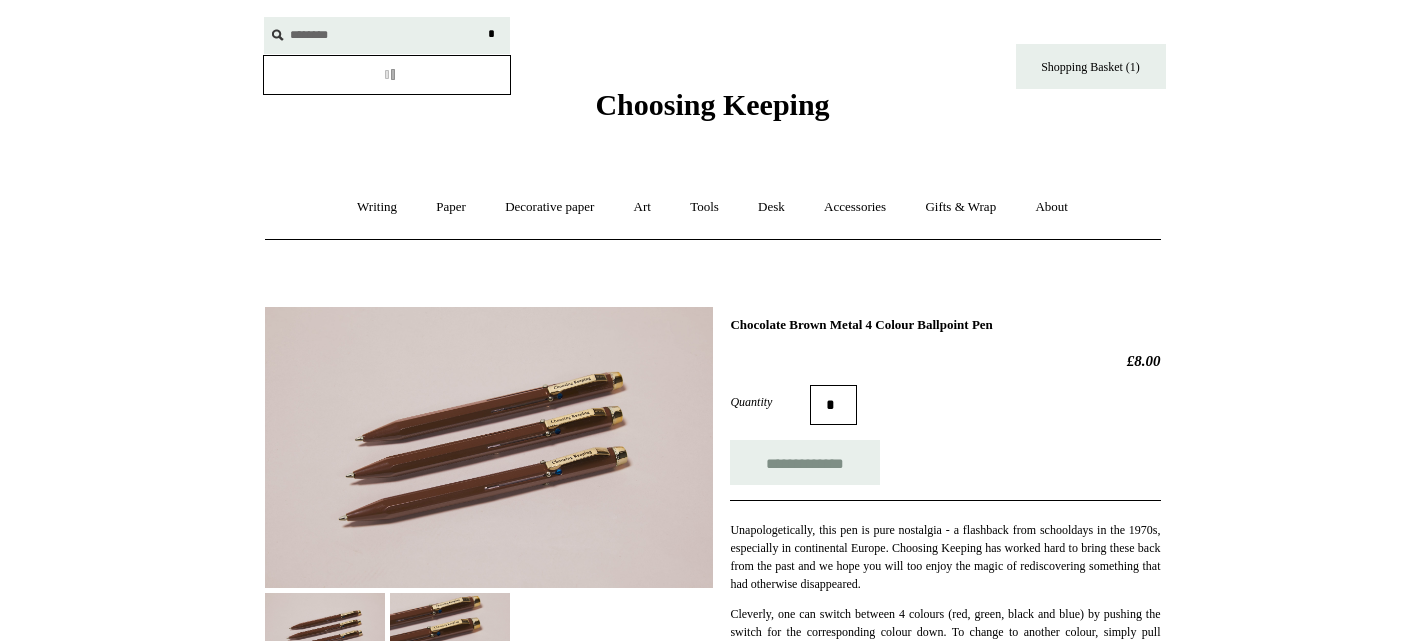 type on "********" 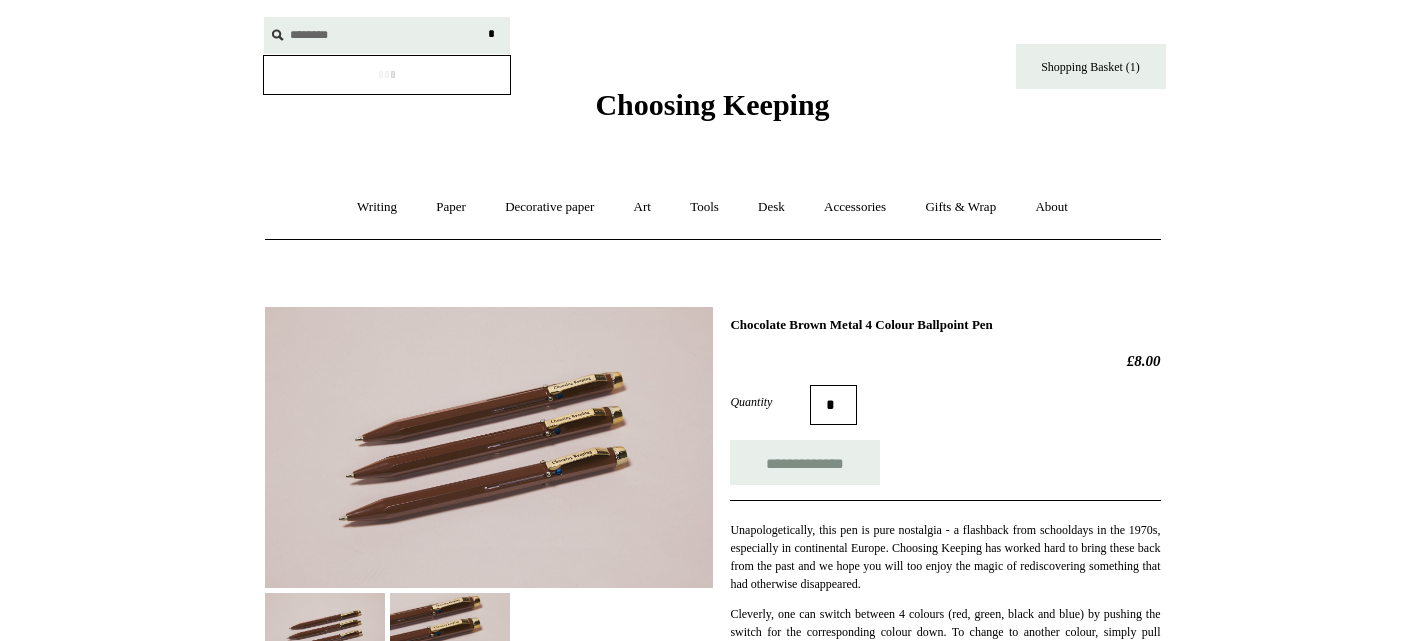 click on "*" at bounding box center [492, 34] 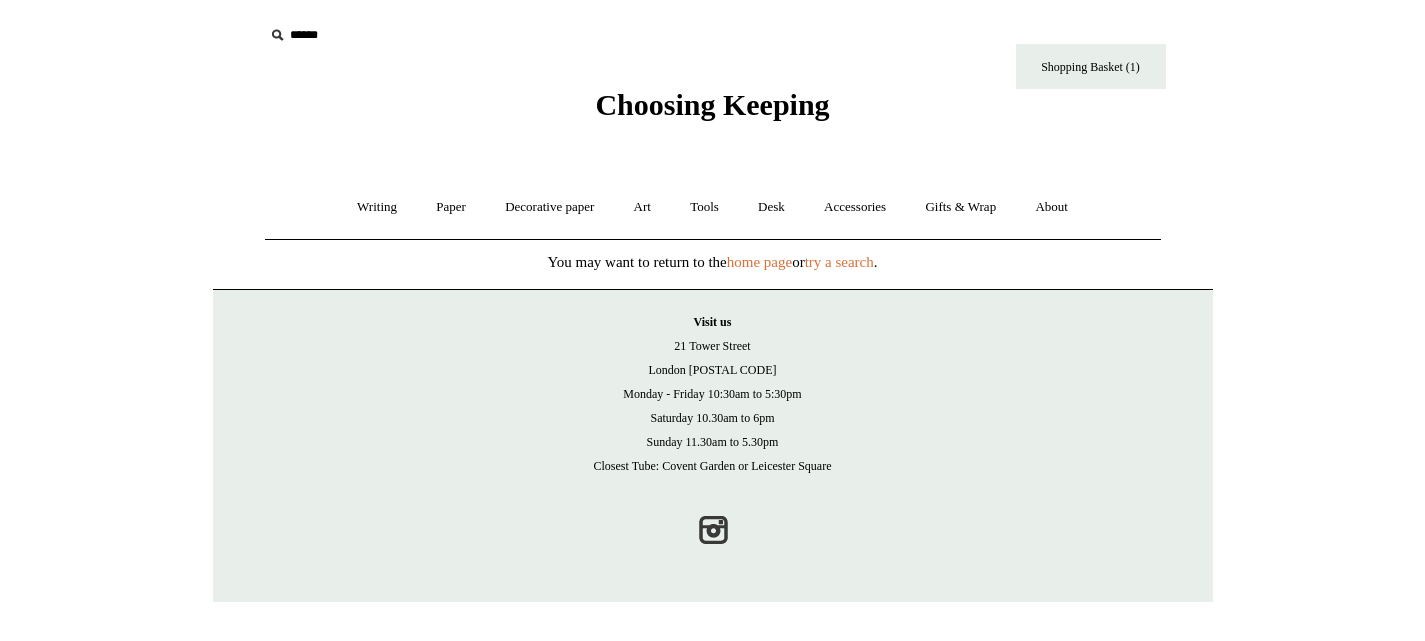 scroll, scrollTop: 0, scrollLeft: 0, axis: both 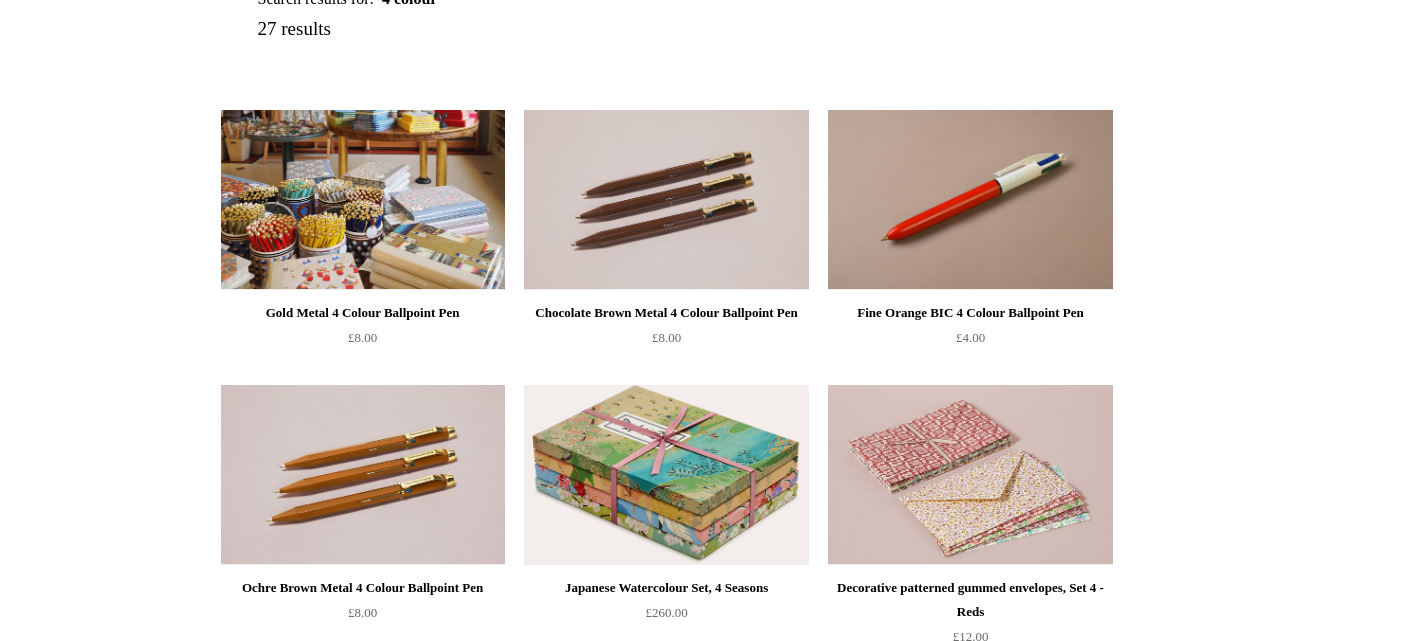 click at bounding box center (363, 200) 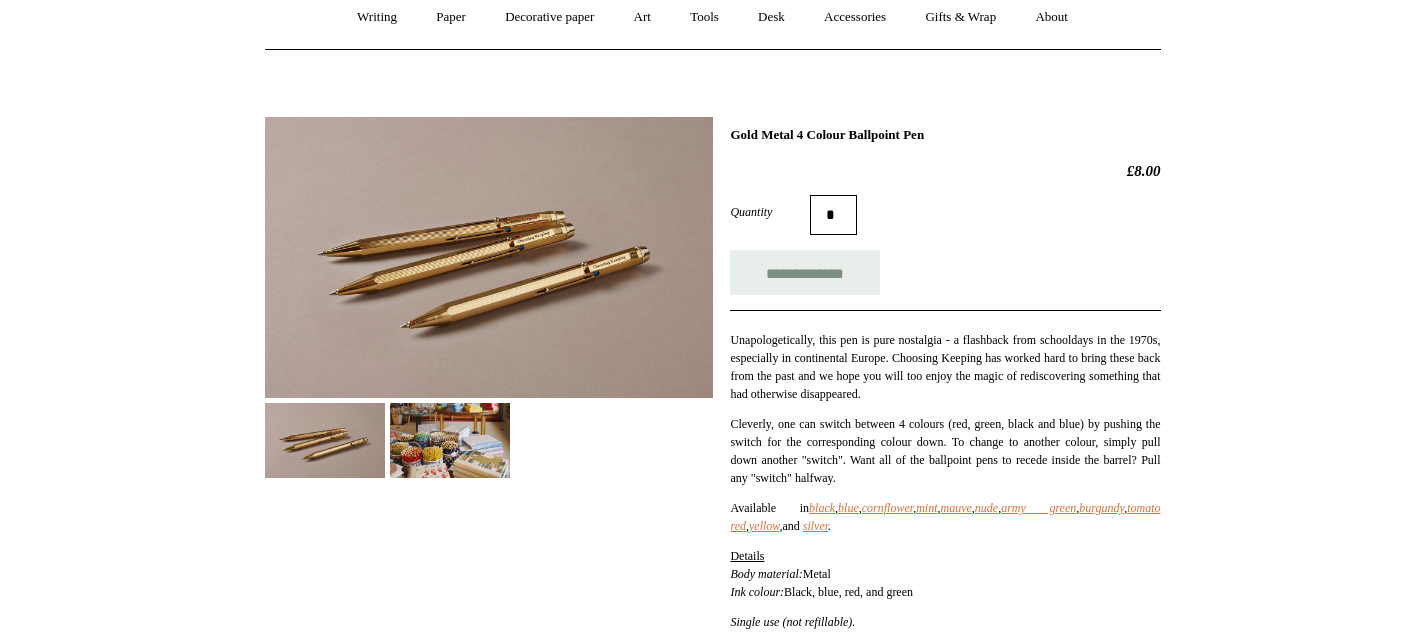 scroll, scrollTop: 191, scrollLeft: 0, axis: vertical 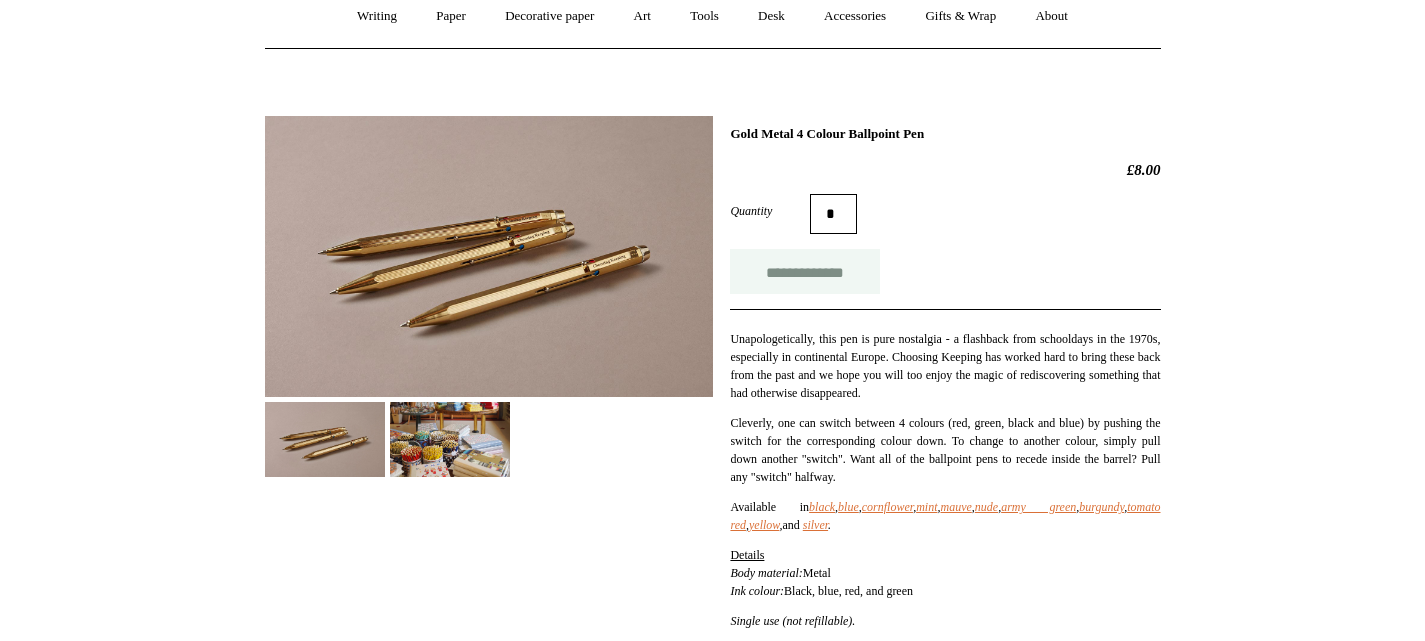 click on "**********" at bounding box center (805, 271) 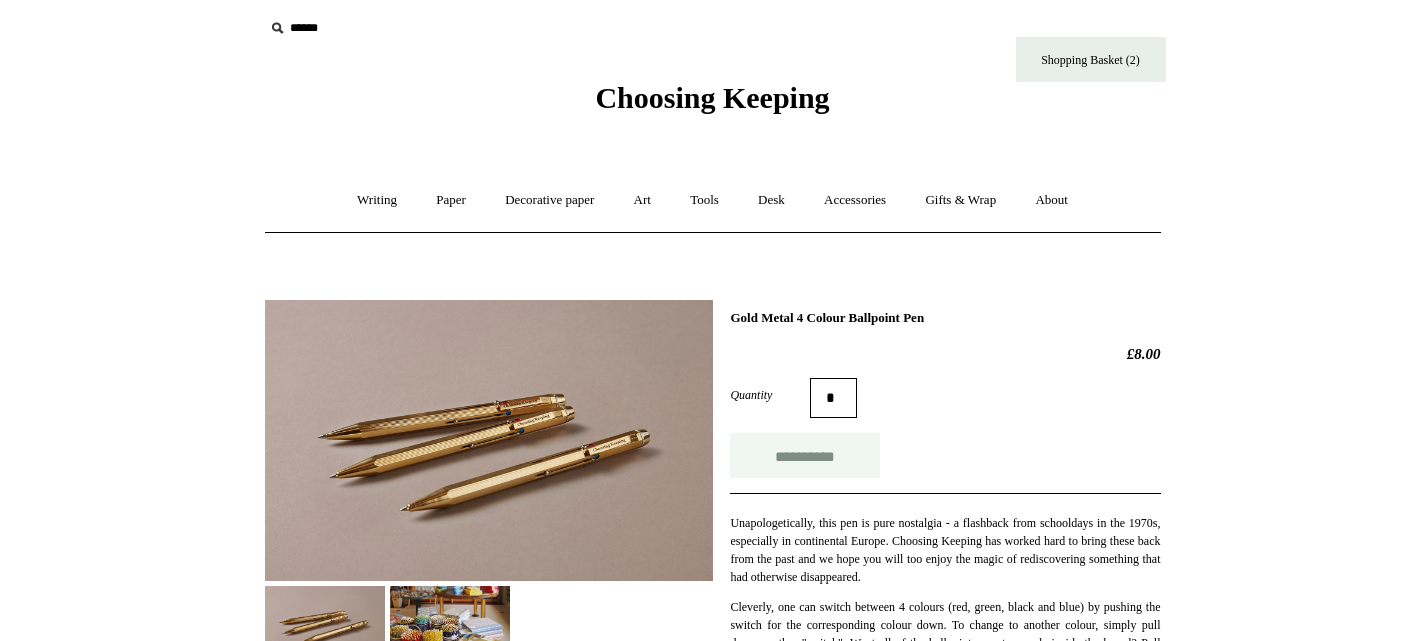 scroll, scrollTop: 0, scrollLeft: 0, axis: both 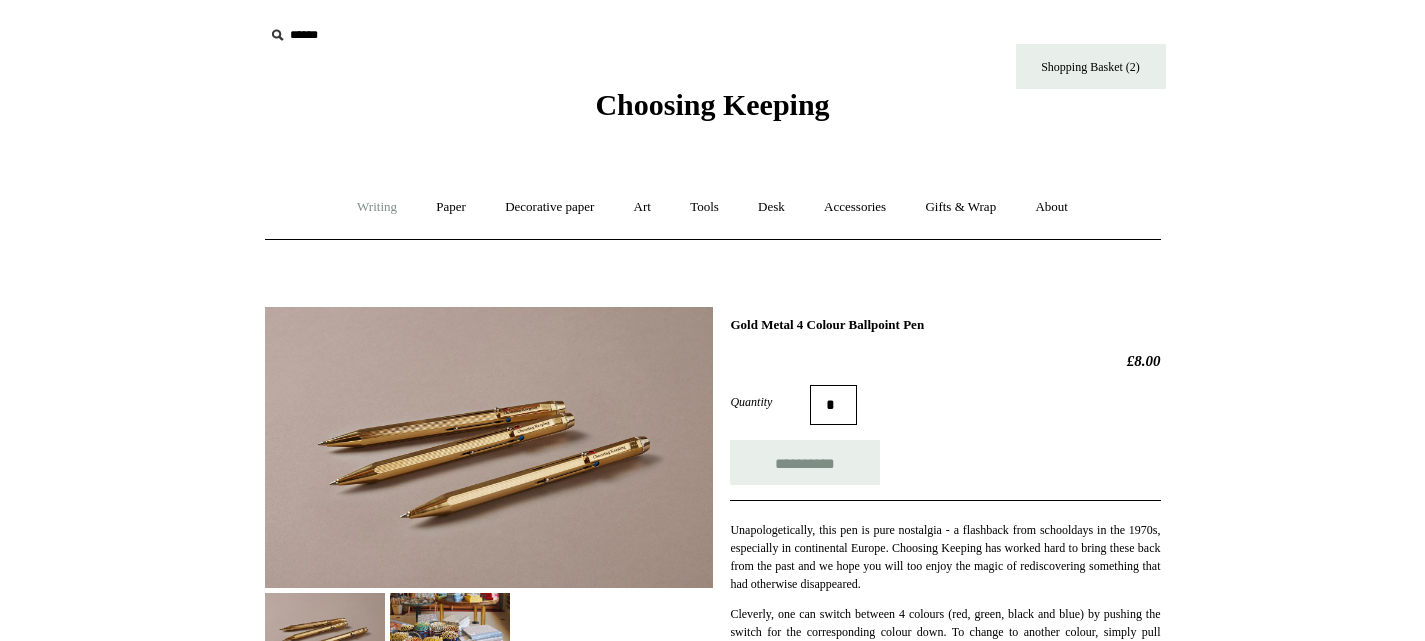 type on "**********" 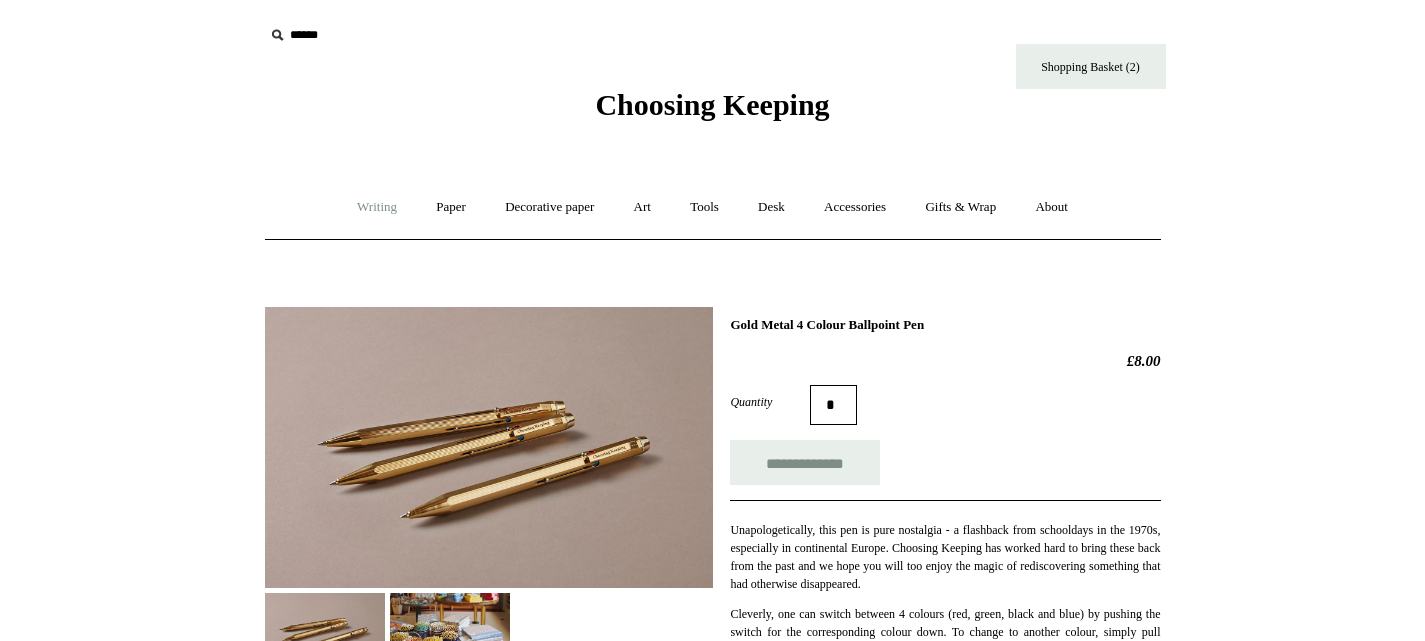 click on "Writing +" at bounding box center (377, 207) 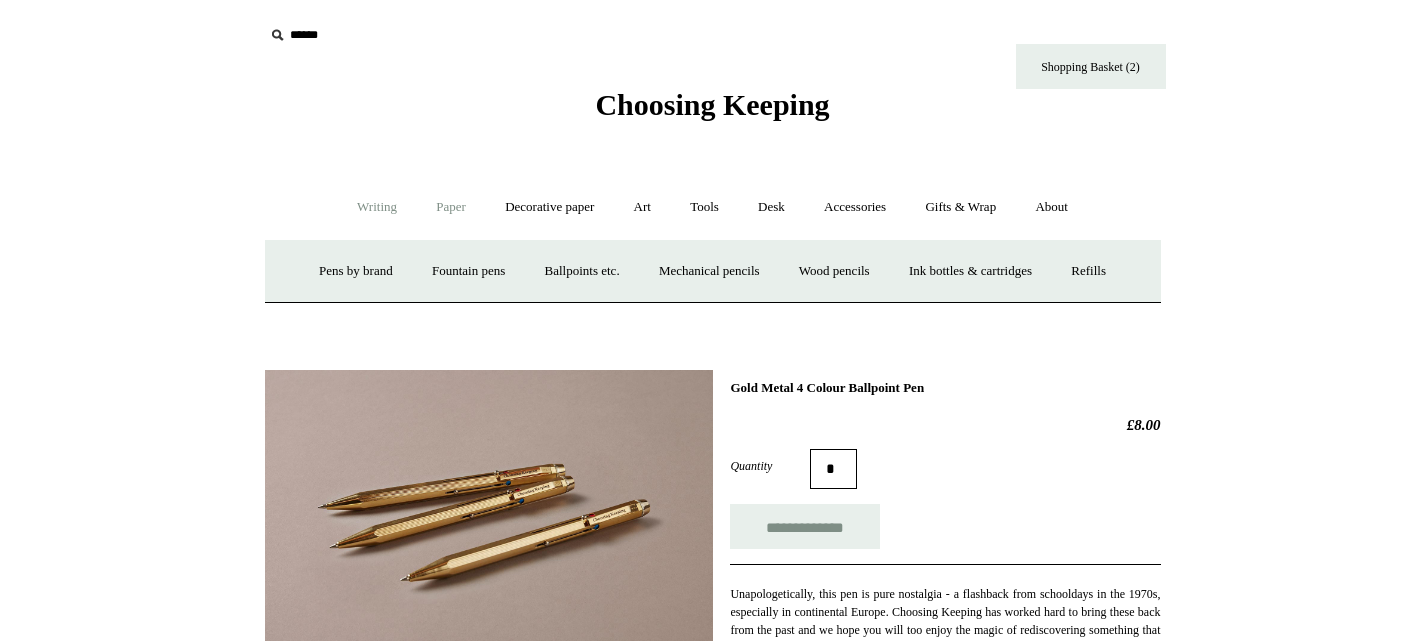 click on "Paper +" at bounding box center (451, 207) 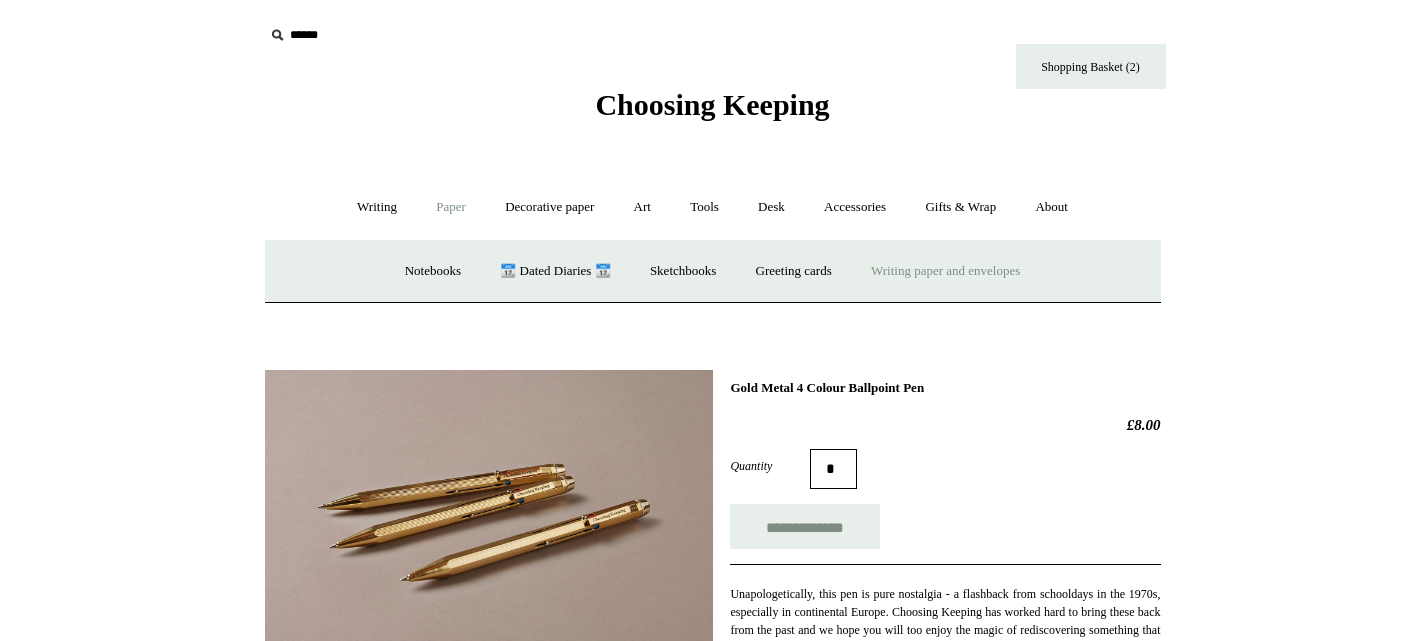 click on "Writing paper and envelopes +" at bounding box center (945, 271) 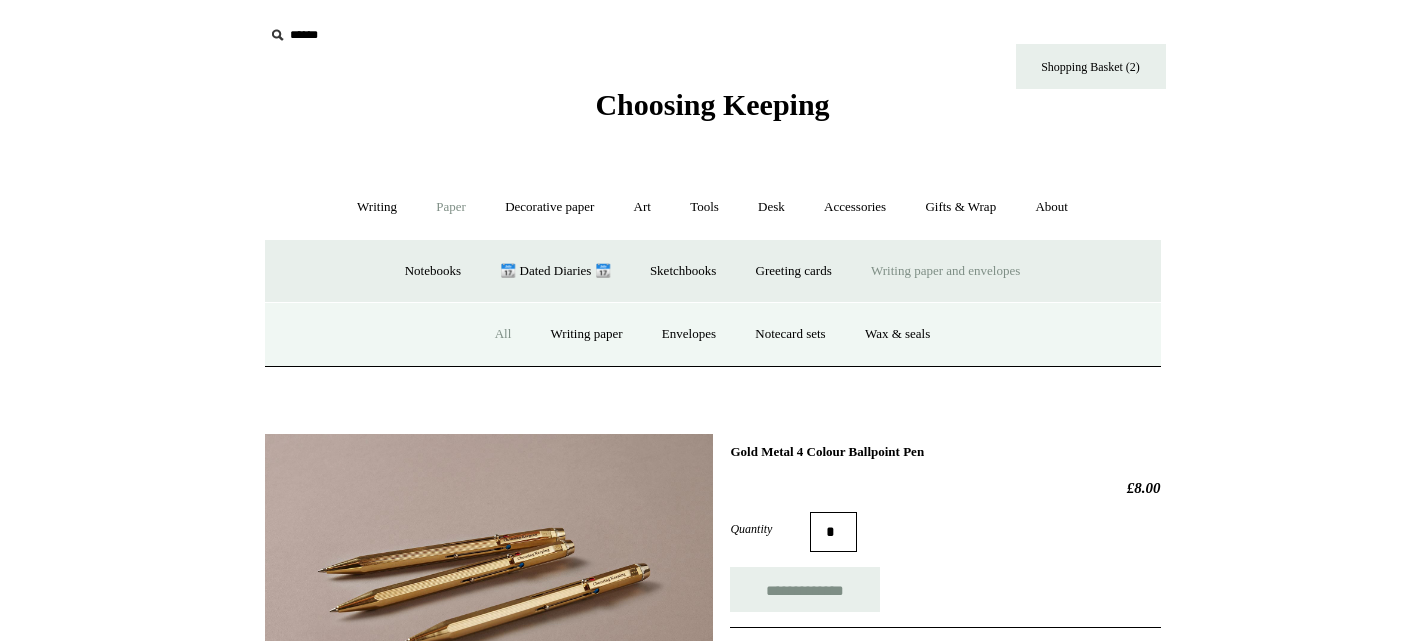 click on "All" at bounding box center [503, 334] 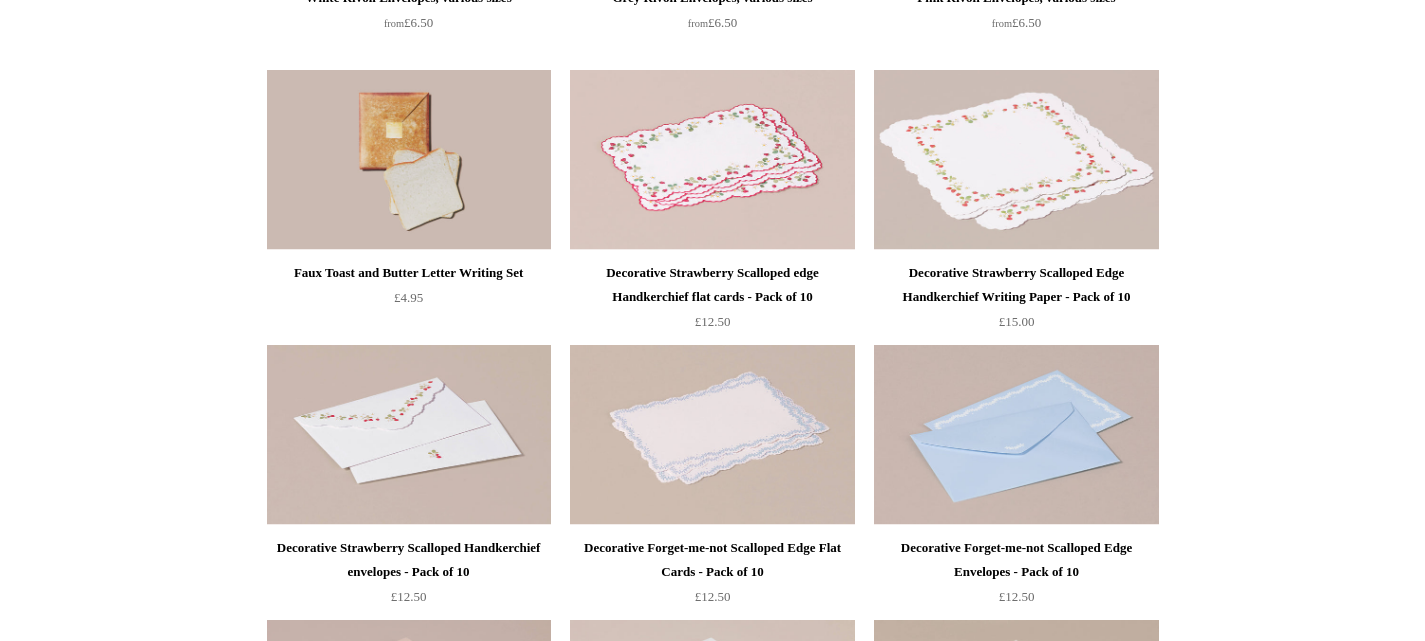 scroll, scrollTop: 1013, scrollLeft: 0, axis: vertical 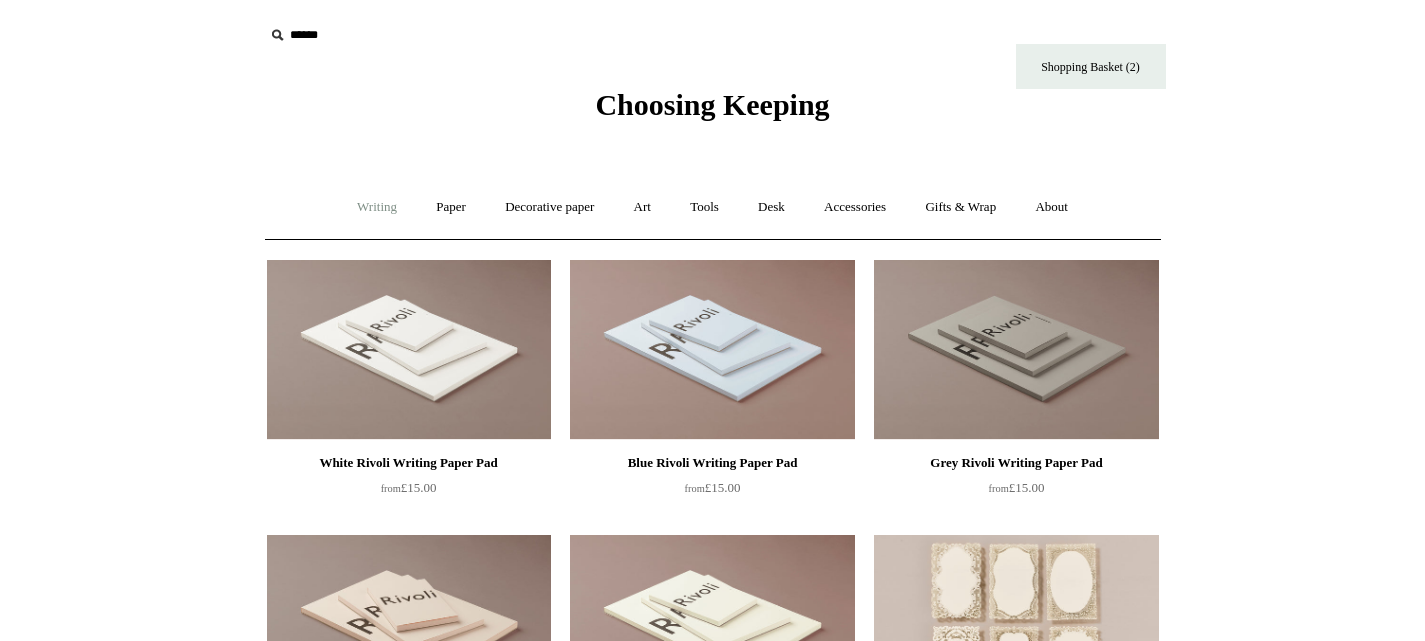 click on "Writing +" at bounding box center [377, 207] 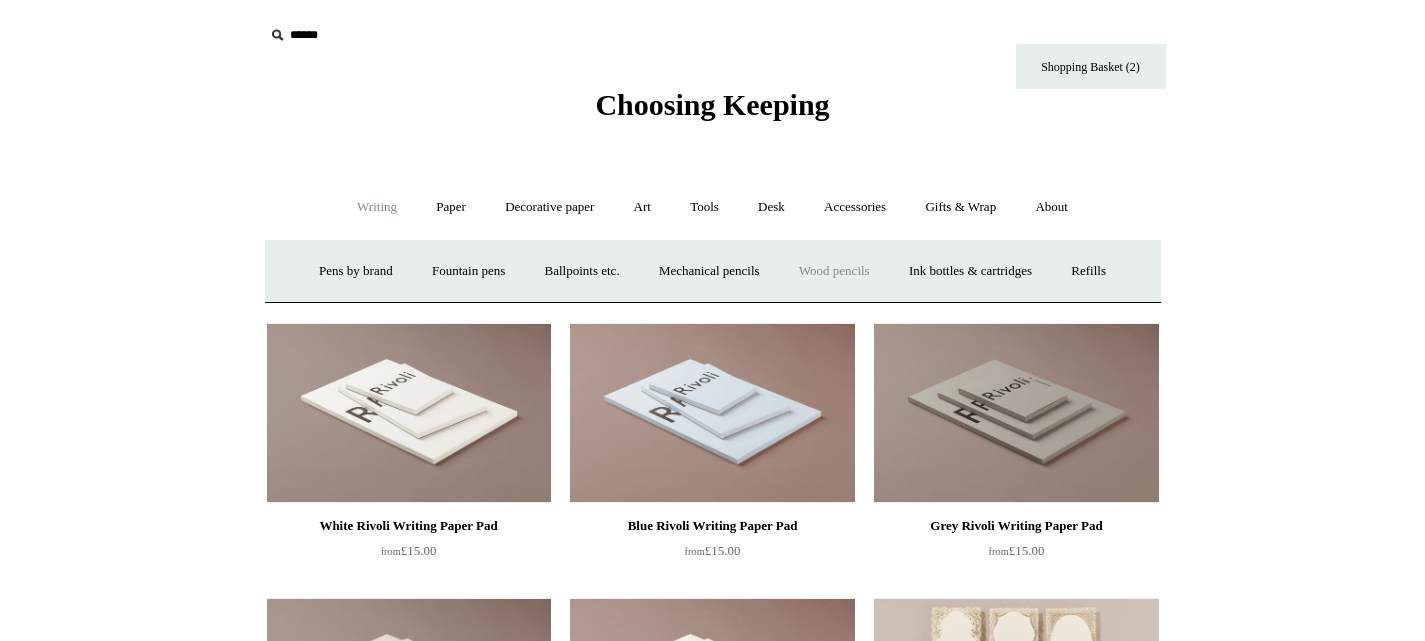 click on "Wood pencils +" at bounding box center [834, 271] 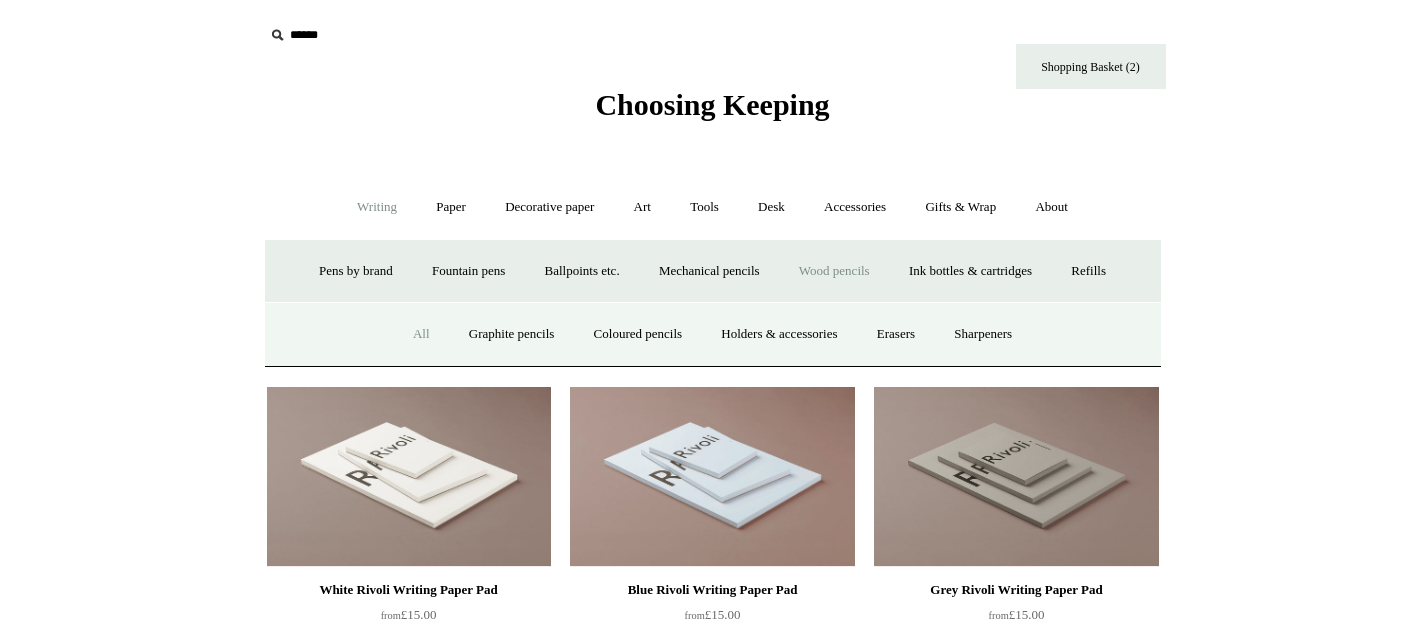 click on "All" at bounding box center (421, 334) 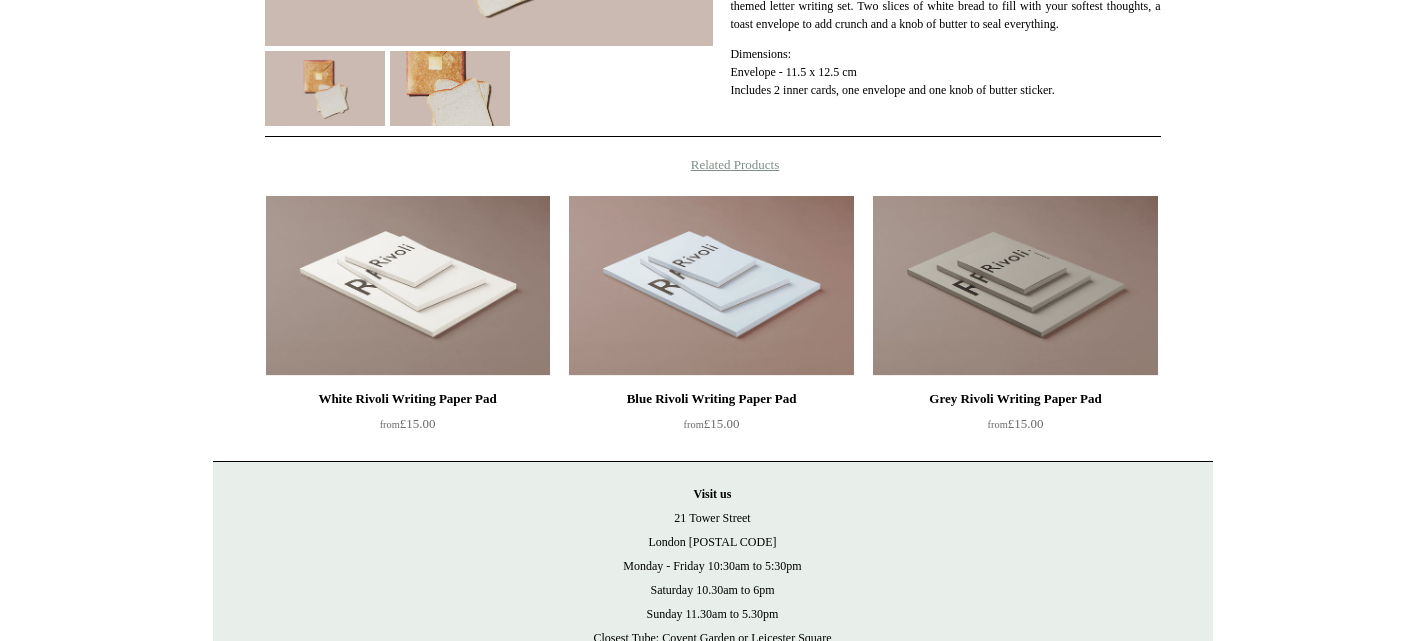 scroll, scrollTop: 0, scrollLeft: 0, axis: both 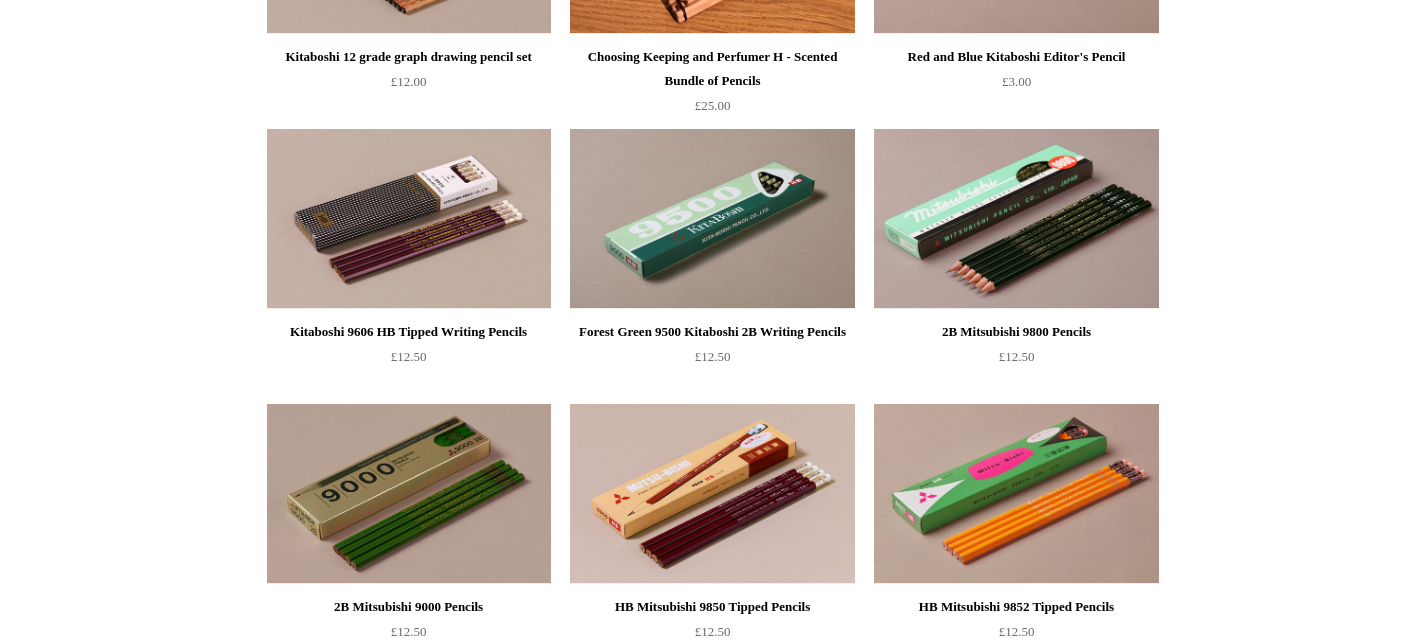 click at bounding box center (409, 219) 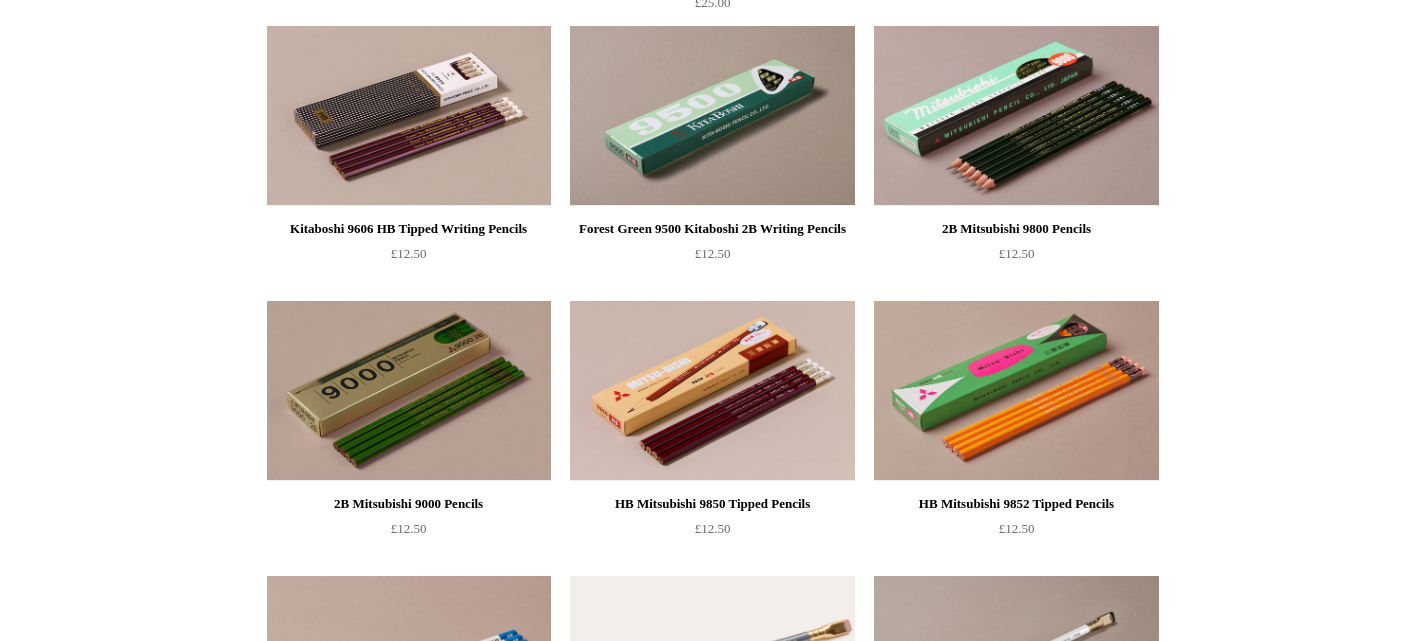 scroll, scrollTop: 1882, scrollLeft: 0, axis: vertical 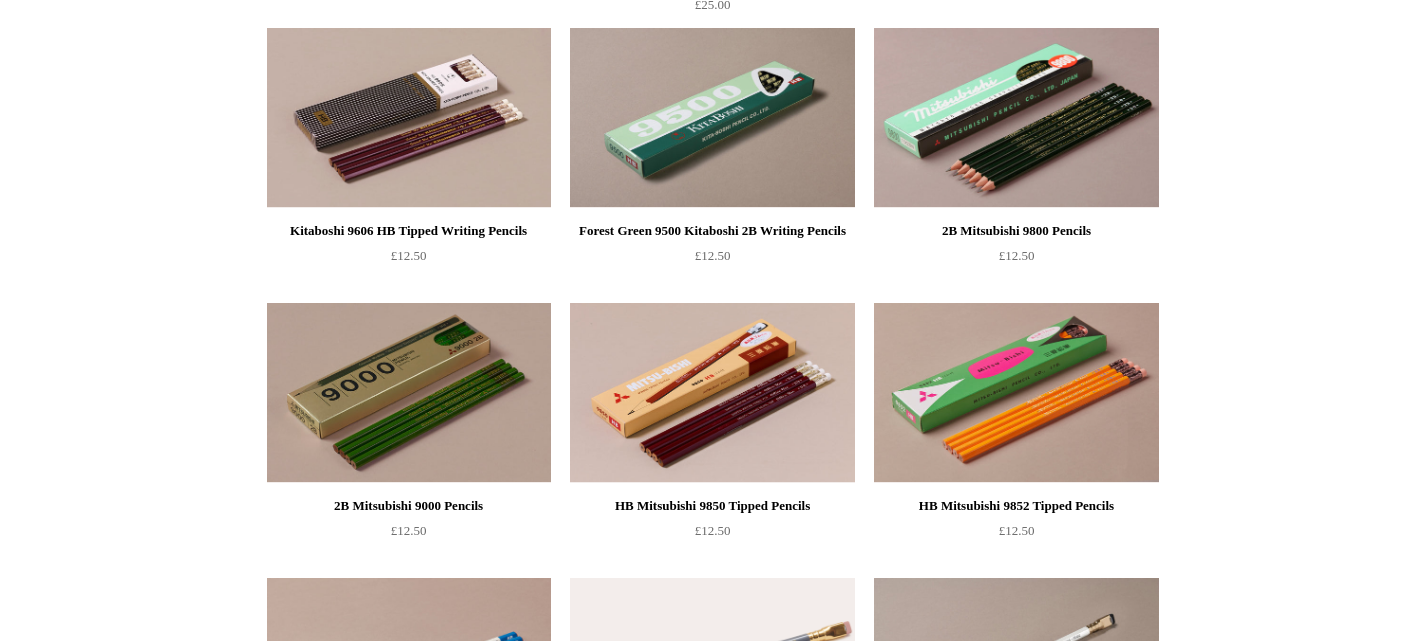 click at bounding box center [409, 393] 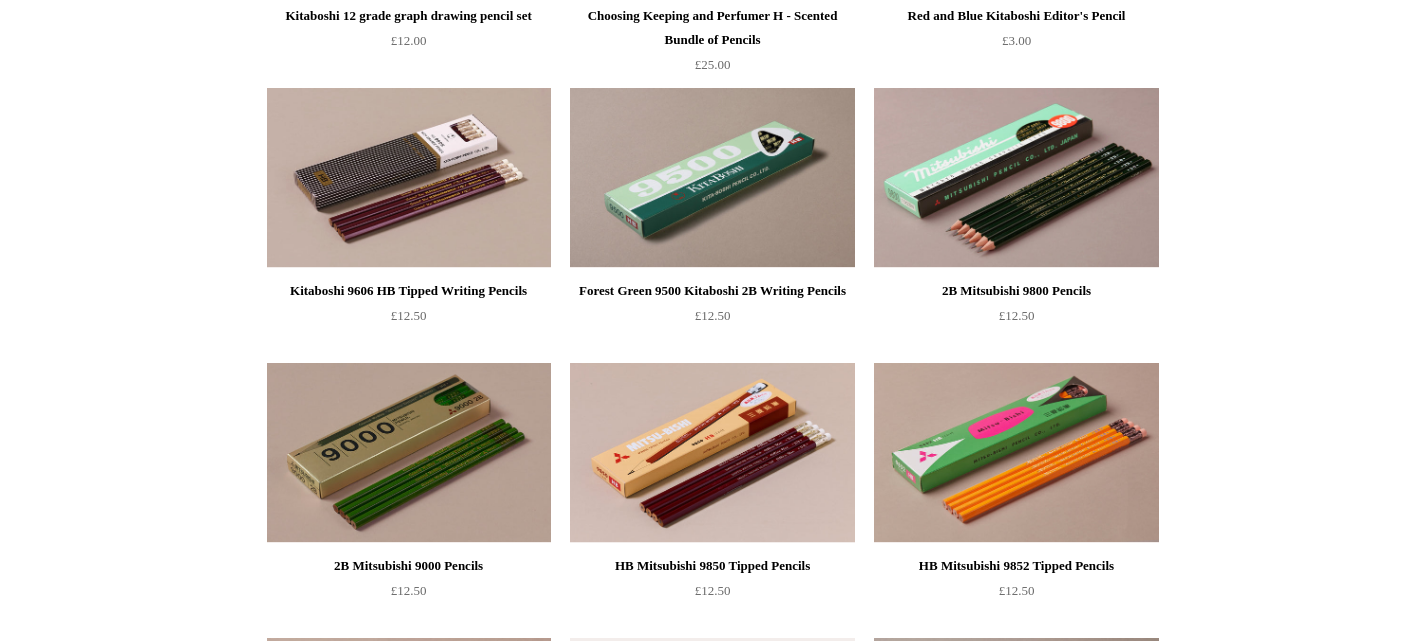 scroll, scrollTop: 1824, scrollLeft: 0, axis: vertical 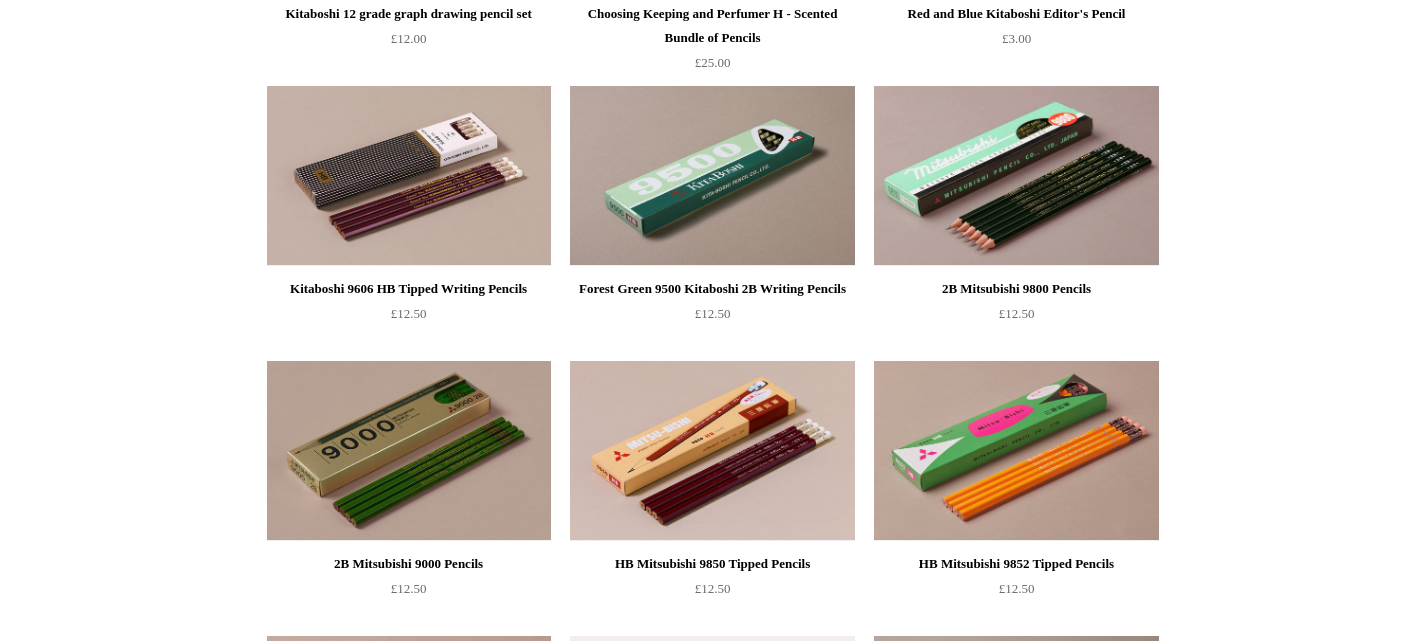 click at bounding box center [712, 451] 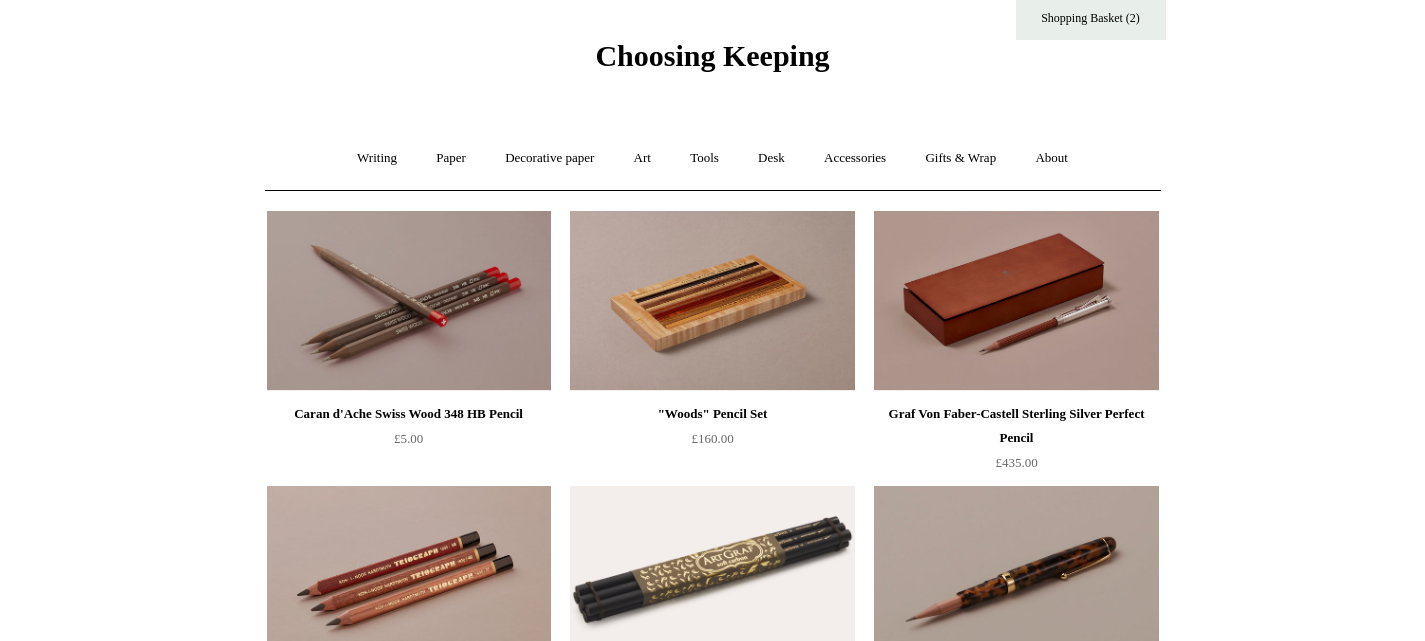 scroll, scrollTop: 0, scrollLeft: 0, axis: both 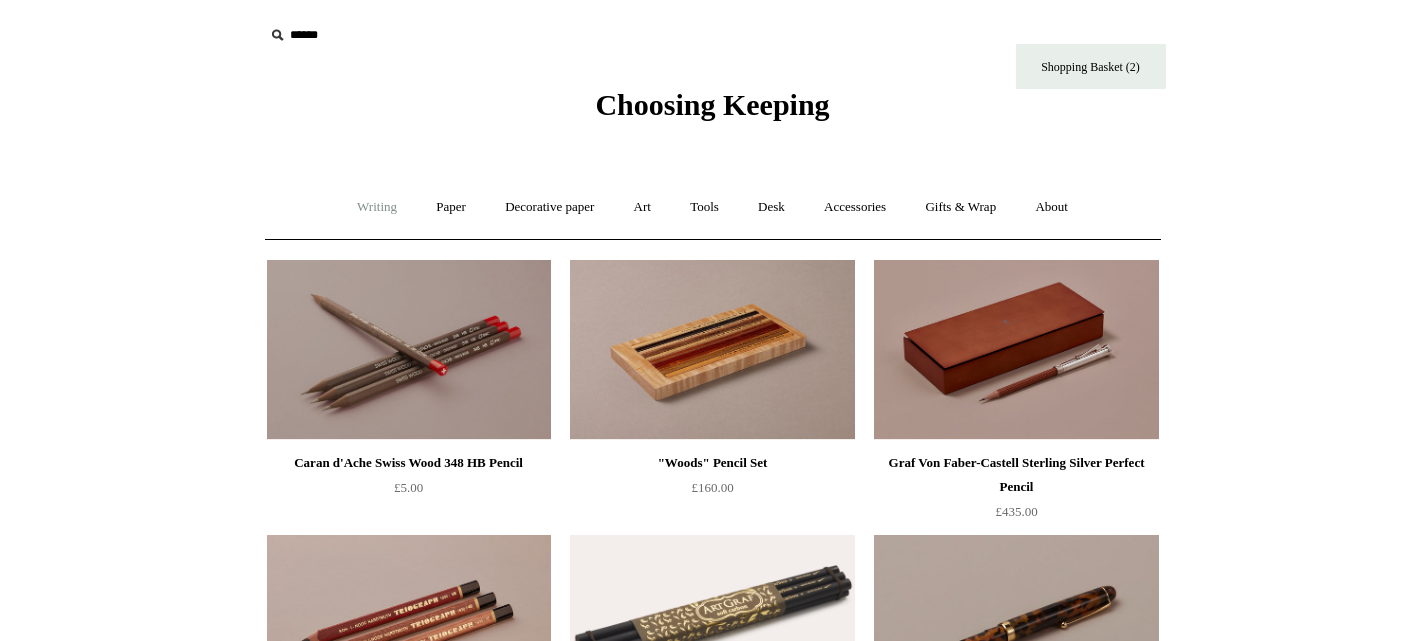 click on "Writing +" at bounding box center (377, 207) 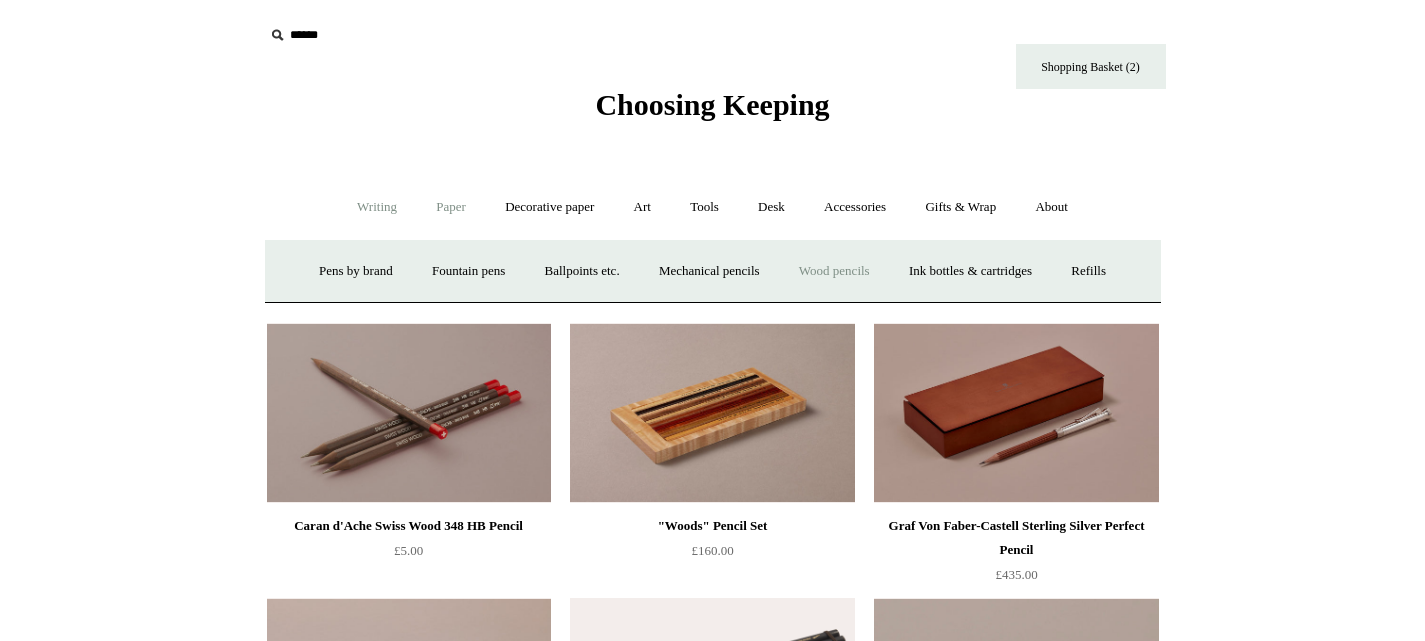 click on "Paper +" at bounding box center [451, 207] 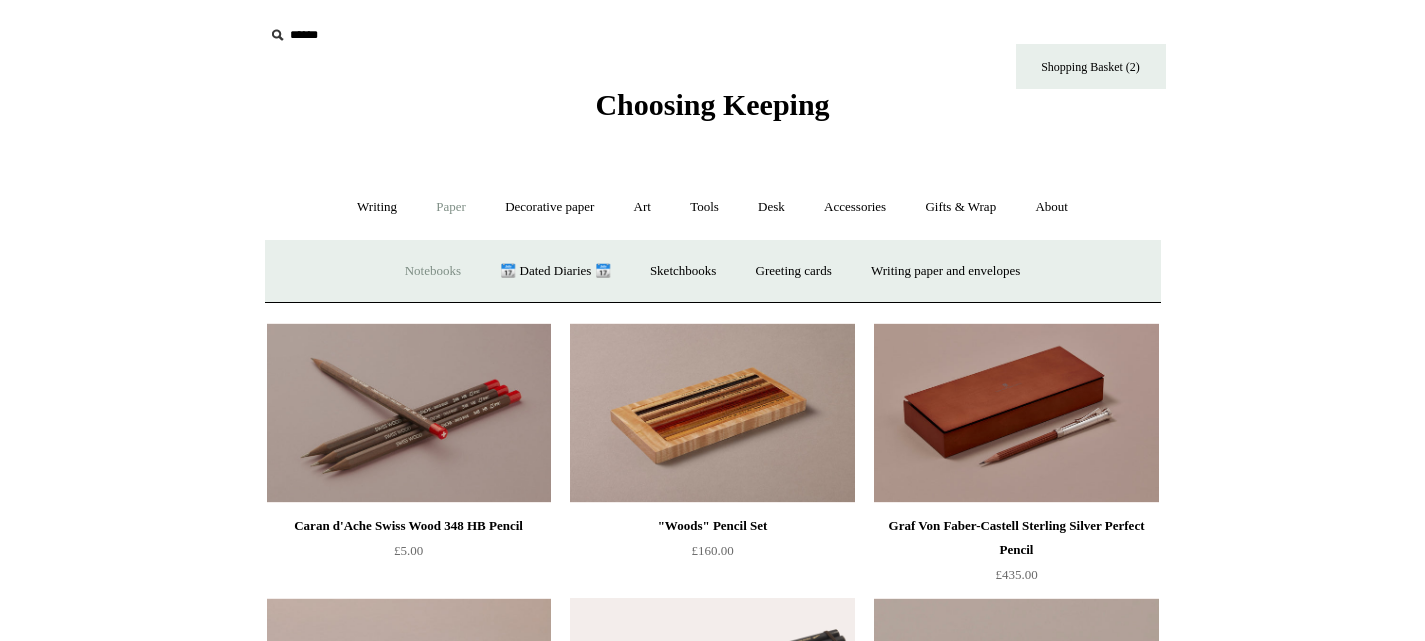 click on "Notebooks +" at bounding box center (433, 271) 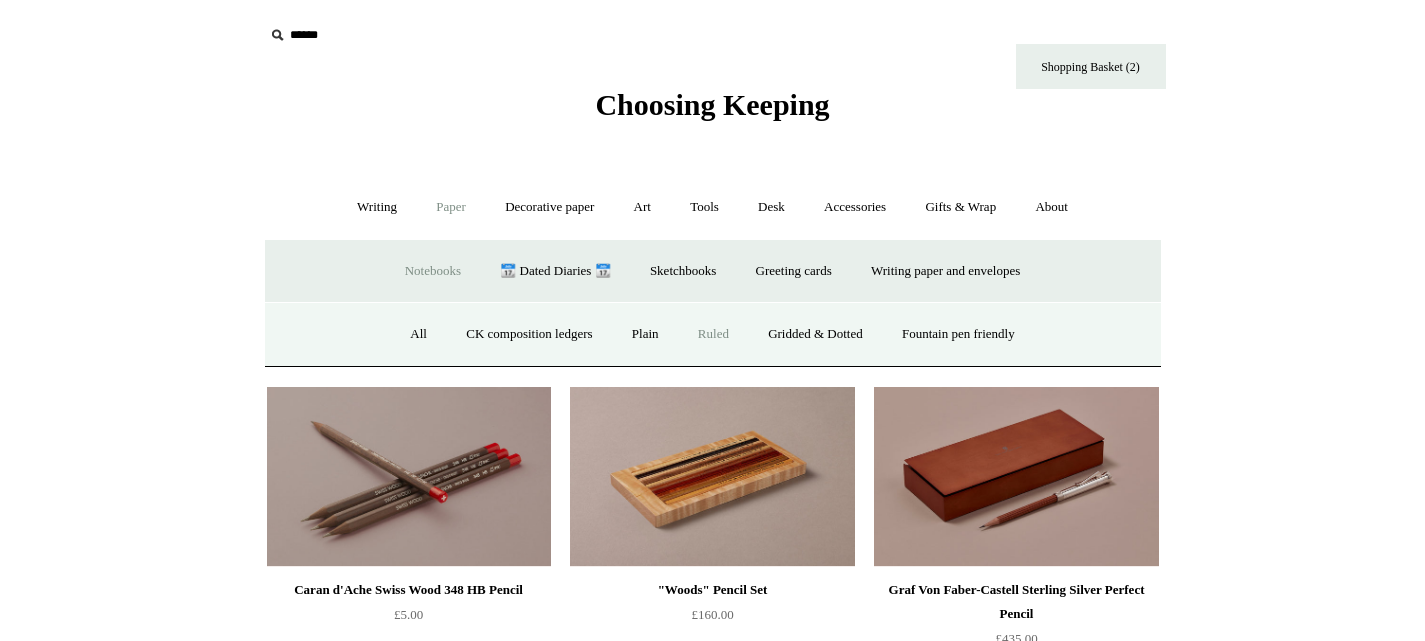 click on "Ruled" at bounding box center (713, 334) 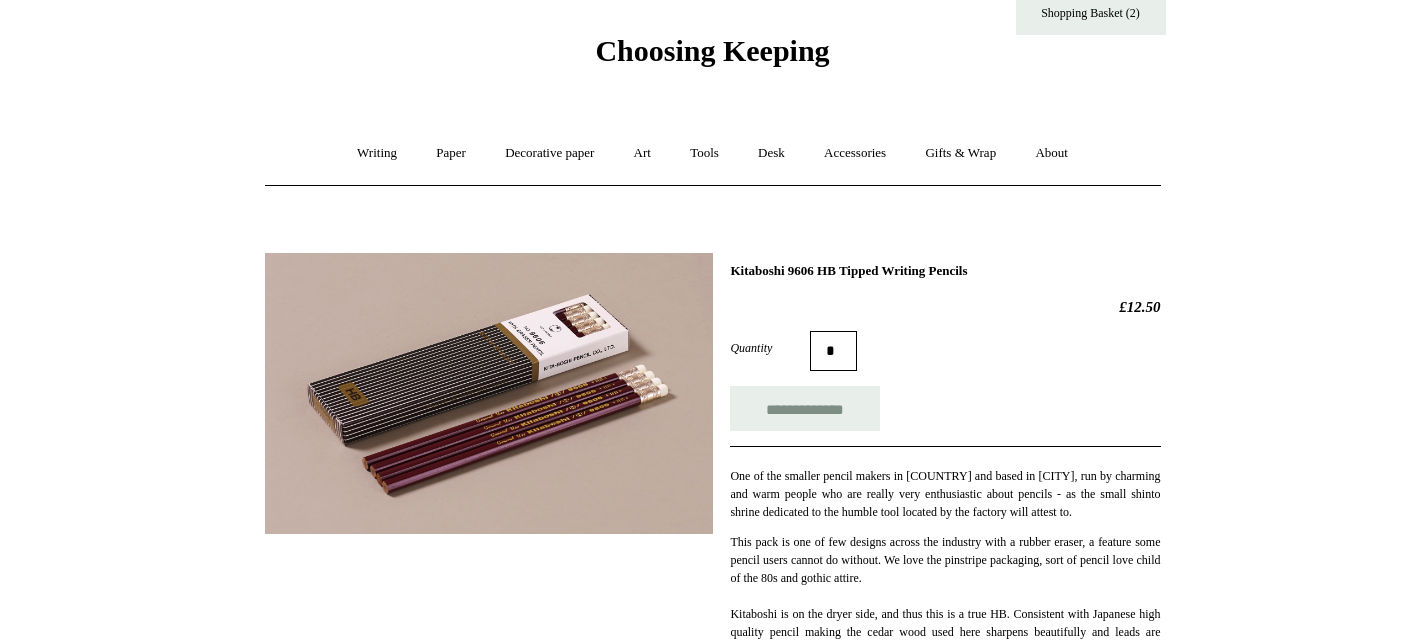 scroll, scrollTop: 53, scrollLeft: 0, axis: vertical 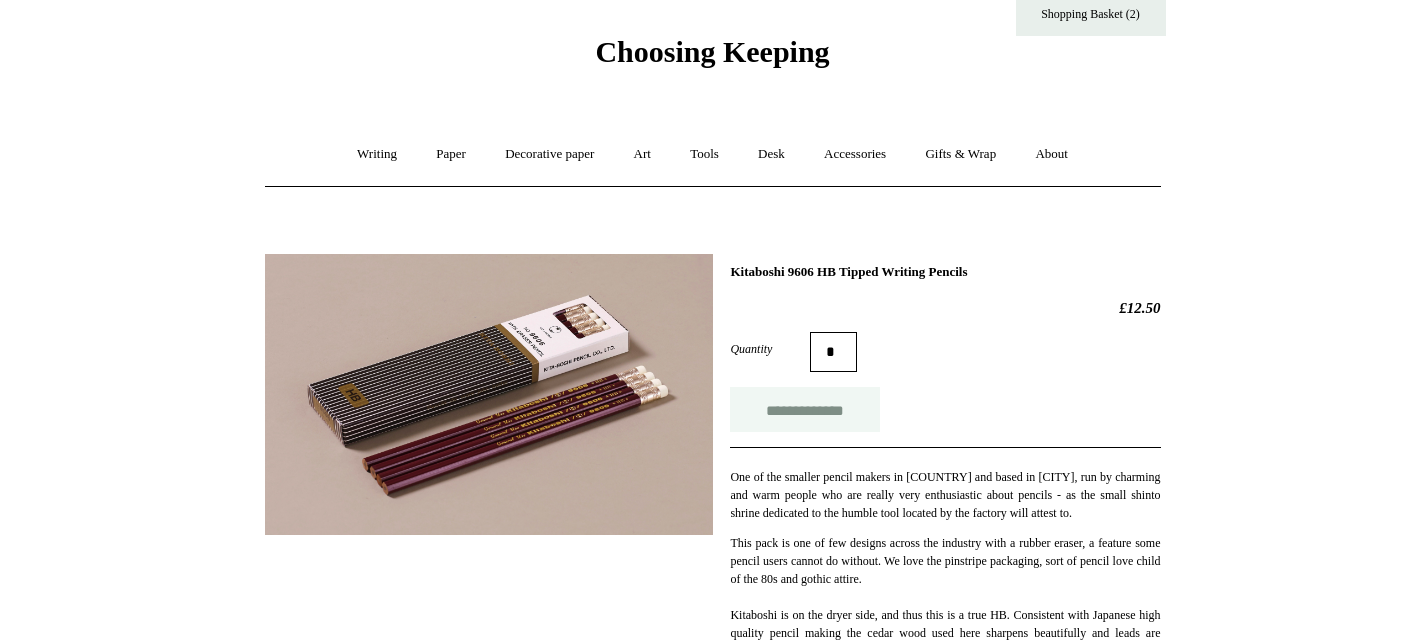 click on "**********" at bounding box center (805, 409) 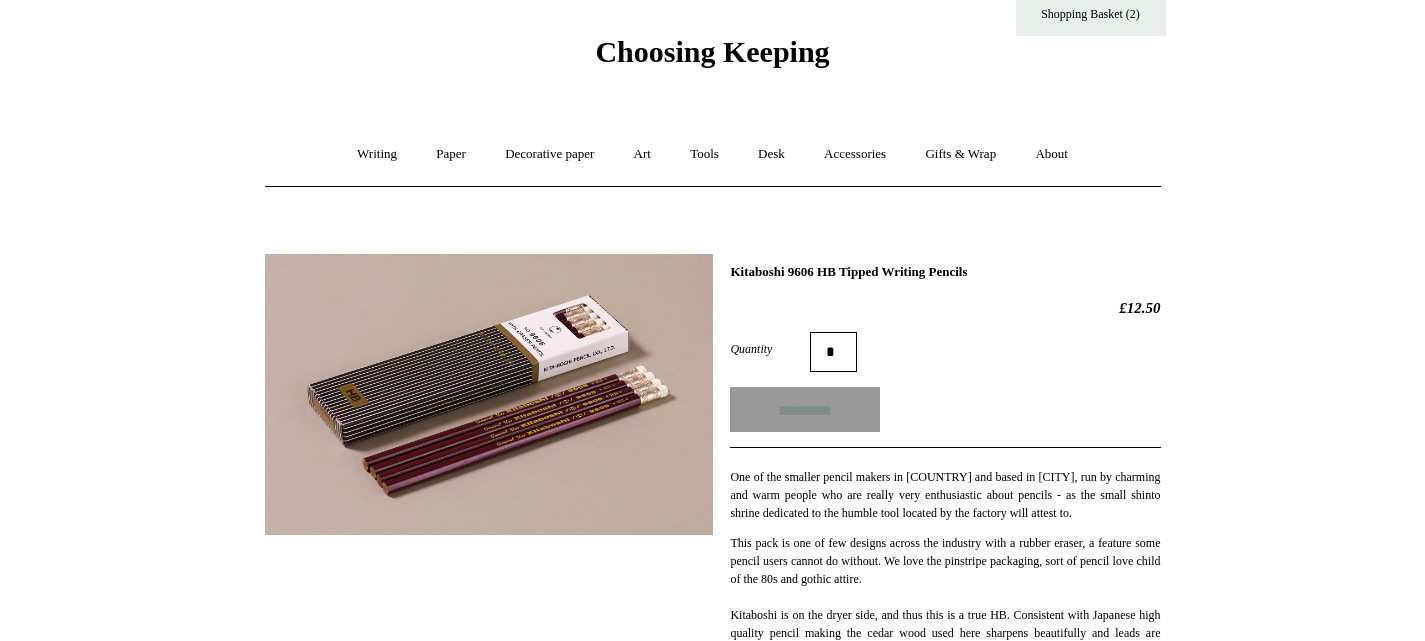 type on "**********" 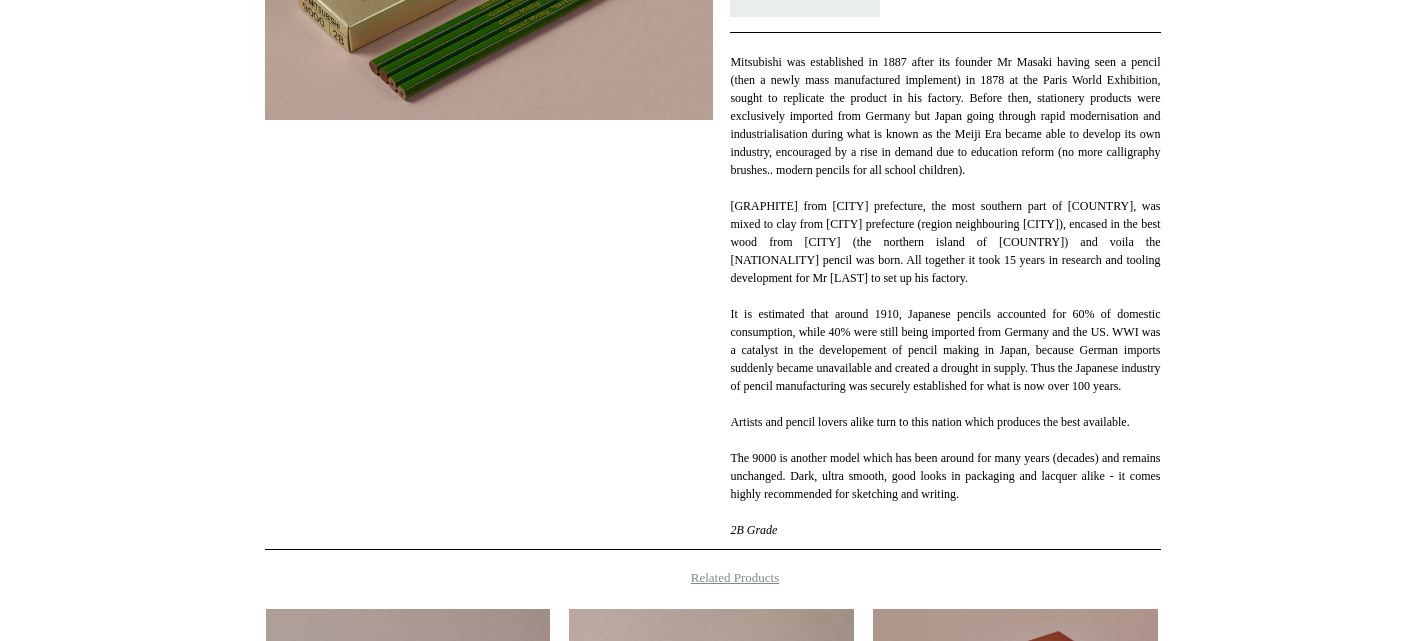 scroll, scrollTop: 471, scrollLeft: 0, axis: vertical 